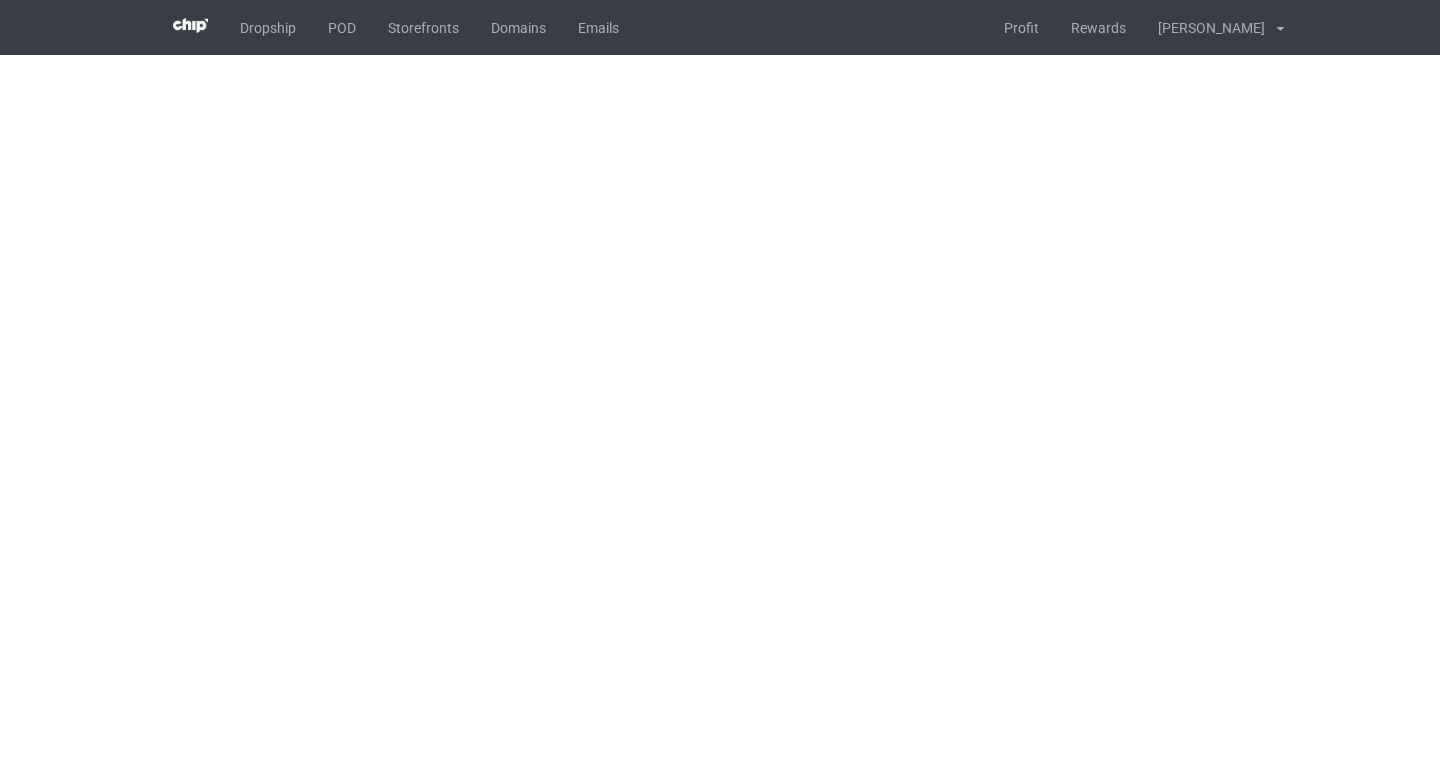 scroll, scrollTop: 0, scrollLeft: 0, axis: both 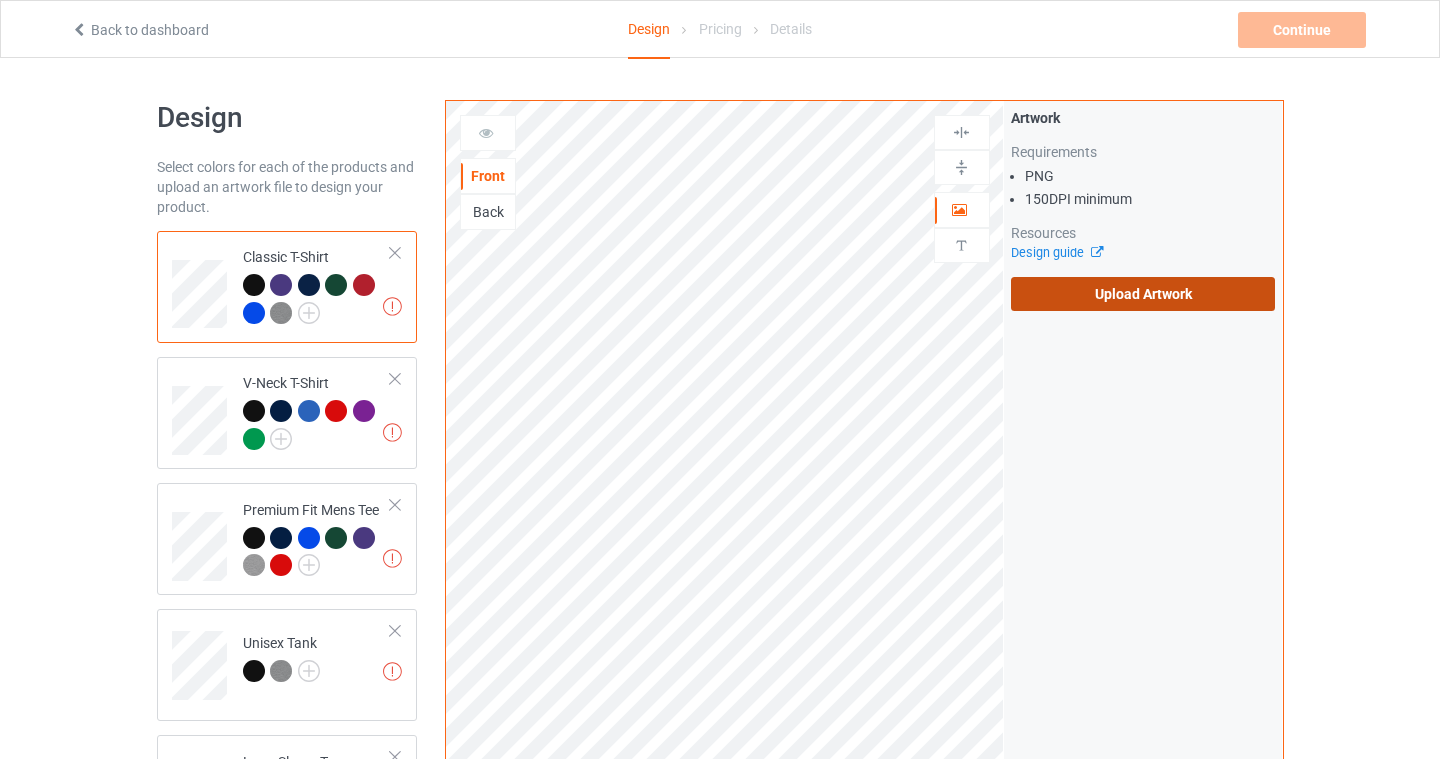 click on "Upload Artwork" at bounding box center [1143, 294] 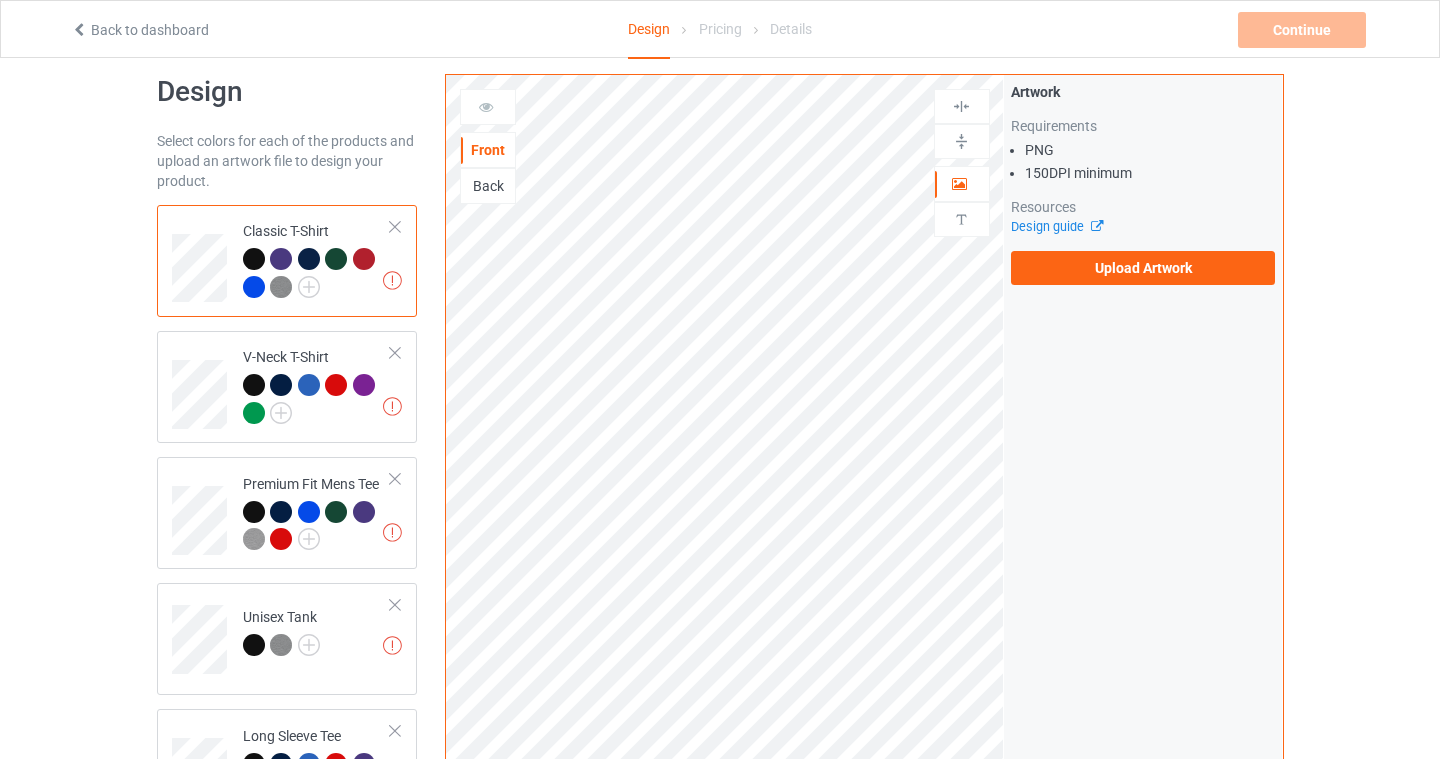 scroll, scrollTop: 33, scrollLeft: 0, axis: vertical 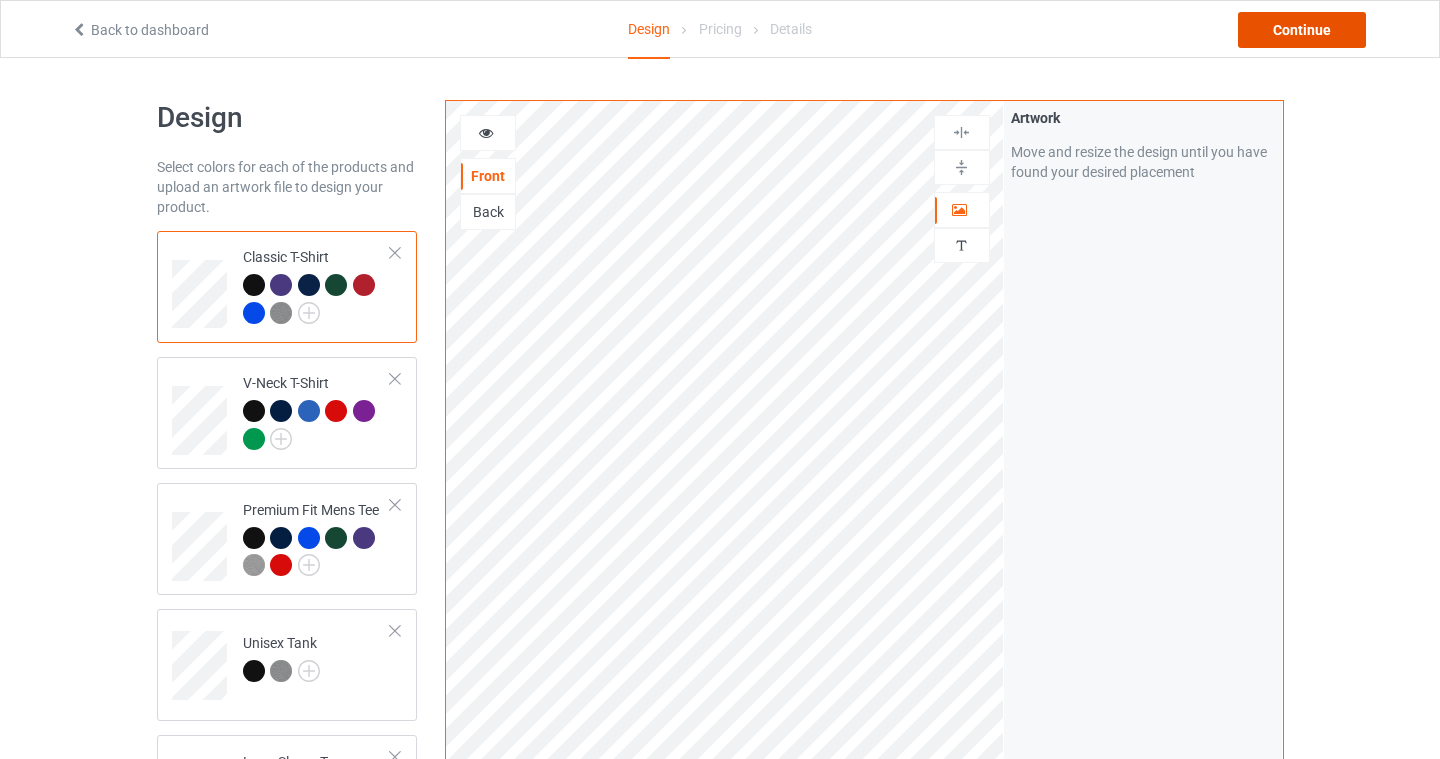 click on "Continue" at bounding box center [1302, 30] 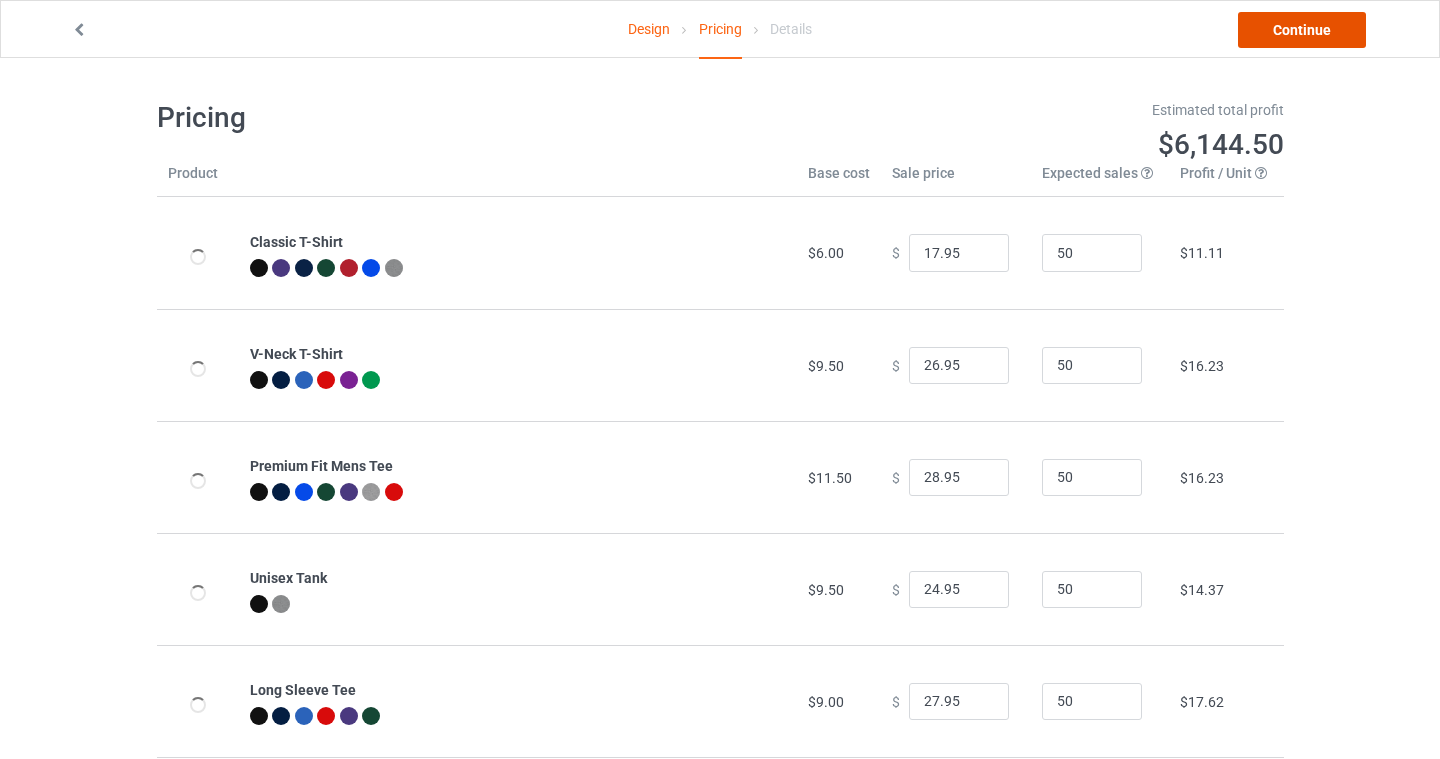 click on "Continue" at bounding box center [1302, 30] 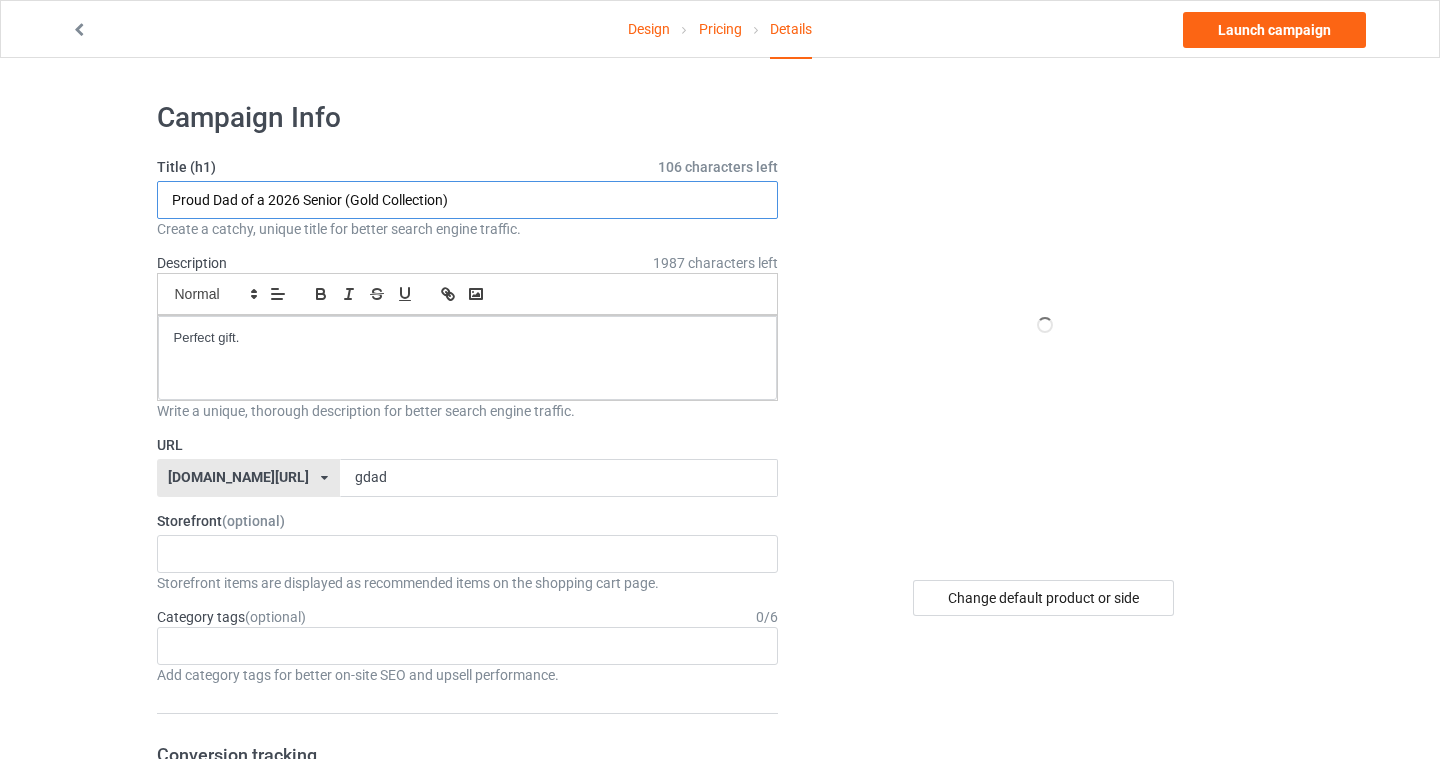 click on "Proud Dad of a 2026 Senior (Gold Collection)" at bounding box center [468, 200] 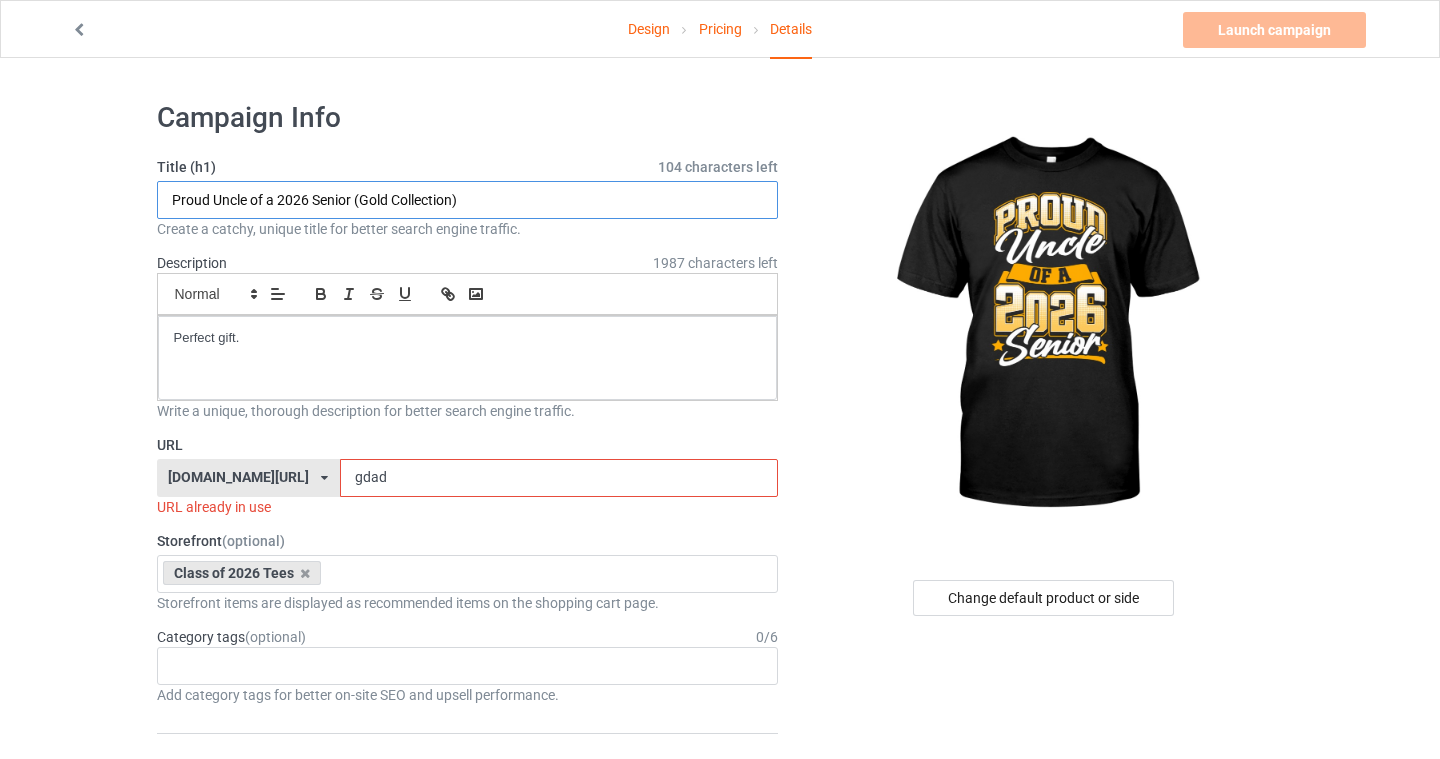 type on "Proud Uncle of a 2026 Senior (Gold Collection)" 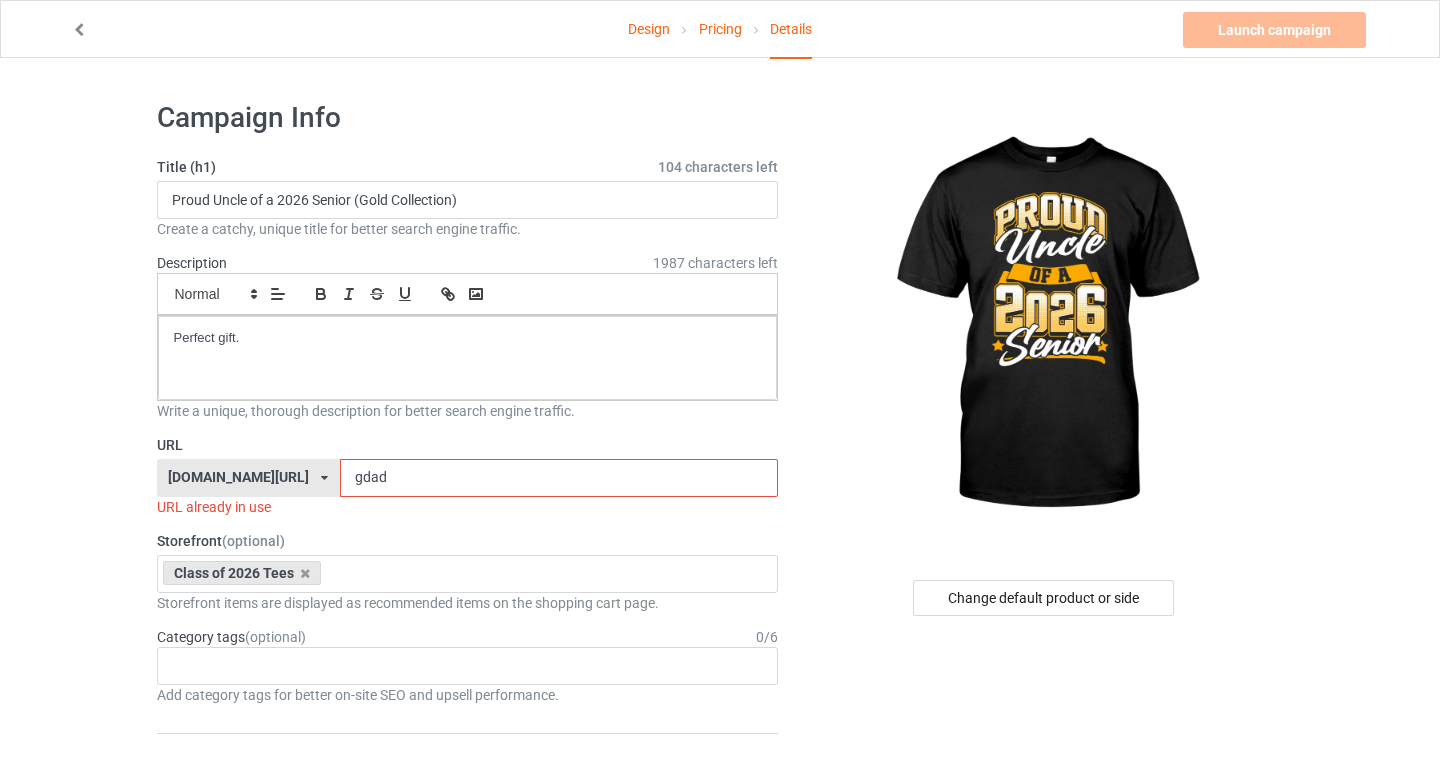 drag, startPoint x: 376, startPoint y: 486, endPoint x: 215, endPoint y: 469, distance: 161.89503 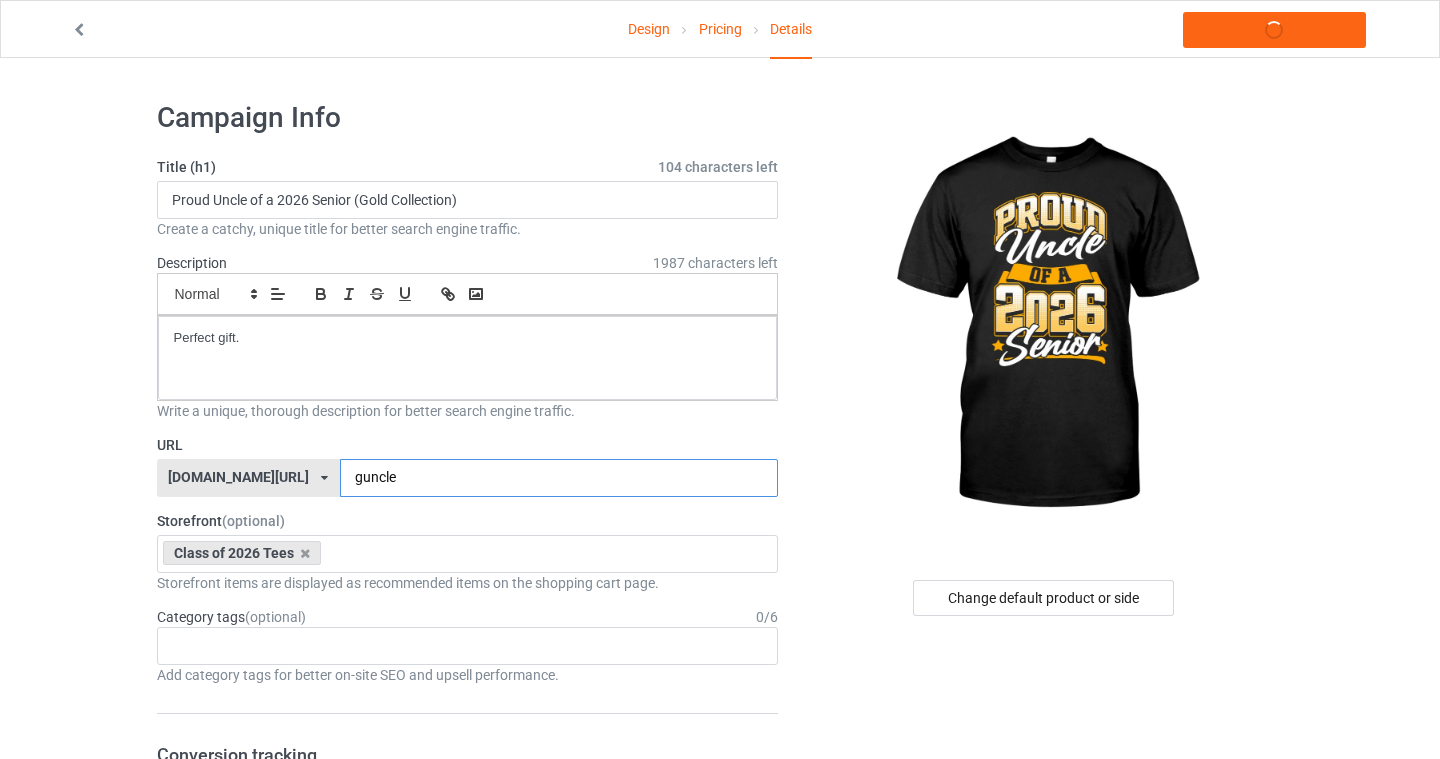 type on "guncle" 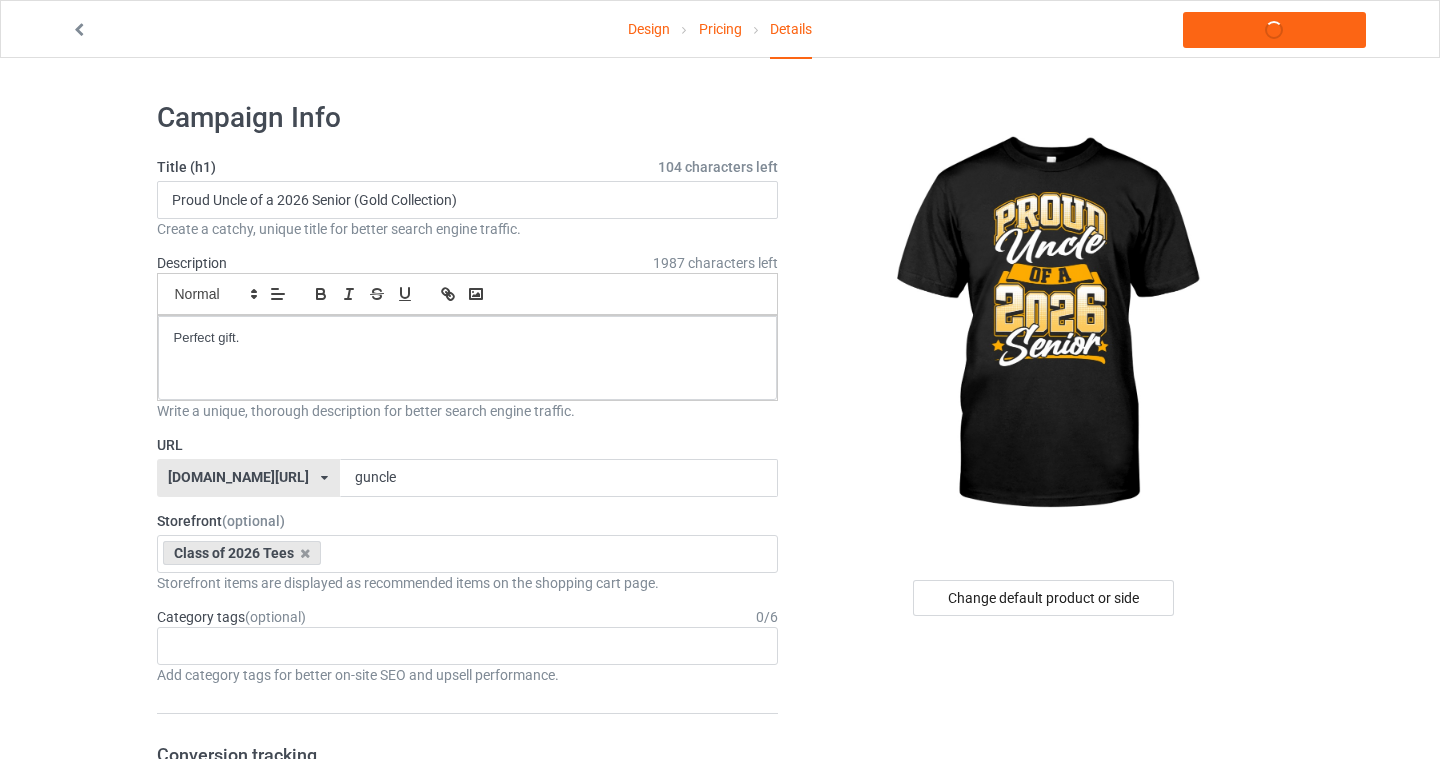 click on "Design Pricing Details Launch campaign Campaign Info Title (h1) 104   characters left Proud Uncle of a 2026 Senior (Gold Collection) Create a catchy, unique title for better search engine traffic. Description 1987   characters left       Small Normal Large Big Huge                                                                                     Perfect gift. Write a unique, thorough description for better search engine traffic. URL seniors2026.com/ bach2basics.com/ classof2021apparel.com/ classof2022apparel.com/ classof2023apparel.com/ classof2024store.com/ handprintshirts.com/ ibelieveinmyshelf.com/ musicalsarecalling.com/ purrandroll.com/ sciencegiftstore.com/ seniors2024.com/ seniors2025.com/ seniors2026.com/ thespianlifestore.com/ uglychristmasvibes.com/ wowschoolshirt.com/ teechip.com/ 656dfe6916dd050034cb9572 5fc5013a5a527b31aa72b761 6005c4c7ad19644f66cf261b 6082ac1e83199759e4c6e54d 6112668c4b3605506e12541d 61152c28323a207399f5d18c 6645ed3a71c2d3002f60be12 632899cb11699d00339a499c guncle Storefront 0" at bounding box center (720, 1094) 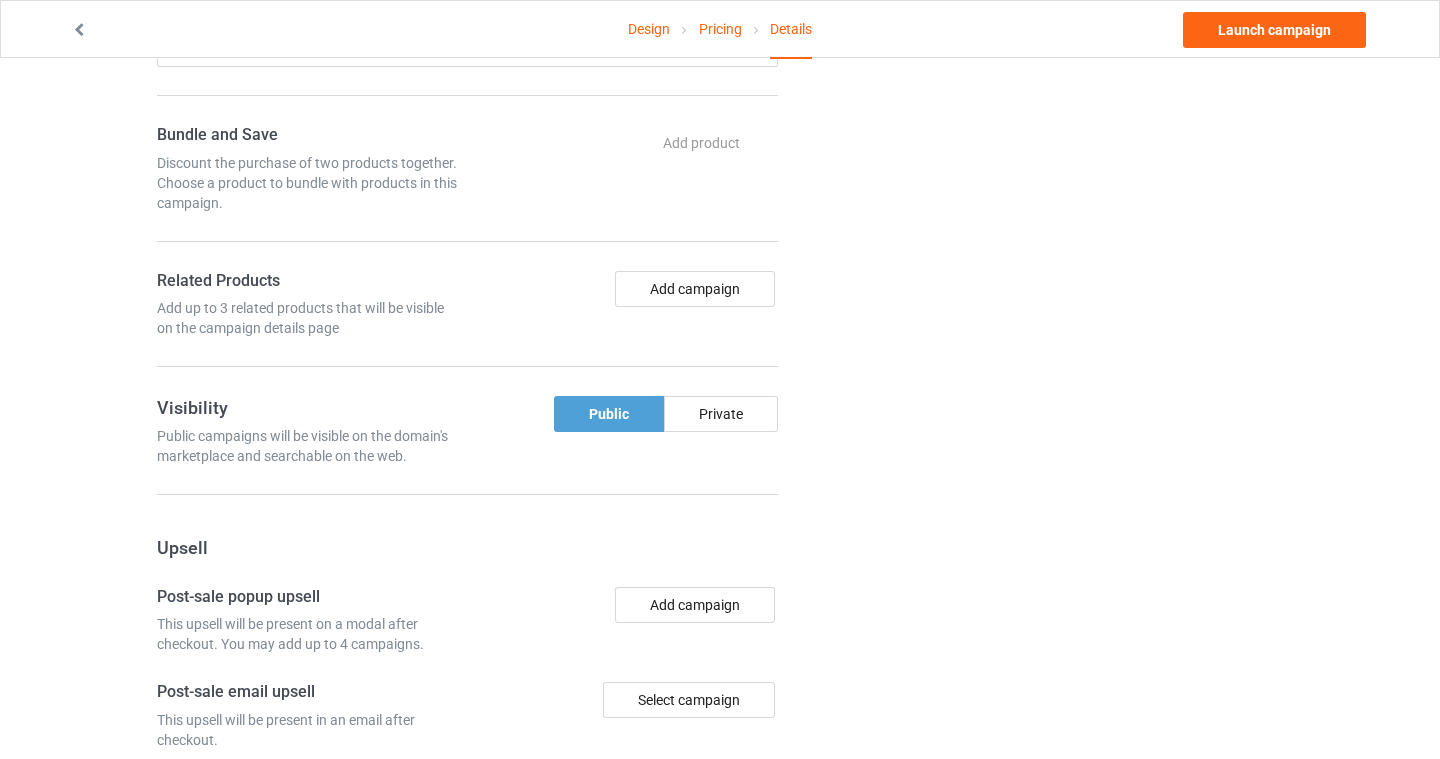 scroll, scrollTop: 1004, scrollLeft: 0, axis: vertical 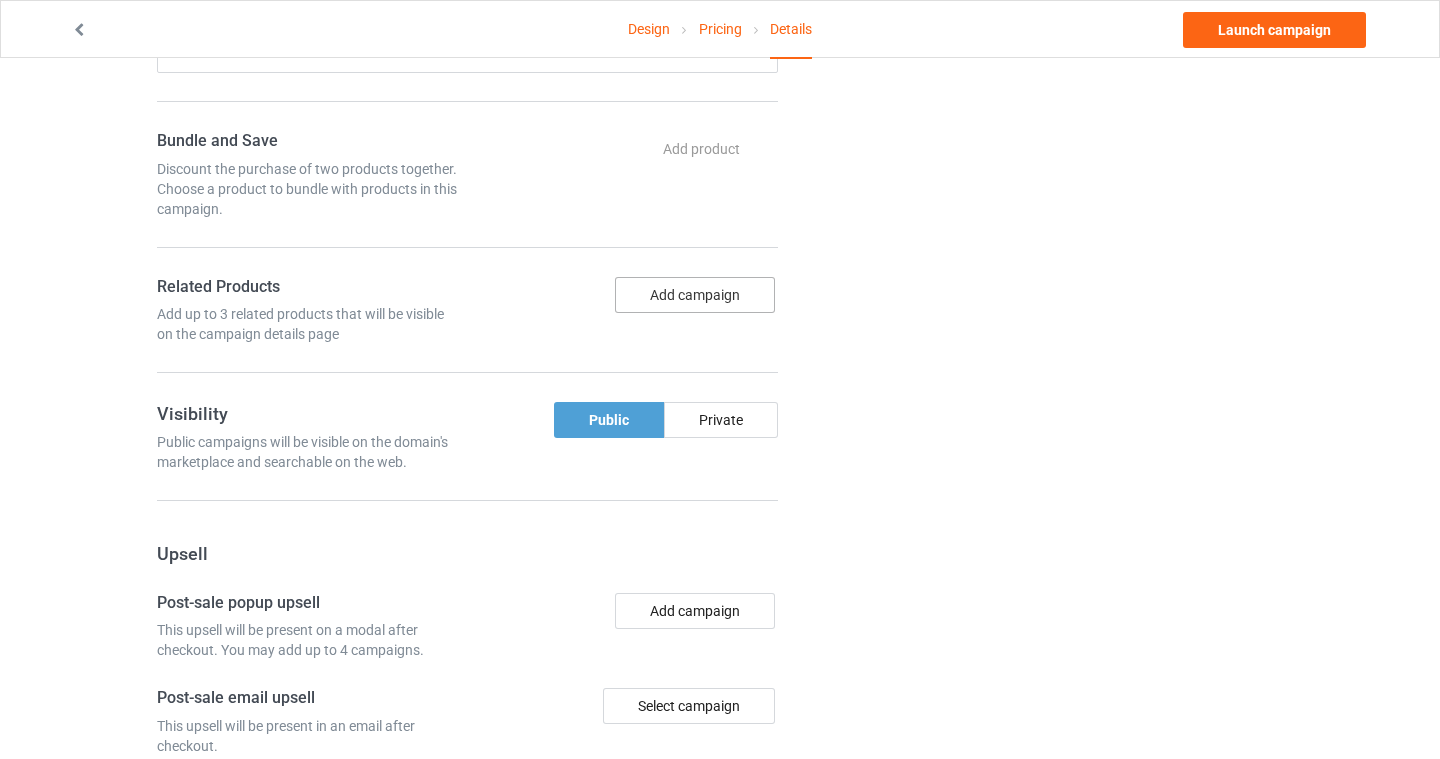 click on "Add campaign" at bounding box center (695, 295) 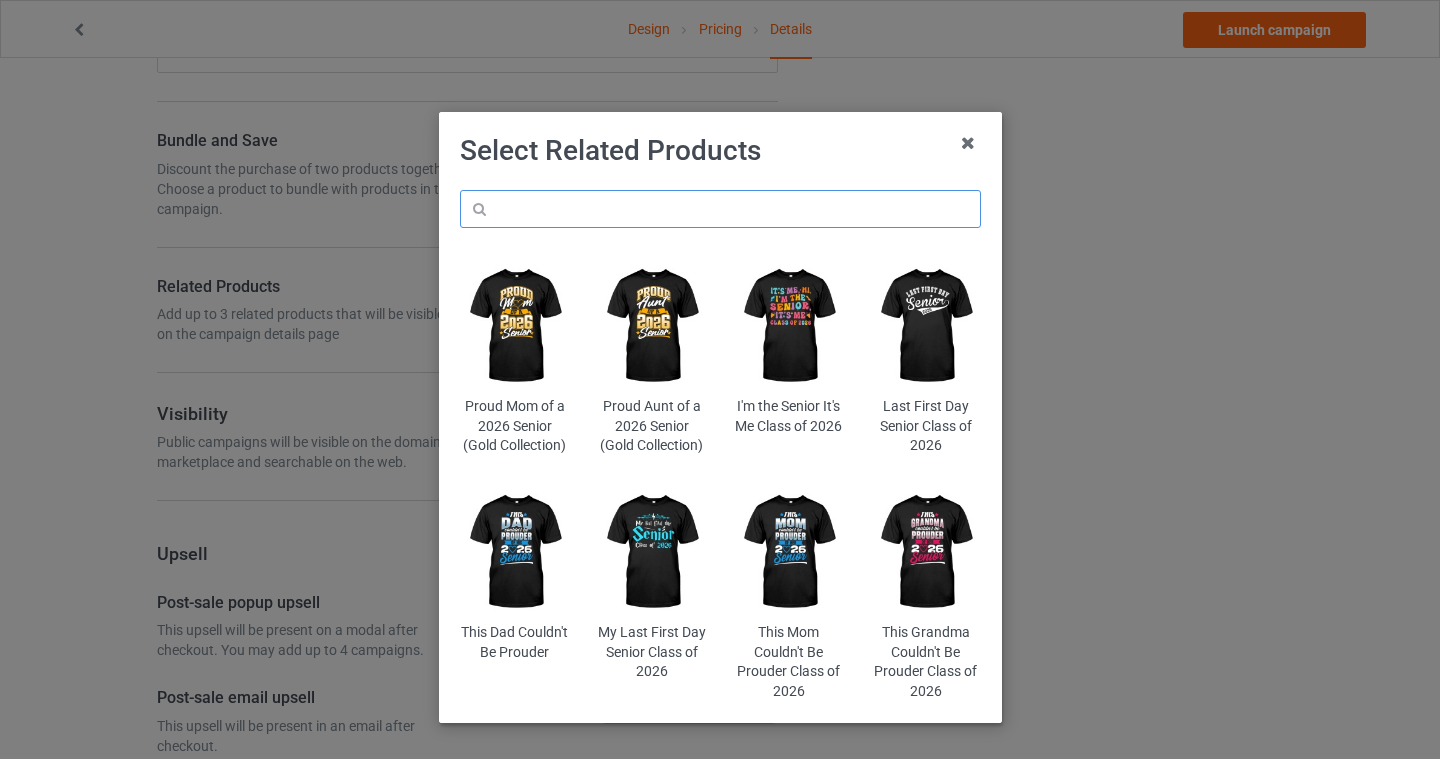 click at bounding box center [720, 209] 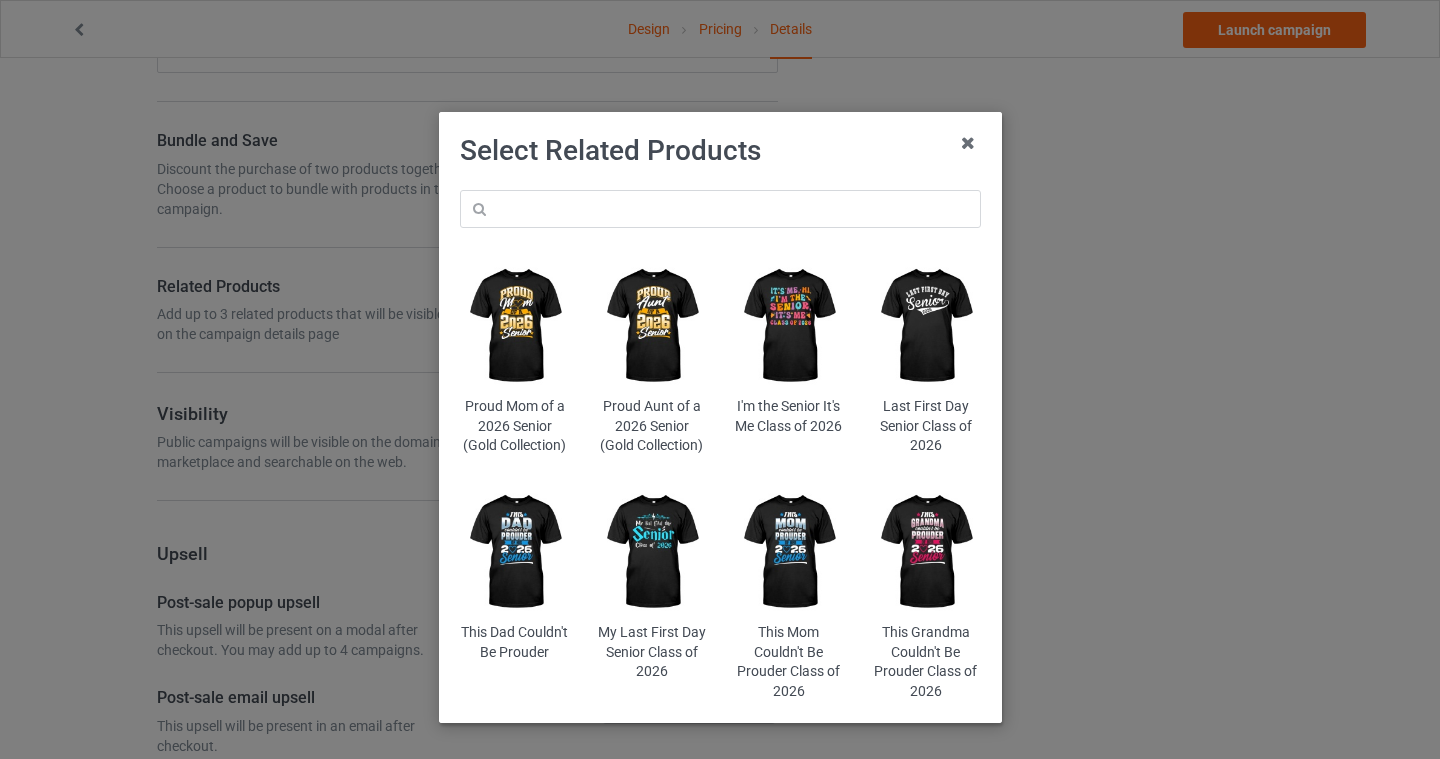 click at bounding box center [651, 326] 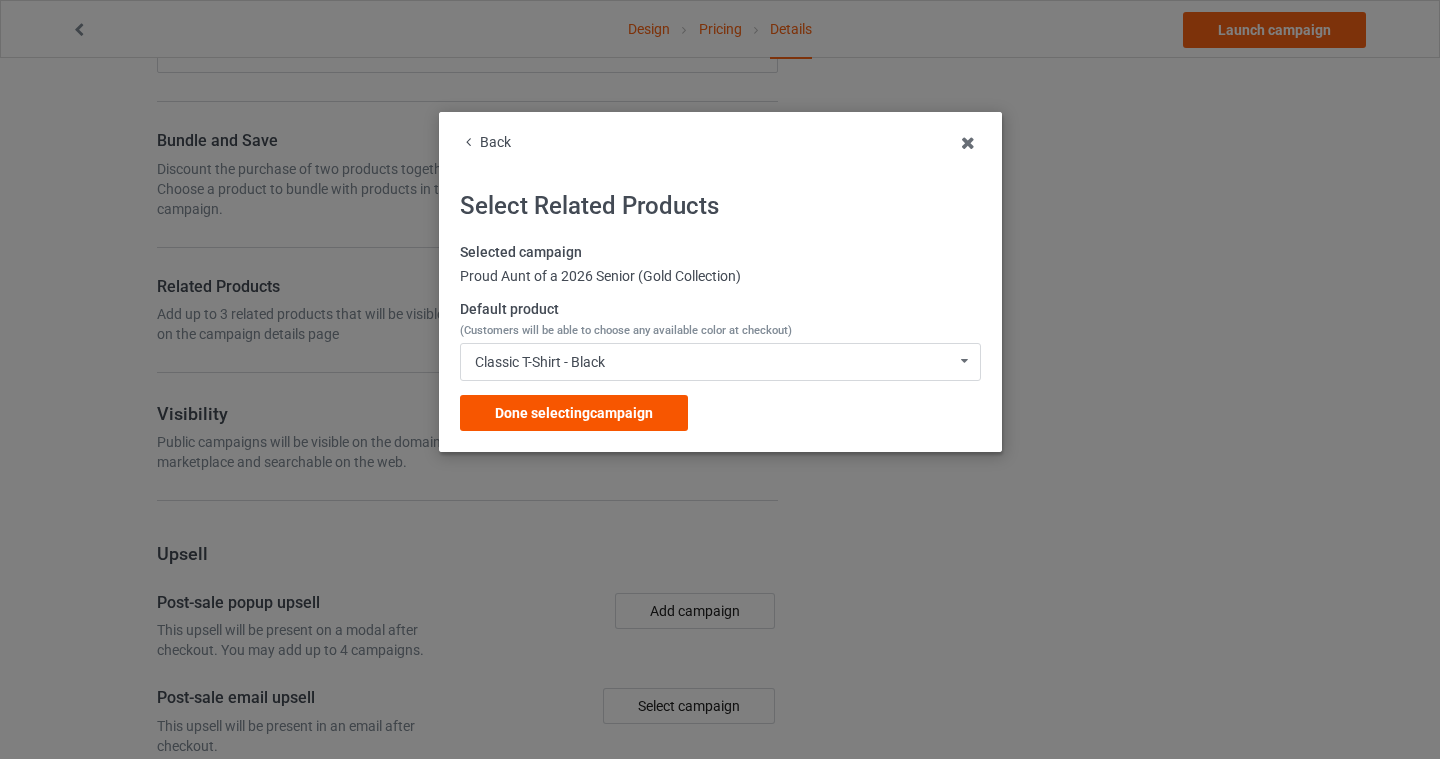click on "Done selecting  campaign" at bounding box center (574, 413) 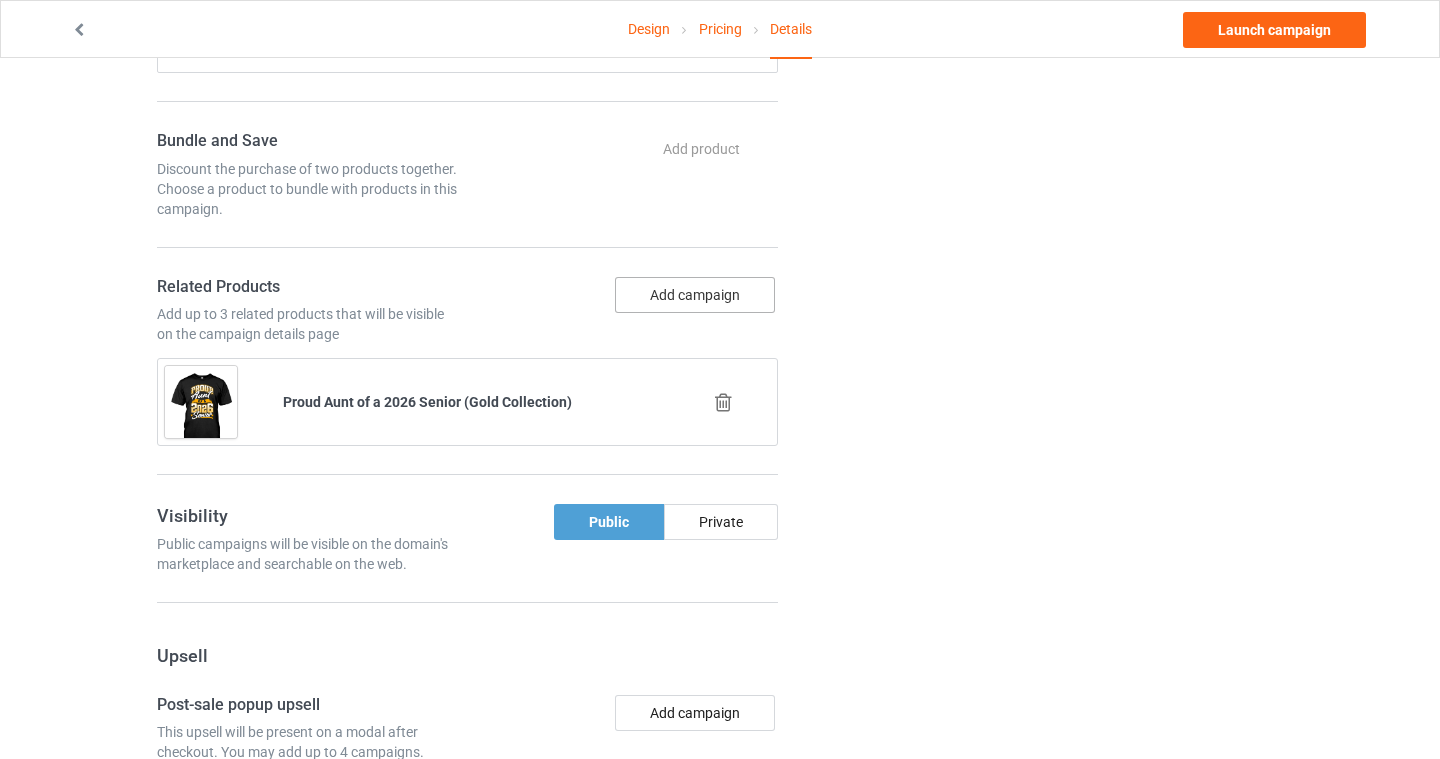 click on "Add campaign" at bounding box center (695, 295) 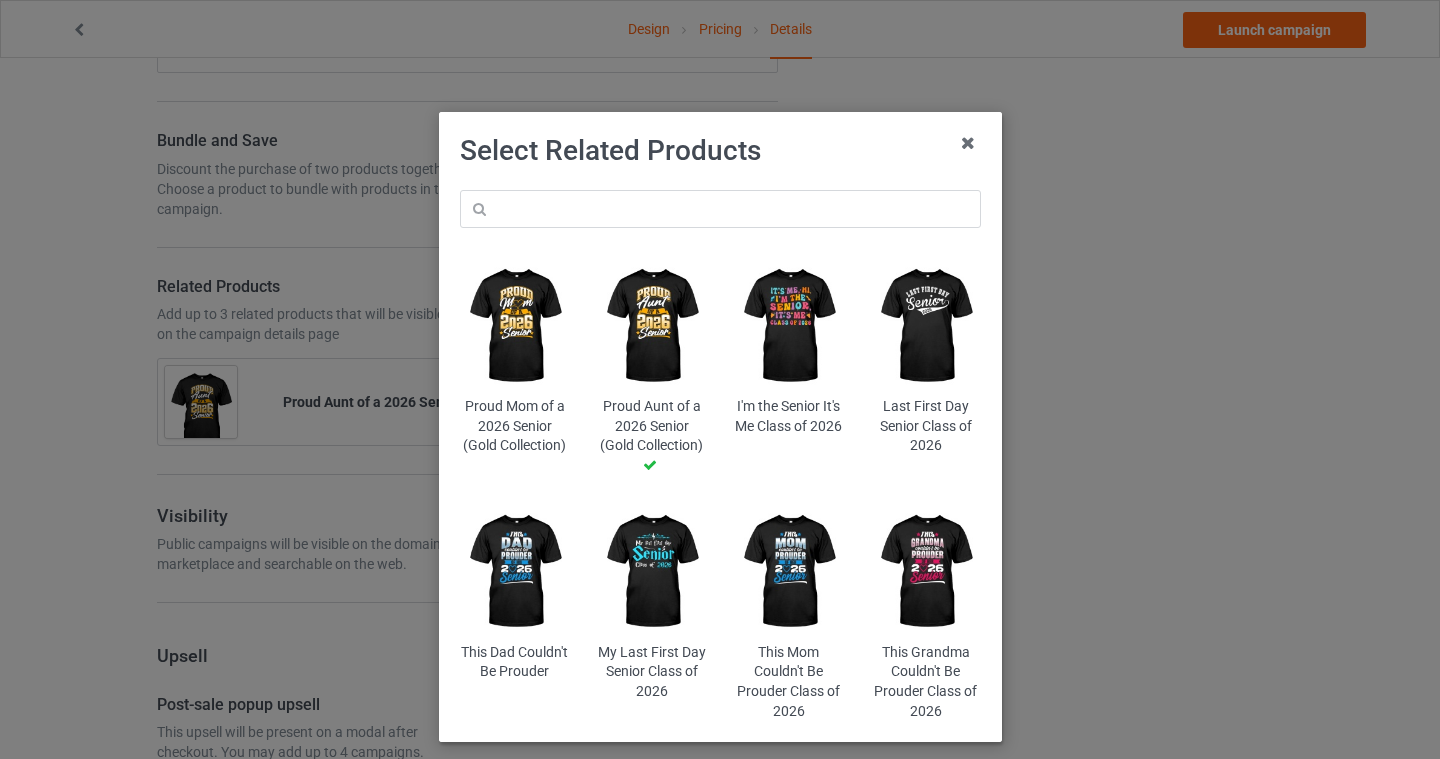 click at bounding box center [514, 326] 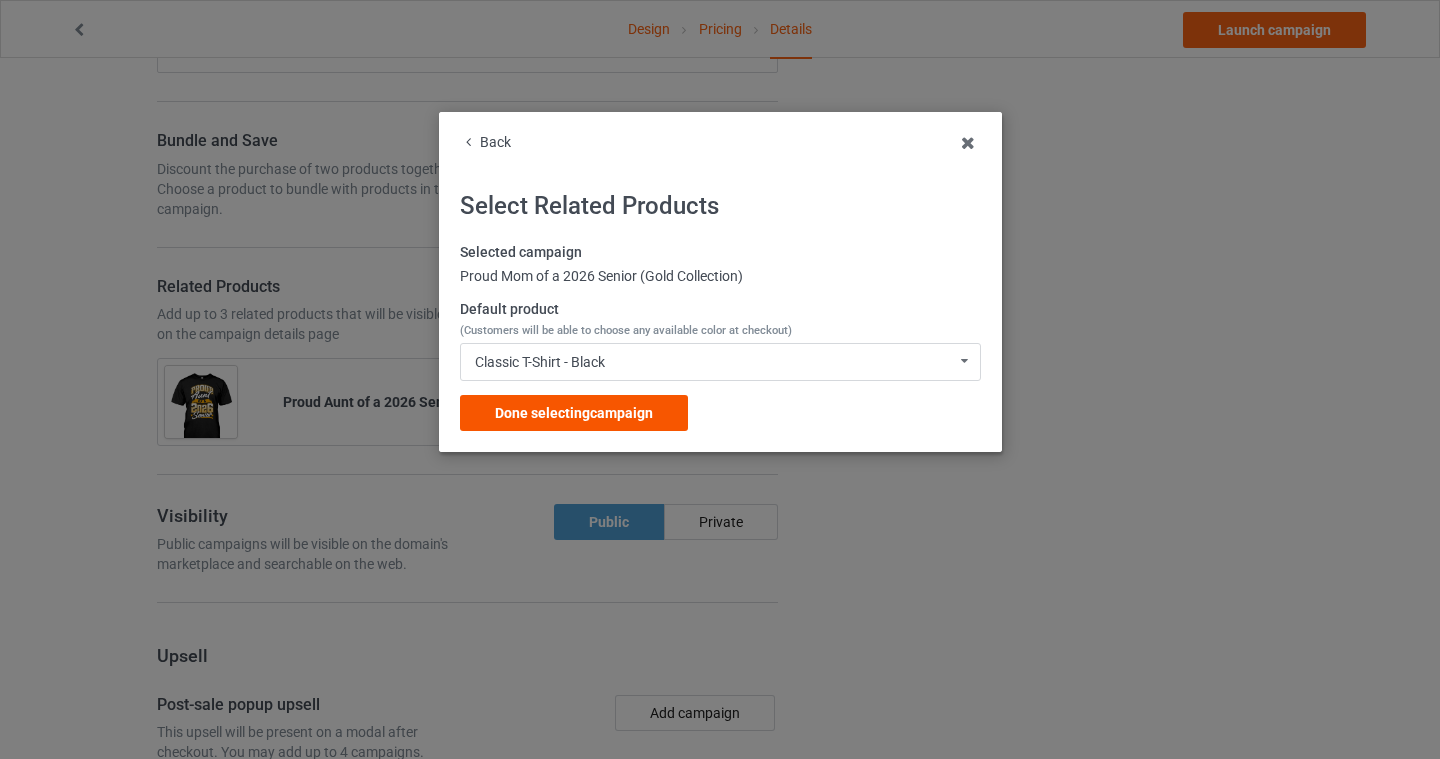 click on "Done selecting  campaign" at bounding box center [574, 413] 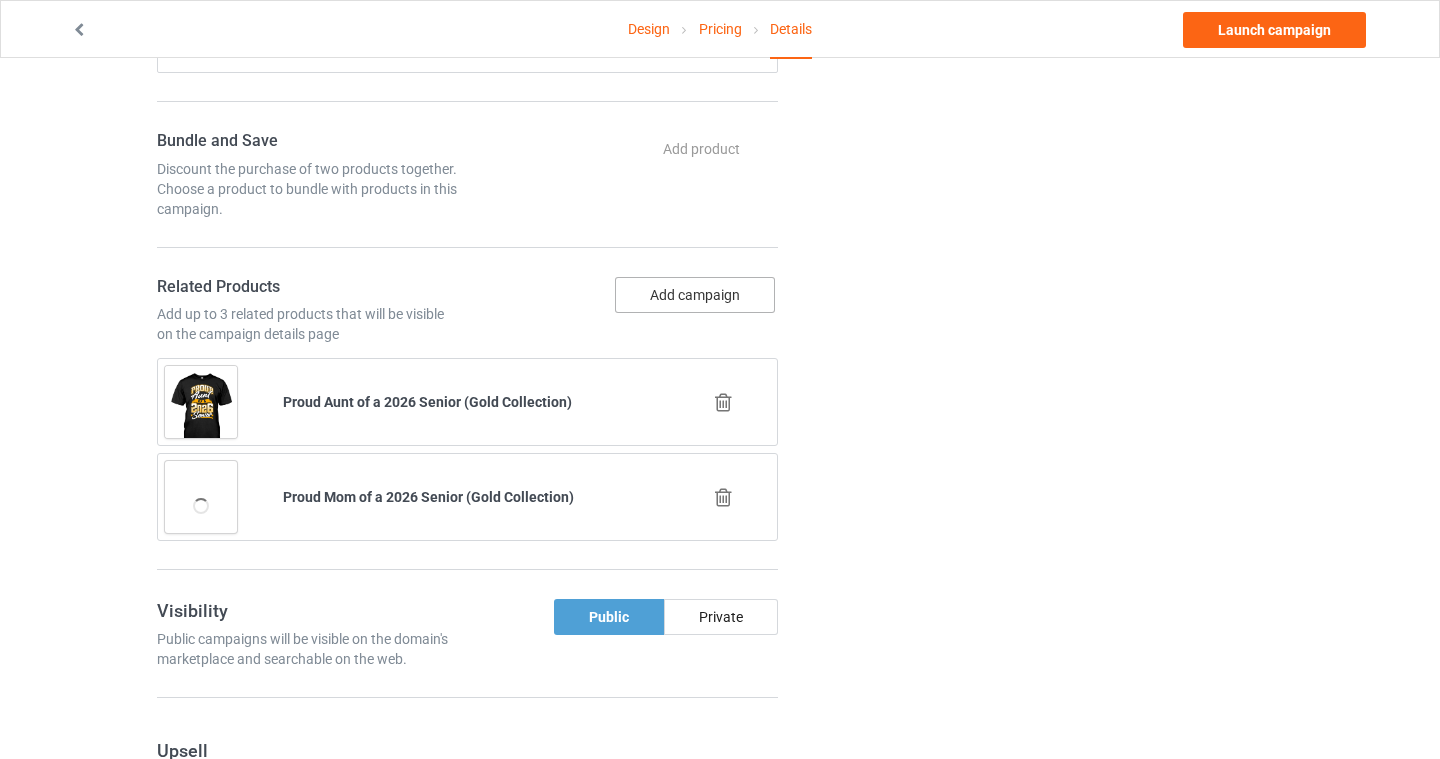 click on "Add campaign" at bounding box center [695, 295] 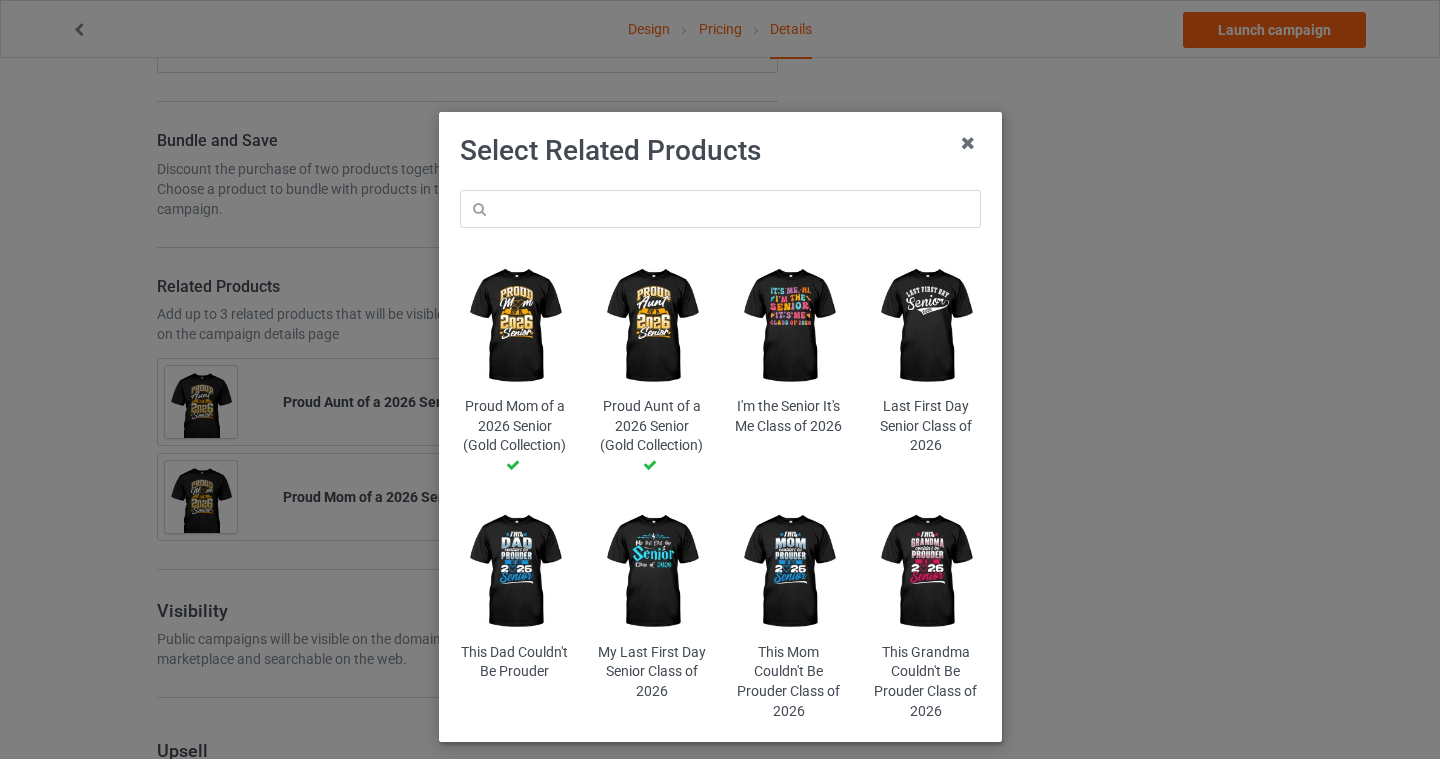 click at bounding box center (788, 326) 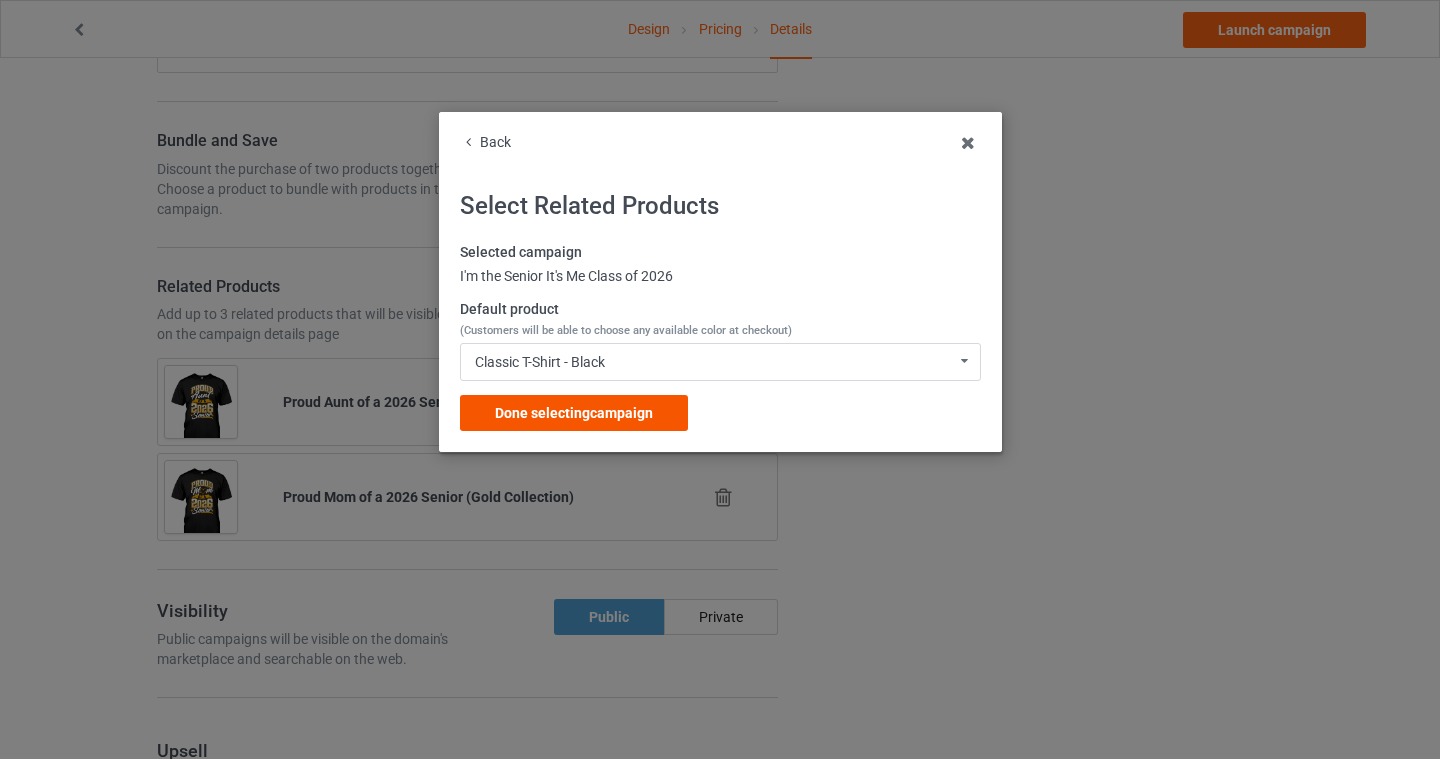 click on "Done selecting  campaign" at bounding box center [574, 413] 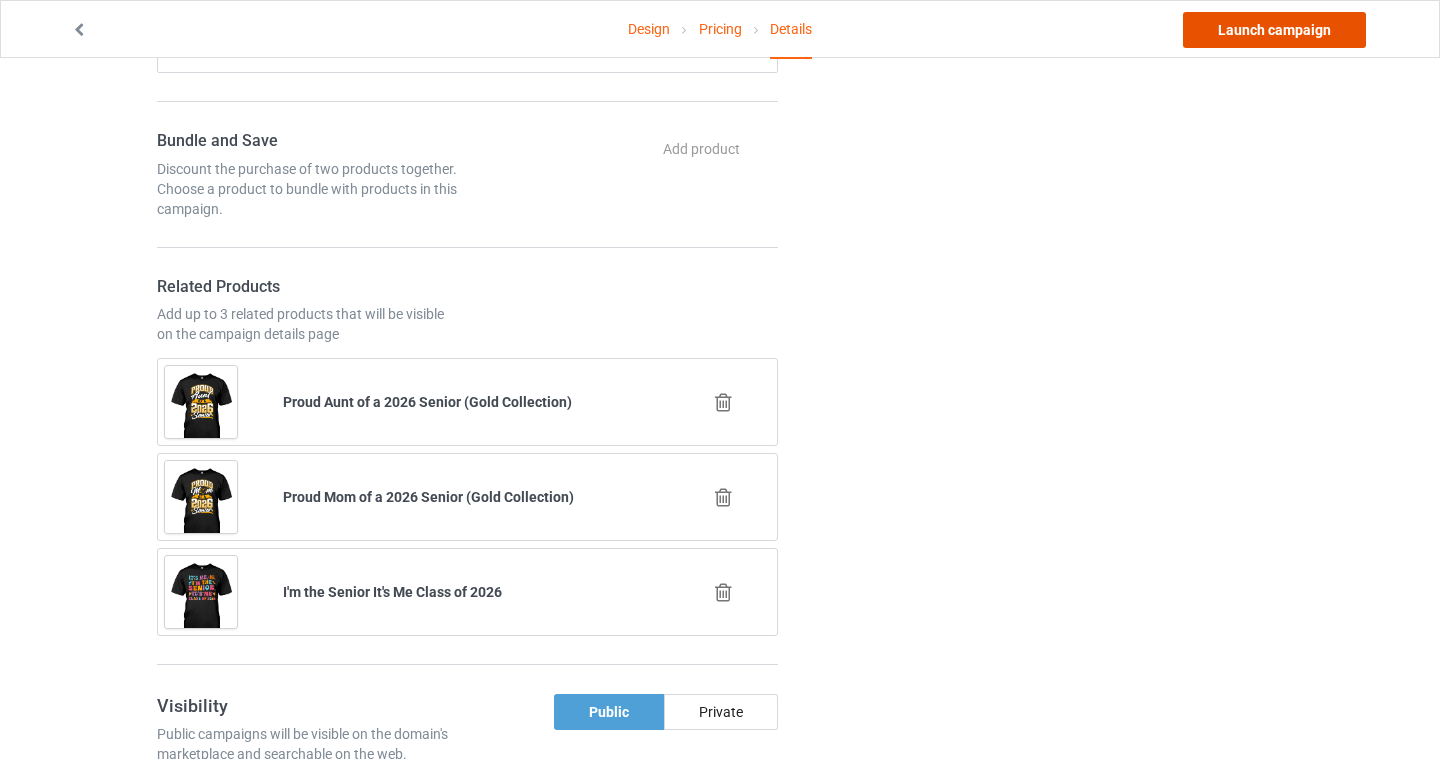 click on "Launch campaign" at bounding box center (1274, 30) 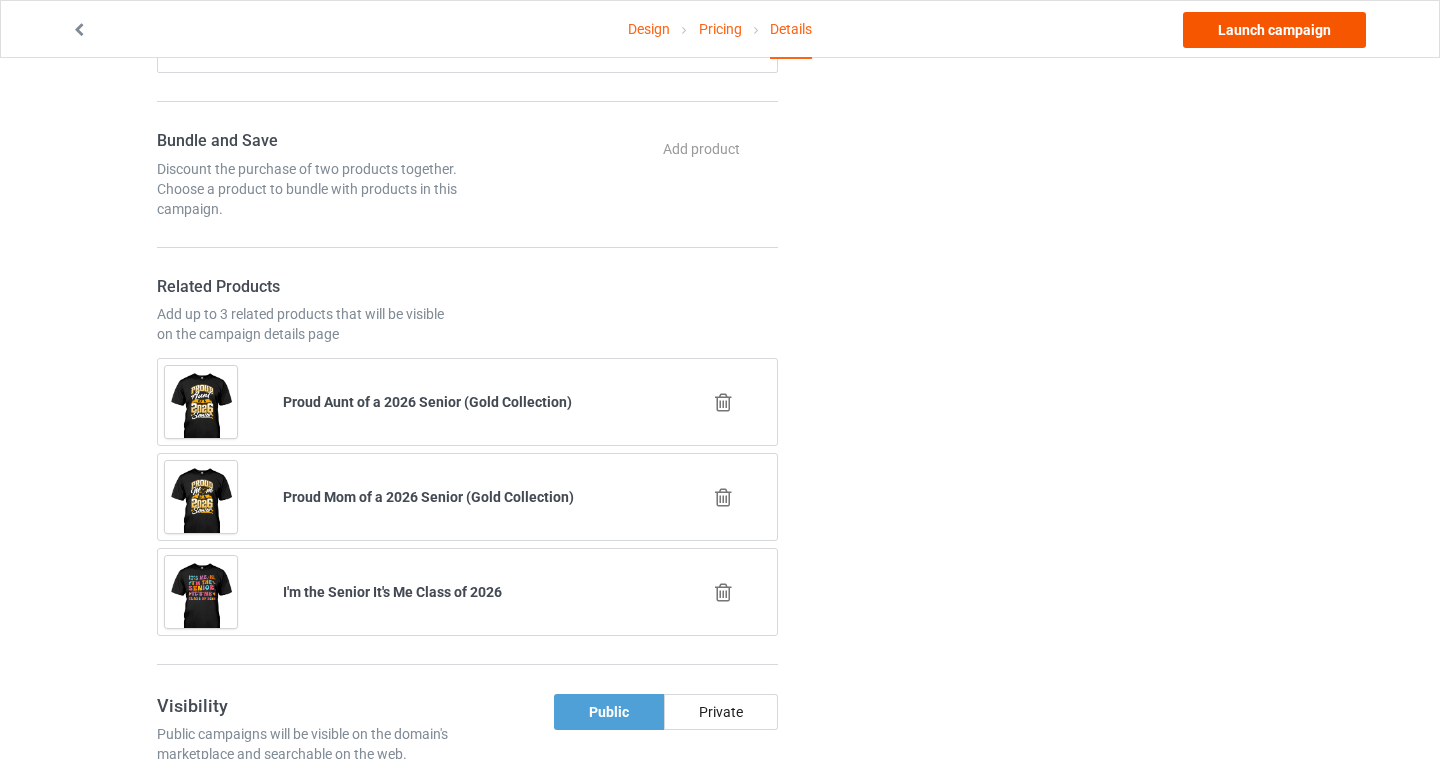 scroll, scrollTop: 0, scrollLeft: 0, axis: both 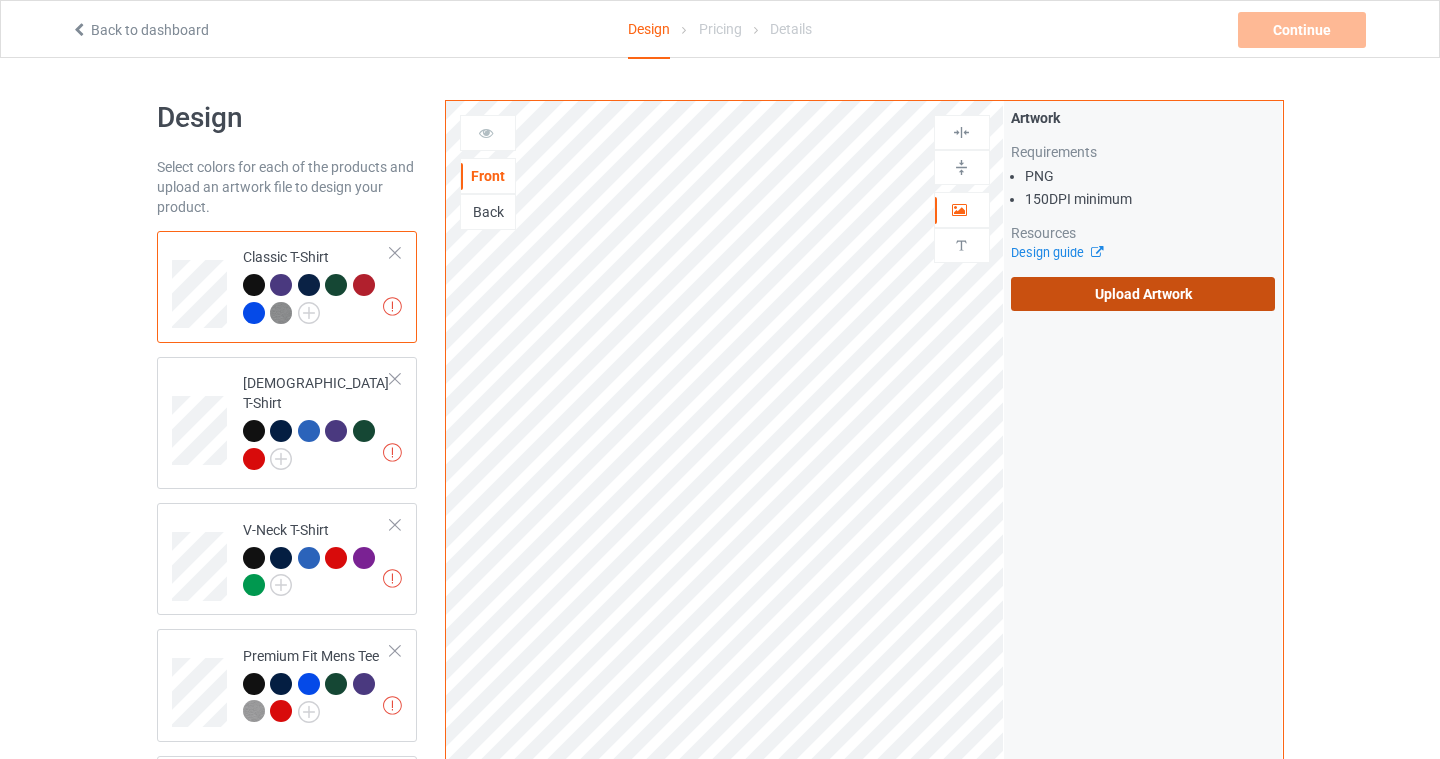 click on "Upload Artwork" at bounding box center (1143, 294) 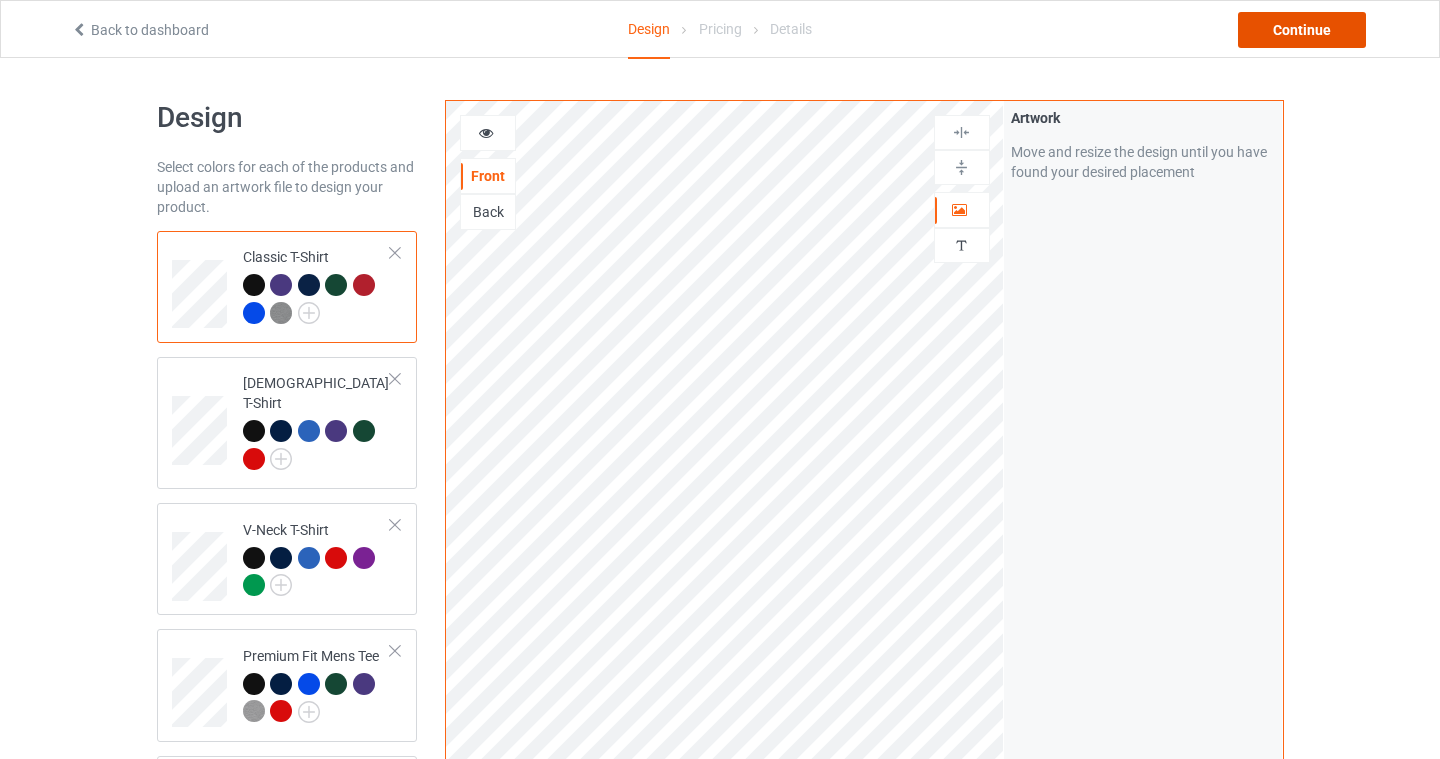 click on "Continue" at bounding box center (1302, 30) 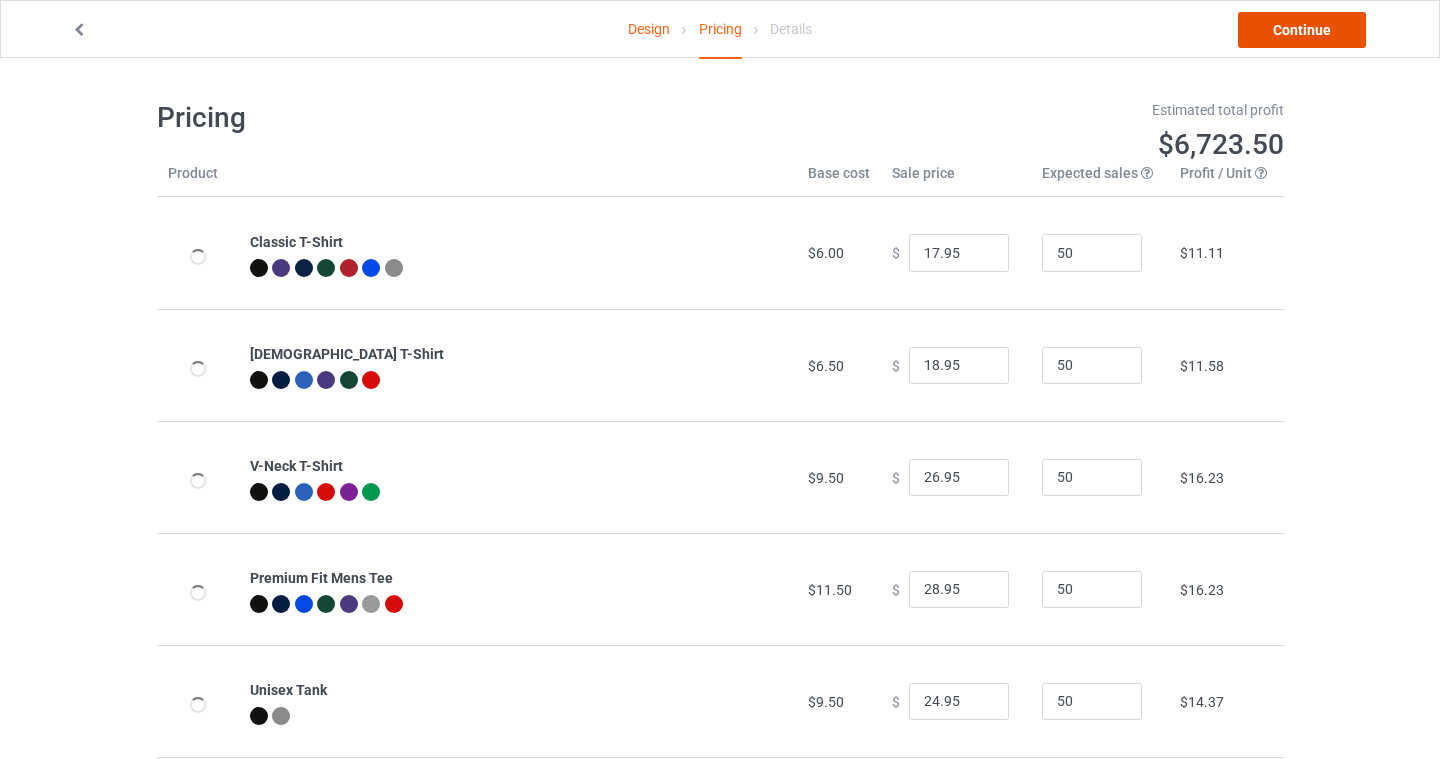 click on "Continue" at bounding box center (1302, 30) 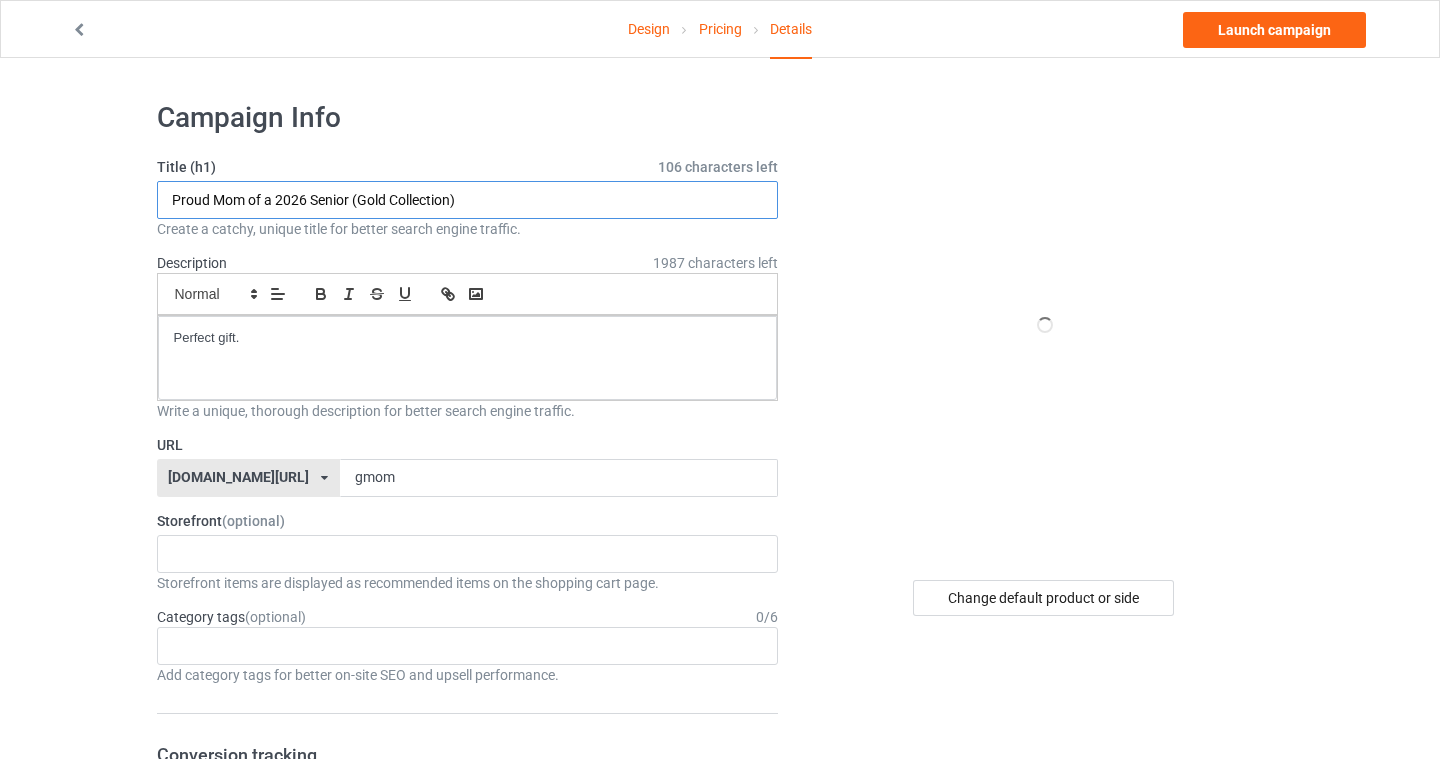 click on "Proud Mom of a 2026 Senior (Gold Collection)" at bounding box center (468, 200) 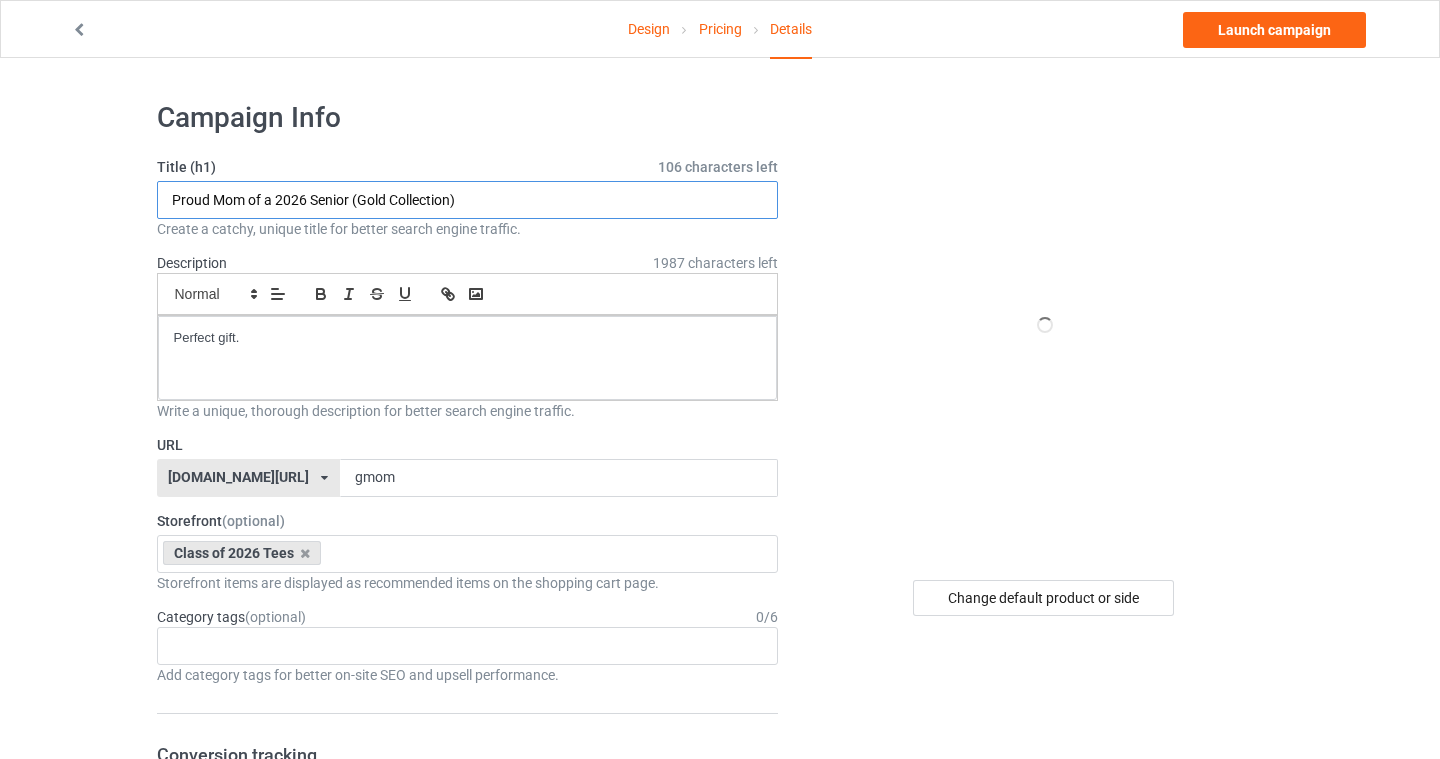 click on "Proud Mom of a 2026 Senior (Gold Collection)" at bounding box center [468, 200] 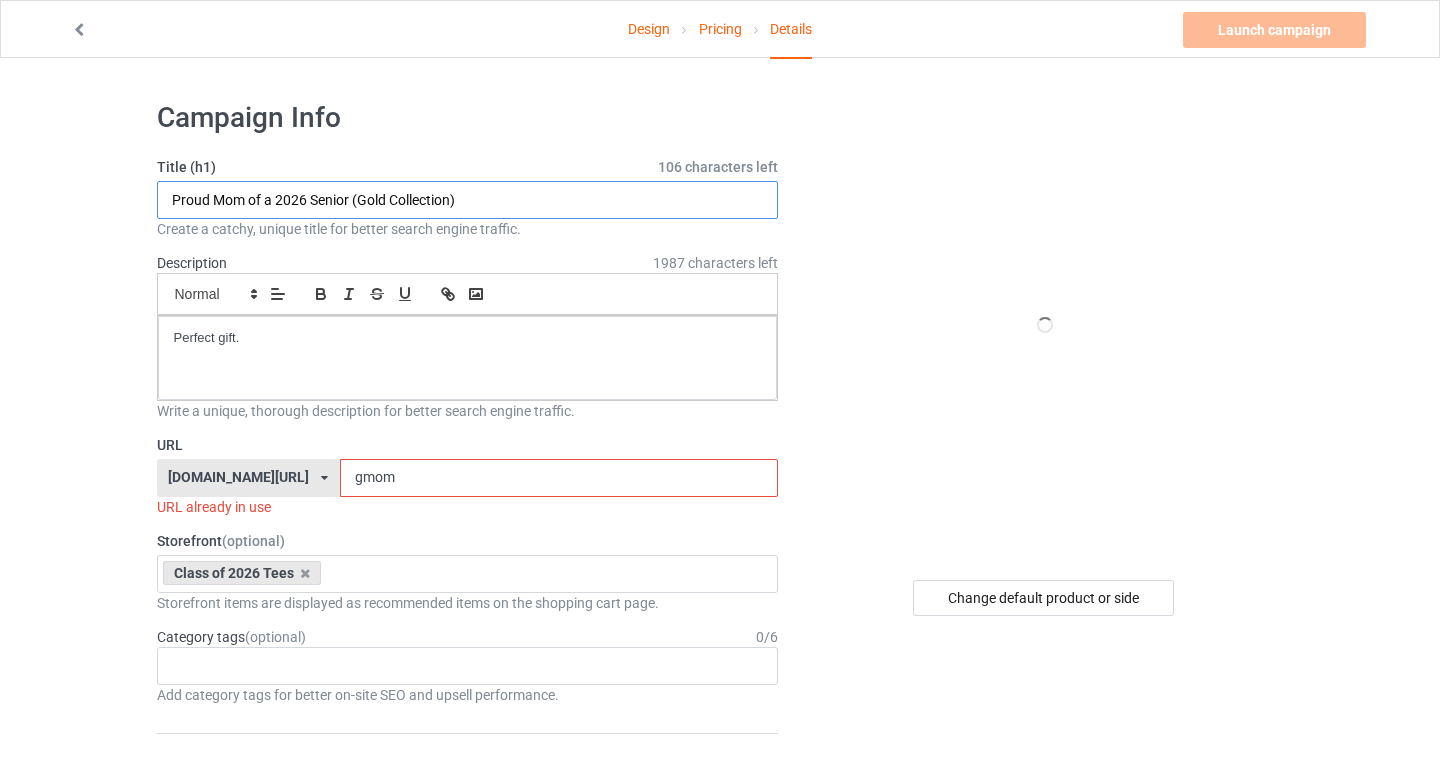 click on "Proud Mom of a 2026 Senior (Gold Collection)" at bounding box center (468, 200) 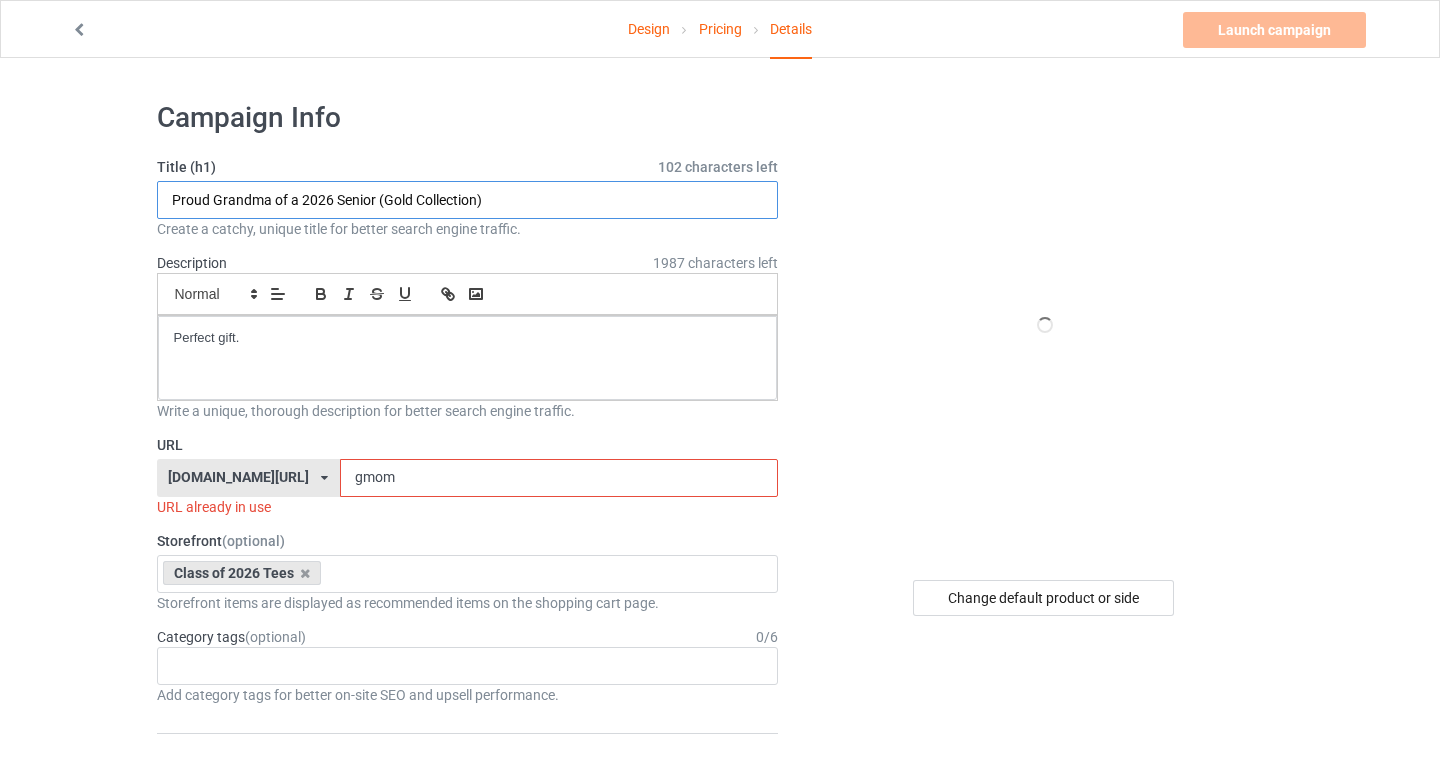 type on "Proud Grandma of a 2026 Senior (Gold Collection)" 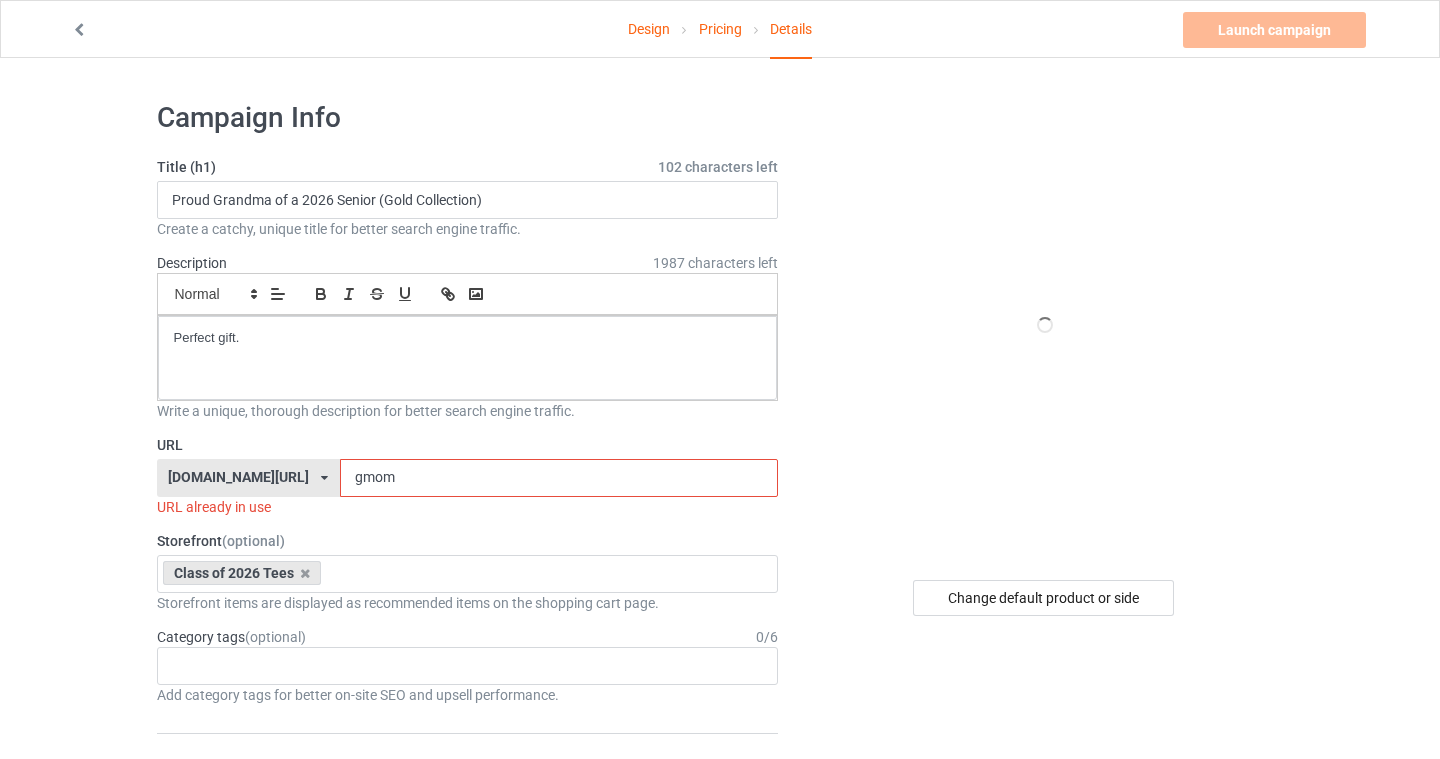 drag, startPoint x: 380, startPoint y: 472, endPoint x: 279, endPoint y: 469, distance: 101.04455 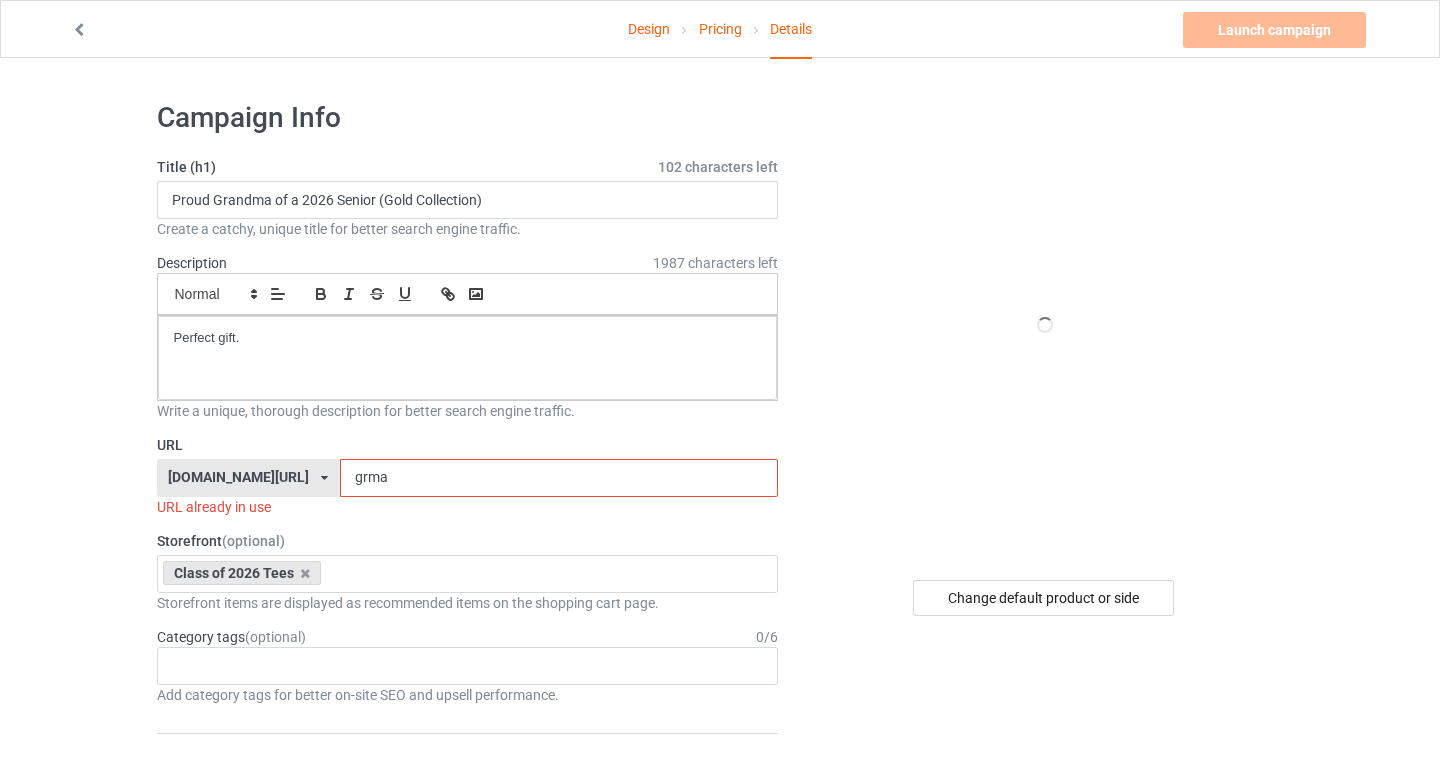 click on "Design Pricing Details Launch campaign Invalid campaign URL Campaign Info Title (h1) 102   characters left Proud Grandma of a 2026 Senior (Gold Collection) Create a catchy, unique title for better search engine traffic. Description 1987   characters left       Small Normal Large Big Huge                                                                                     Perfect gift. Write a unique, thorough description for better search engine traffic. URL seniors2026.com/ bach2basics.com/ classof2021apparel.com/ classof2022apparel.com/ classof2023apparel.com/ classof2024store.com/ handprintshirts.com/ ibelieveinmyshelf.com/ musicalsarecalling.com/ purrandroll.com/ sciencegiftstore.com/ seniors2024.com/ seniors2025.com/ seniors2026.com/ thespianlifestore.com/ uglychristmasvibes.com/ wowschoolshirt.com/ teechip.com/ 656dfe6916dd050034cb9572 5fc5013a5a527b31aa72b761 6005c4c7ad19644f66cf261b 6082ac1e83199759e4c6e54d 6112668c4b3605506e12541d 61152c28323a207399f5d18c 6645ed3a71c2d3002f60be12 grma Storefront 0 / 6" at bounding box center (720, 1104) 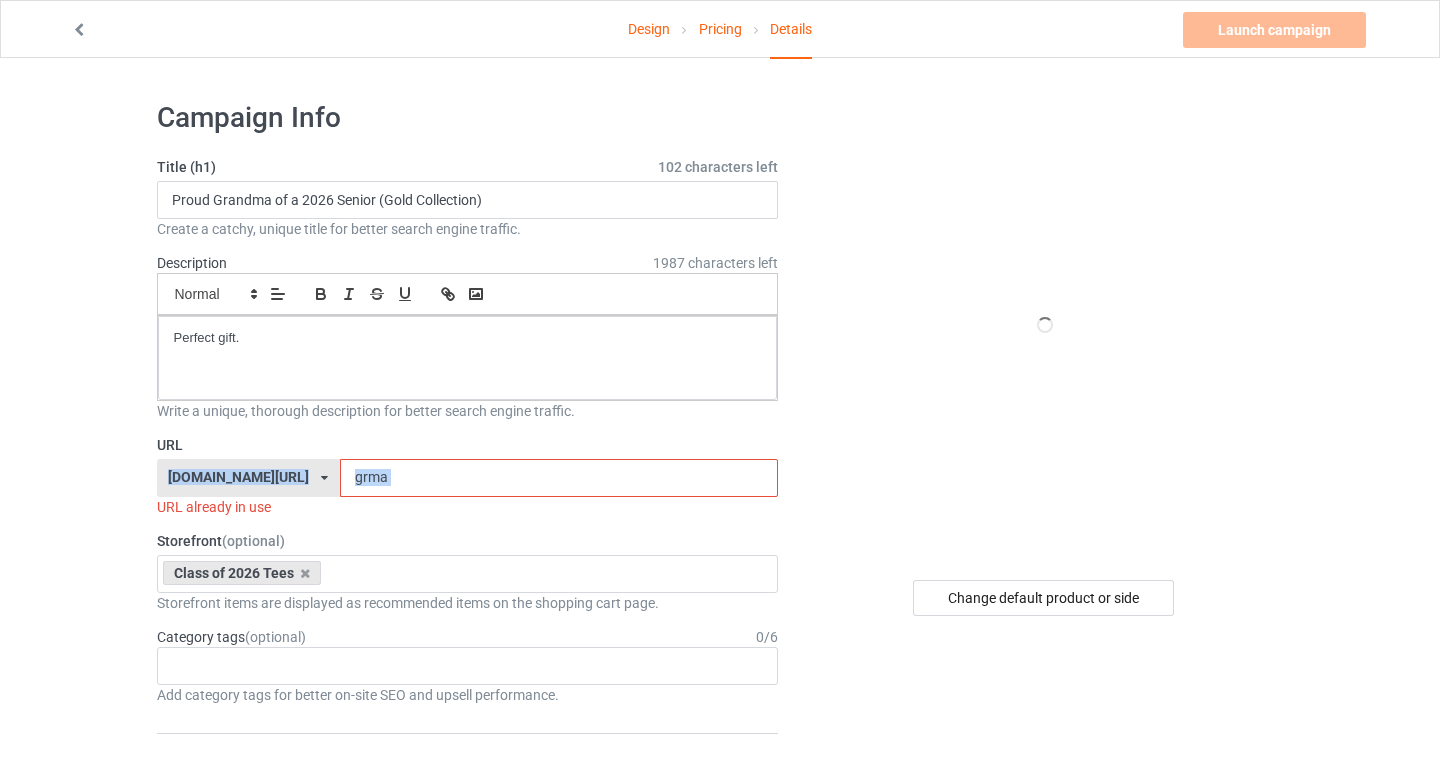 click on "grma" at bounding box center (559, 478) 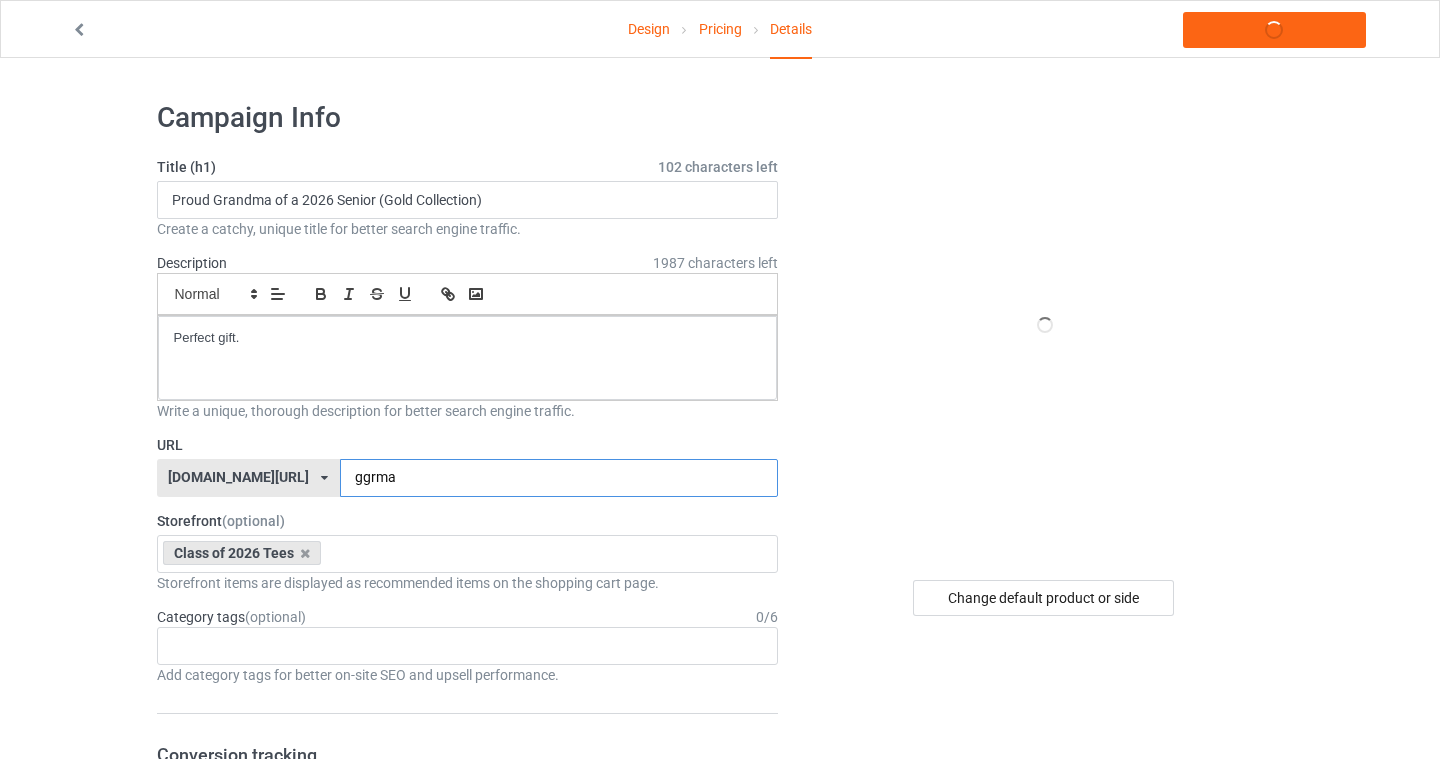 type on "ggrma" 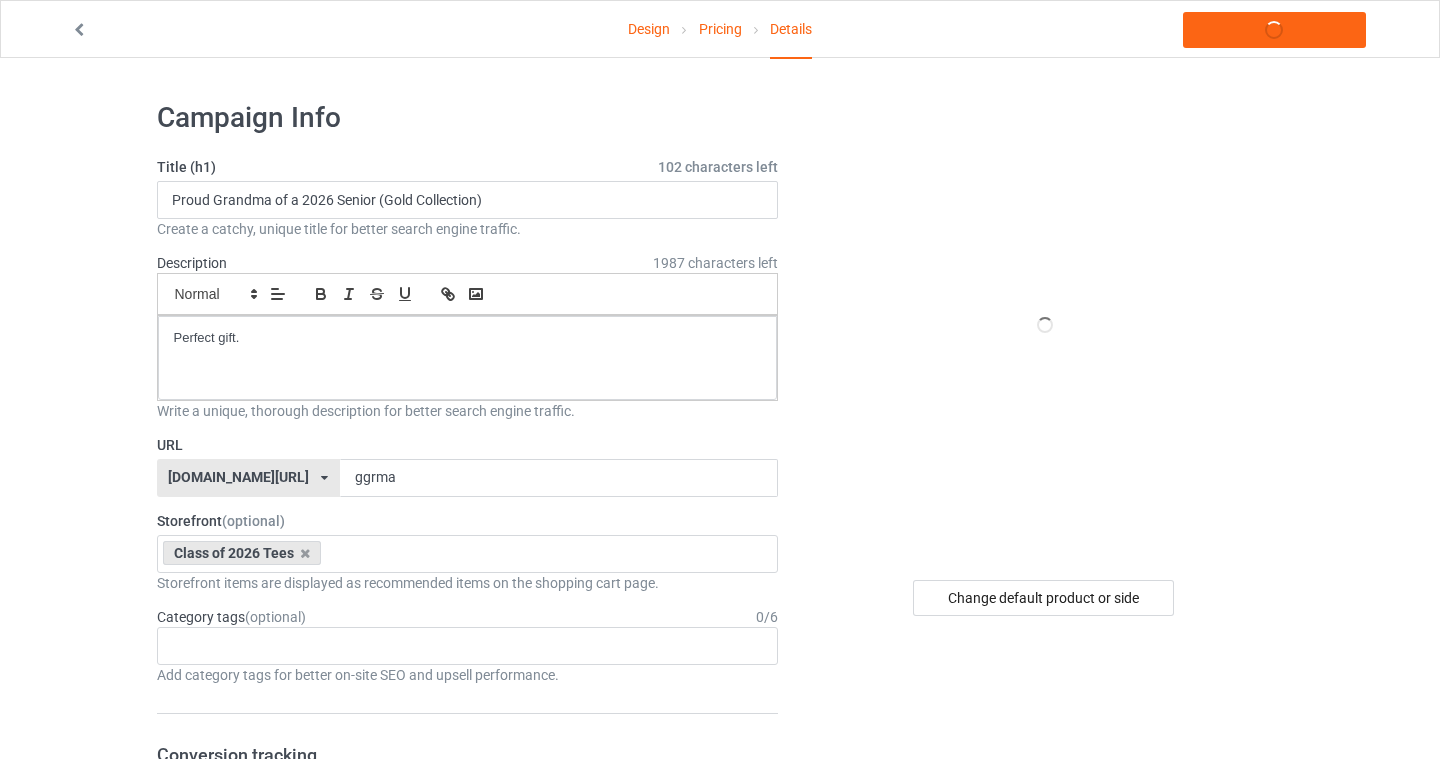 click on "Design Pricing Details Launch campaign Campaign Info Title (h1) 102   characters left Proud Grandma of a 2026 Senior (Gold Collection) Create a catchy, unique title for better search engine traffic. Description 1987   characters left       Small Normal Large Big Huge                                                                                     Perfect gift. Write a unique, thorough description for better search engine traffic. URL seniors2026.com/ bach2basics.com/ classof2021apparel.com/ classof2022apparel.com/ classof2023apparel.com/ classof2024store.com/ handprintshirts.com/ ibelieveinmyshelf.com/ musicalsarecalling.com/ purrandroll.com/ sciencegiftstore.com/ seniors2024.com/ seniors2025.com/ seniors2026.com/ thespianlifestore.com/ uglychristmasvibes.com/ wowschoolshirt.com/ teechip.com/ 656dfe6916dd050034cb9572 5fc5013a5a527b31aa72b761 6005c4c7ad19644f66cf261b 6082ac1e83199759e4c6e54d 6112668c4b3605506e12541d 61152c28323a207399f5d18c 6645ed3a71c2d3002f60be12 632899cb11699d00339a499c ggrma Storefront" at bounding box center (720, 1094) 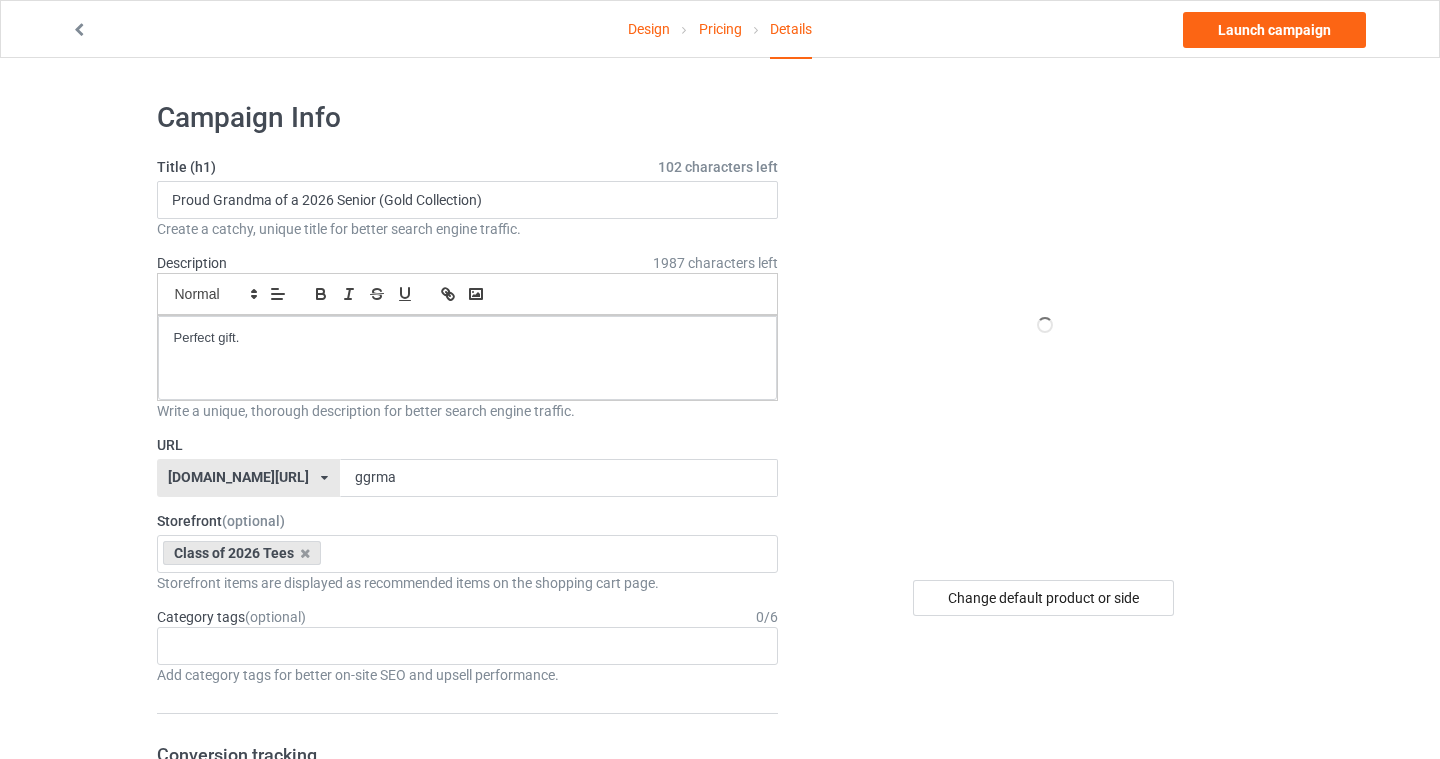 scroll, scrollTop: 8, scrollLeft: 0, axis: vertical 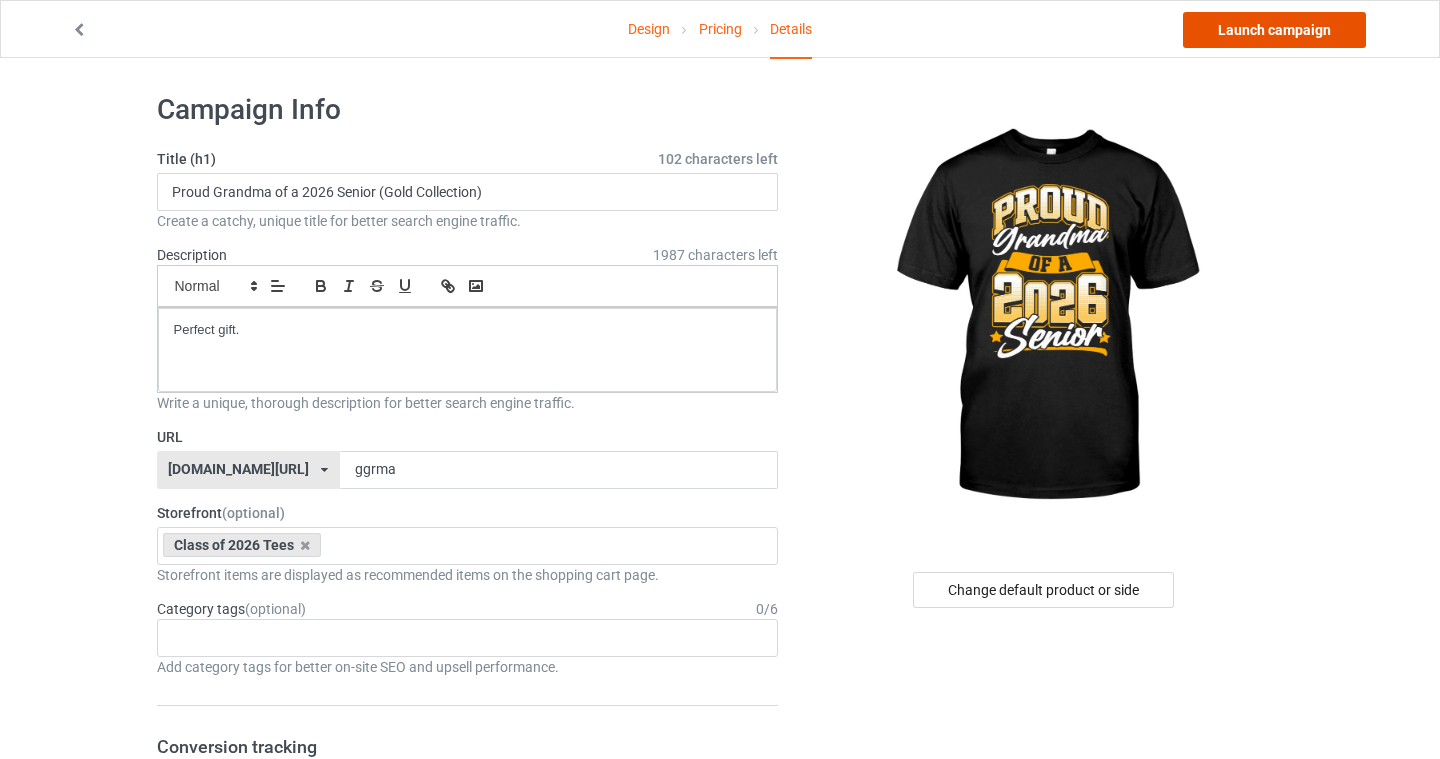 click on "Launch campaign" at bounding box center [1274, 30] 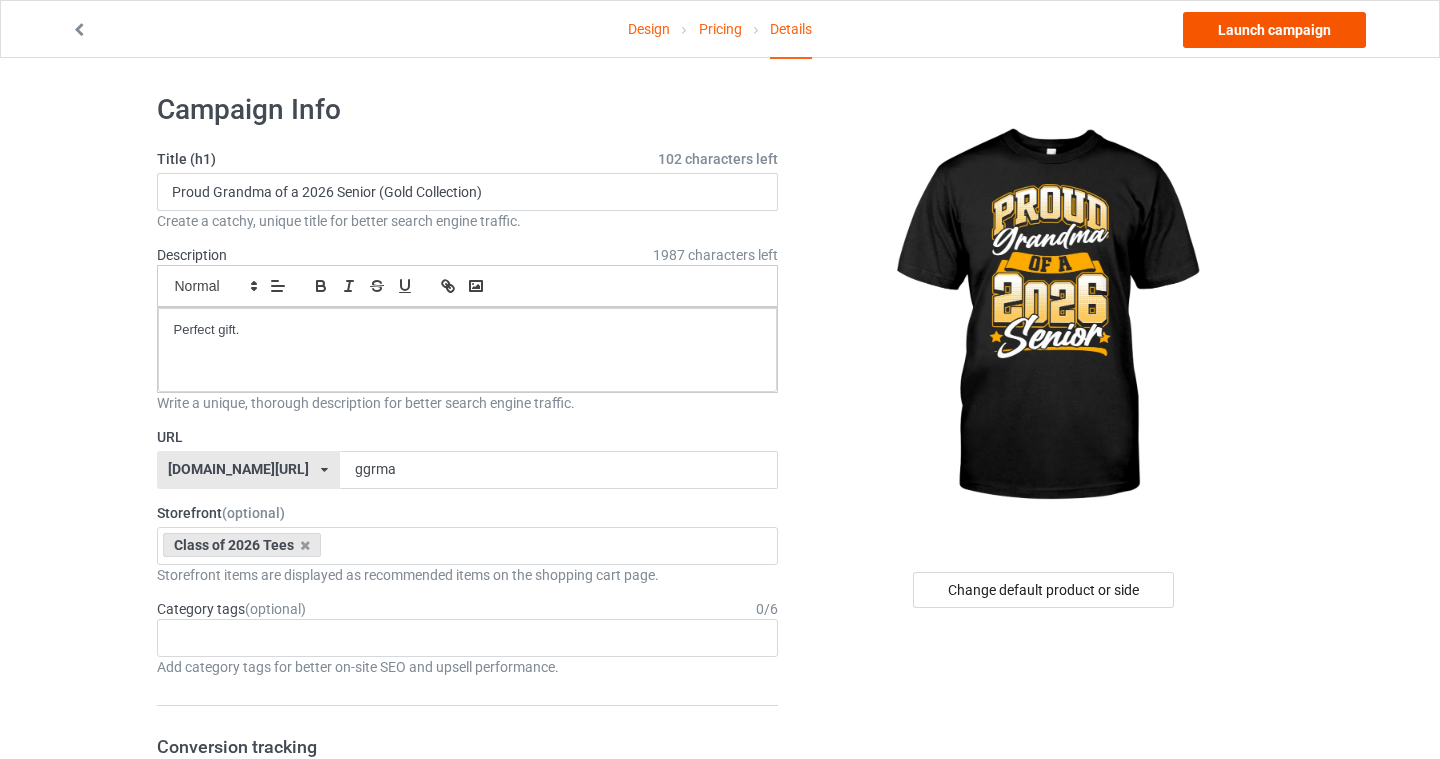 scroll, scrollTop: 0, scrollLeft: 0, axis: both 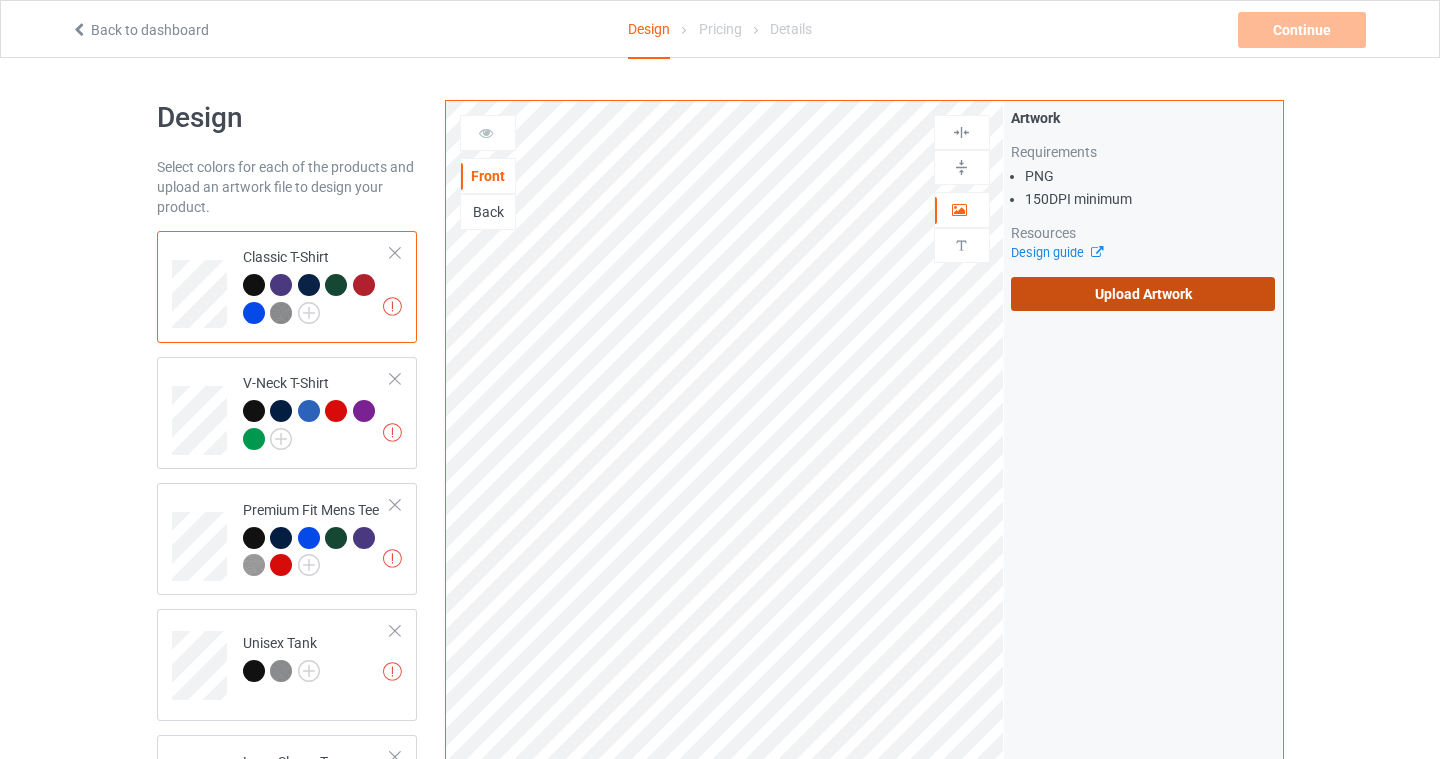 click on "Upload Artwork" at bounding box center (1143, 294) 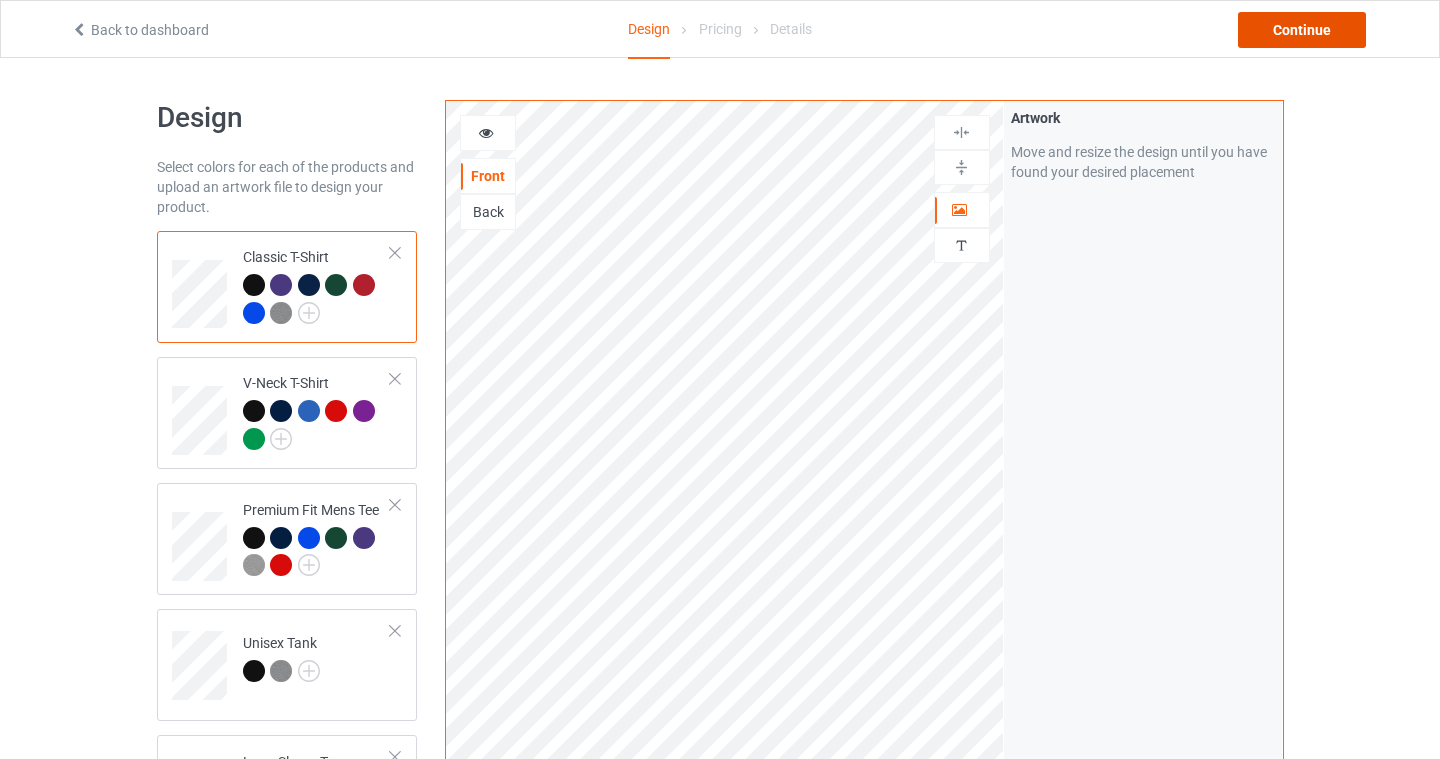 click on "Continue" at bounding box center (1302, 30) 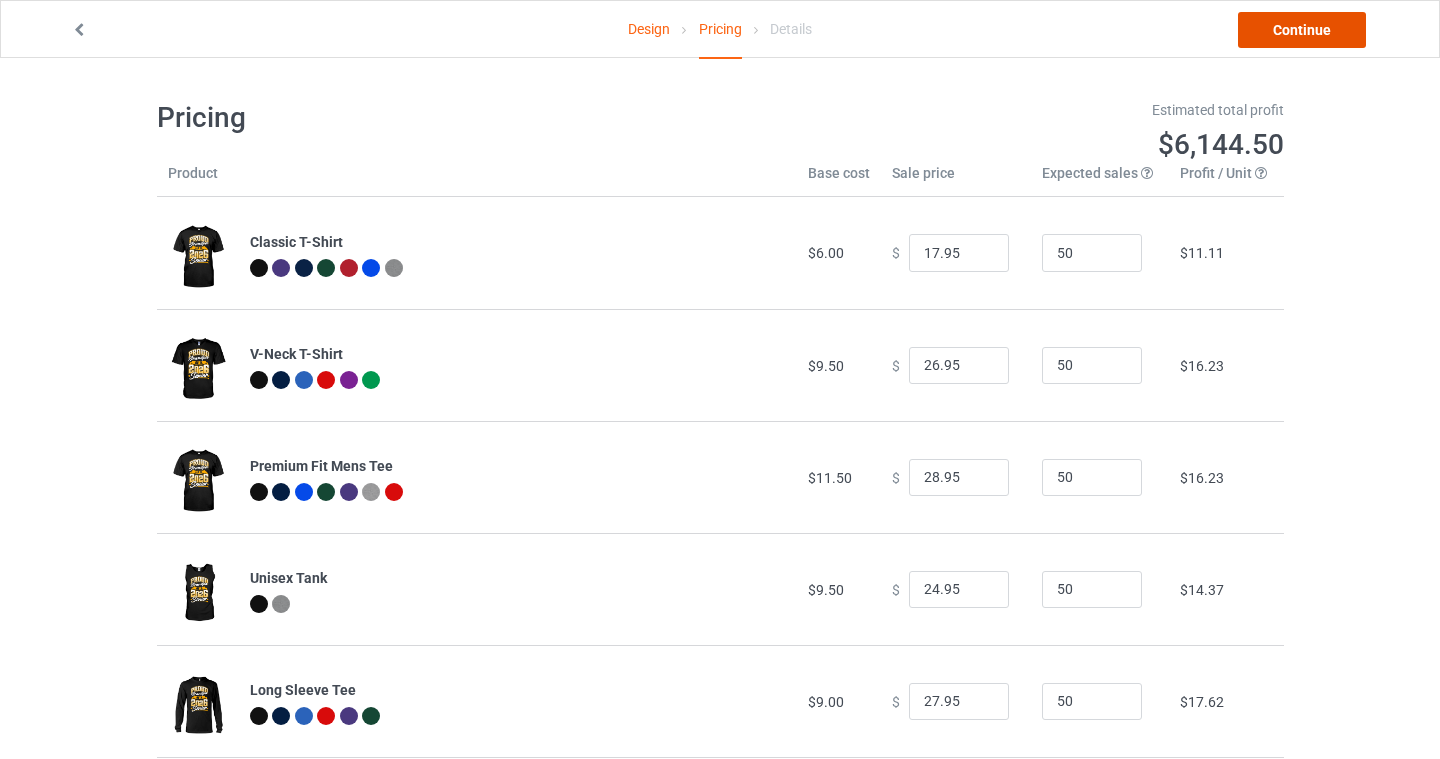 click on "Continue" at bounding box center [1302, 30] 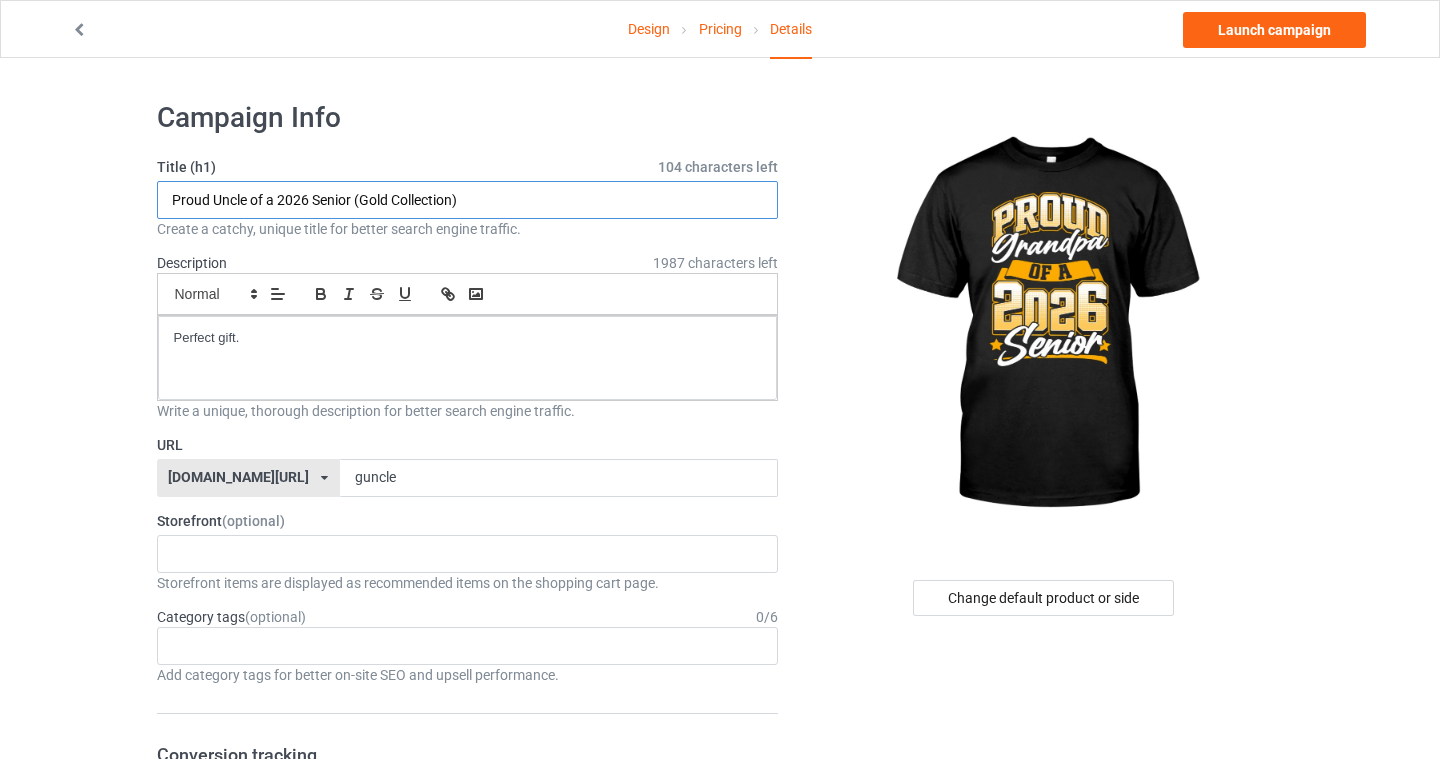 click on "Proud Uncle of a 2026 Senior (Gold Collection)" at bounding box center (468, 200) 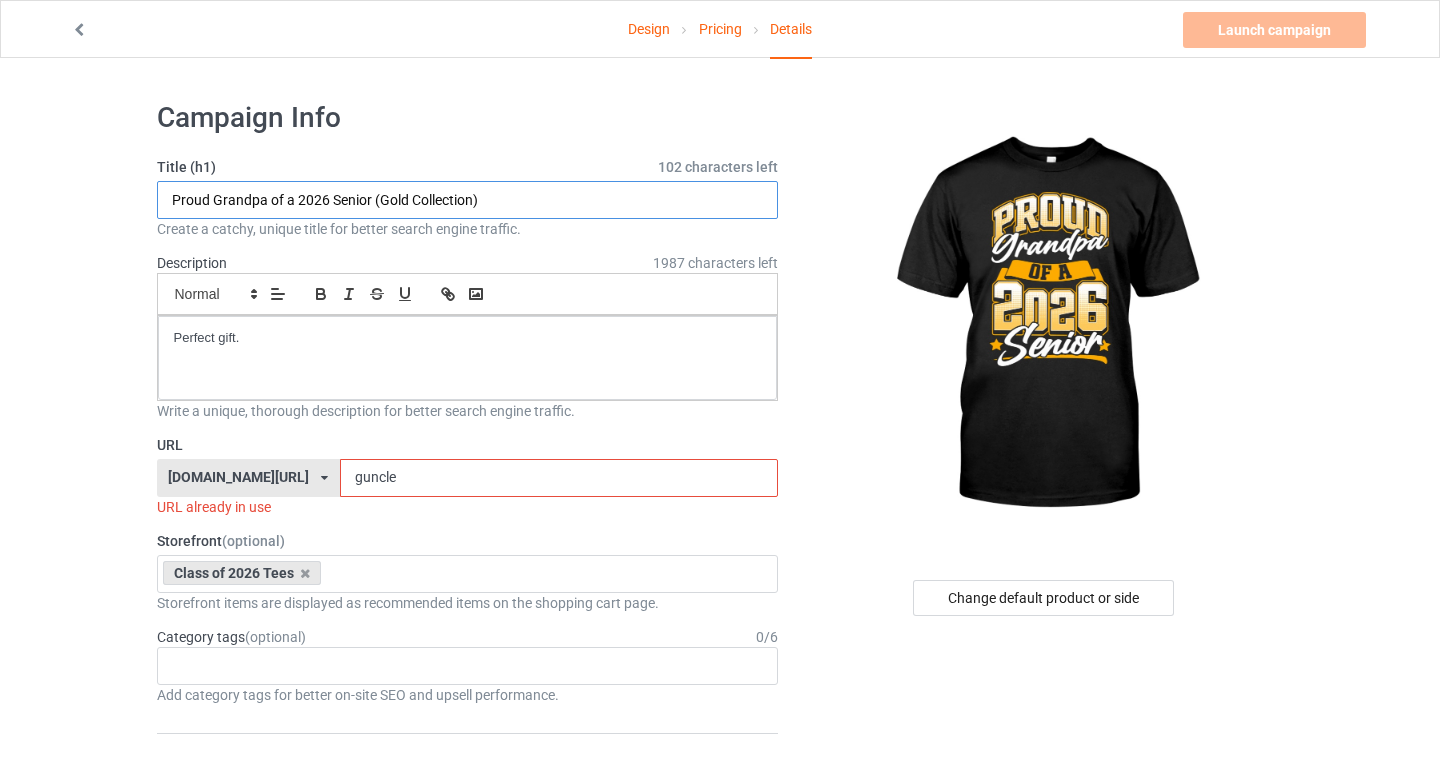 type on "Proud Grandpa of a 2026 Senior (Gold Collection)" 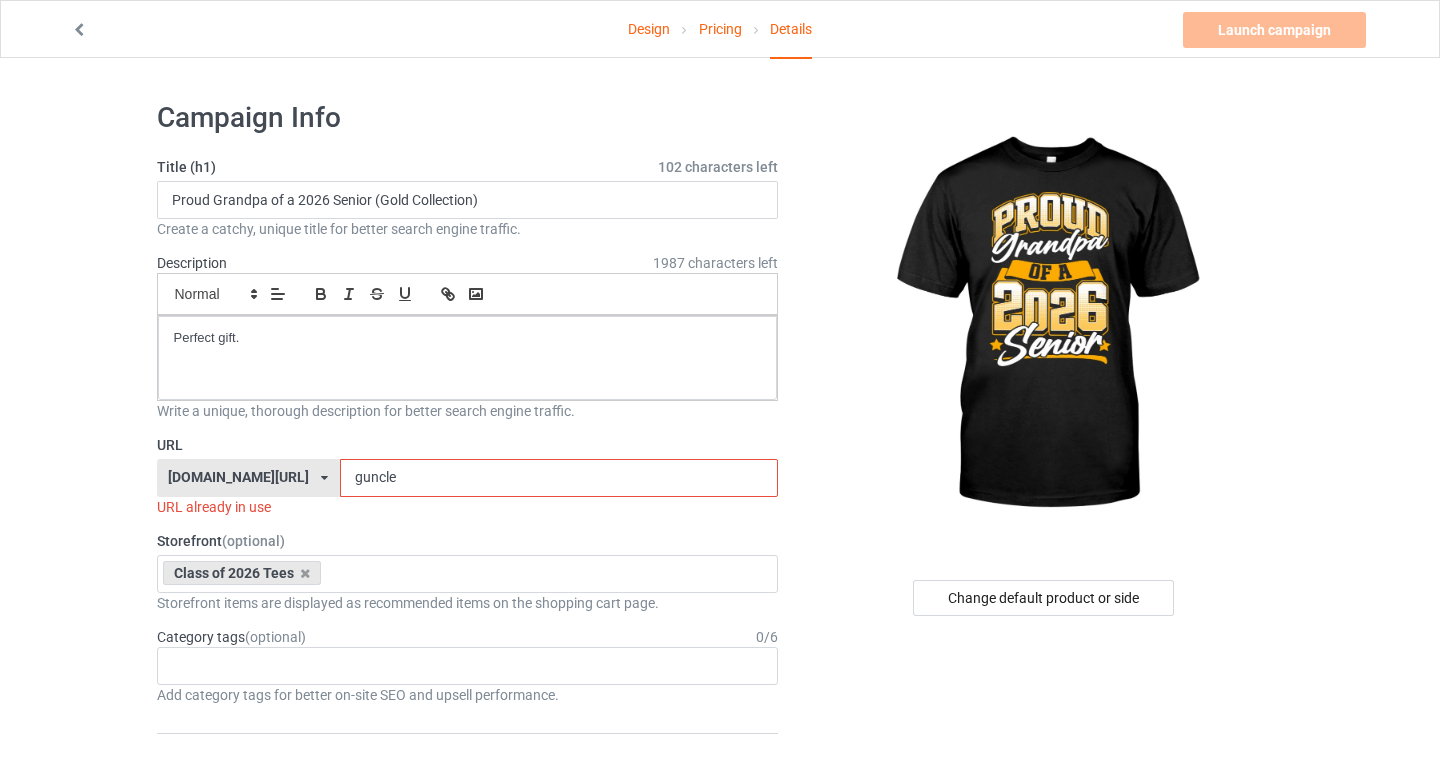 drag, startPoint x: 384, startPoint y: 486, endPoint x: 207, endPoint y: 454, distance: 179.8694 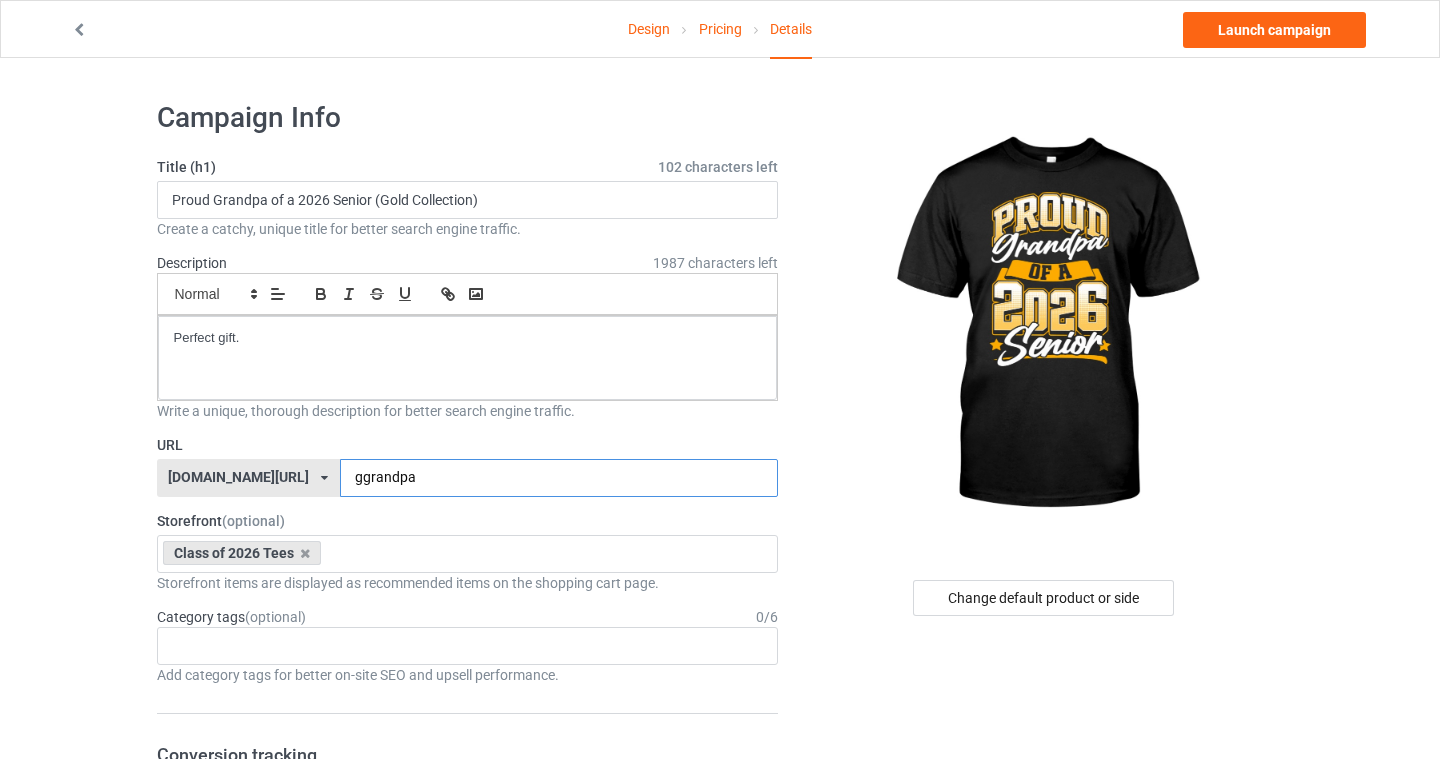 type on "ggrandpa" 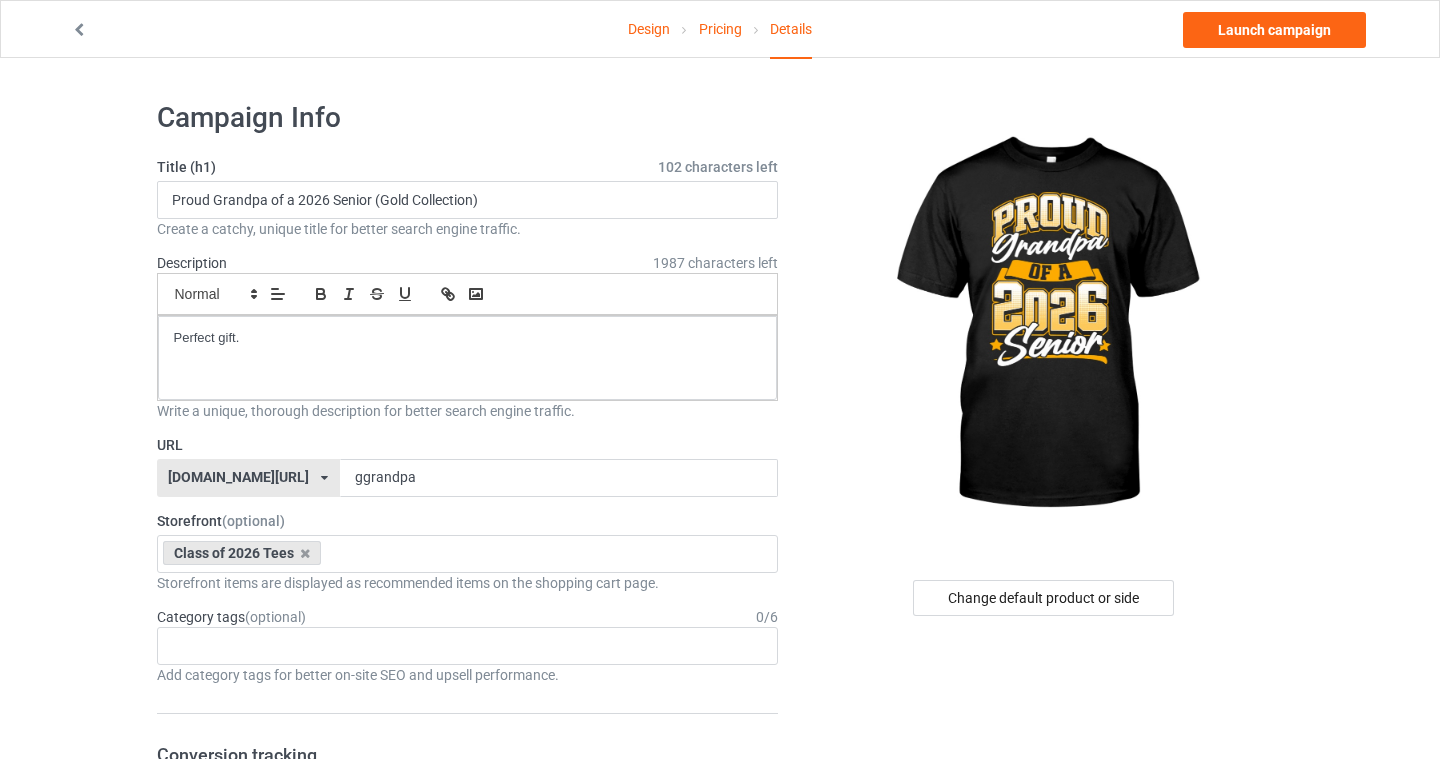 click on "Design Pricing Details Launch campaign Campaign Info Title (h1) 102   characters left Proud Grandpa of a 2026 Senior (Gold Collection) Create a catchy, unique title for better search engine traffic. Description 1987   characters left       Small Normal Large Big Huge                                                                                     Perfect gift. Write a unique, thorough description for better search engine traffic. URL seniors2026.com/ bach2basics.com/ classof2021apparel.com/ classof2022apparel.com/ classof2023apparel.com/ classof2024store.com/ handprintshirts.com/ ibelieveinmyshelf.com/ musicalsarecalling.com/ purrandroll.com/ sciencegiftstore.com/ seniors2024.com/ seniors2025.com/ seniors2026.com/ thespianlifestore.com/ uglychristmasvibes.com/ wowschoolshirt.com/ teechip.com/ 656dfe6916dd050034cb9572 5fc5013a5a527b31aa72b761 6005c4c7ad19644f66cf261b 6082ac1e83199759e4c6e54d 6112668c4b3605506e12541d 61152c28323a207399f5d18c 6645ed3a71c2d3002f60be12 632899cb11699d00339a499c ggrandpa 0 / 6 1" at bounding box center [720, 1240] 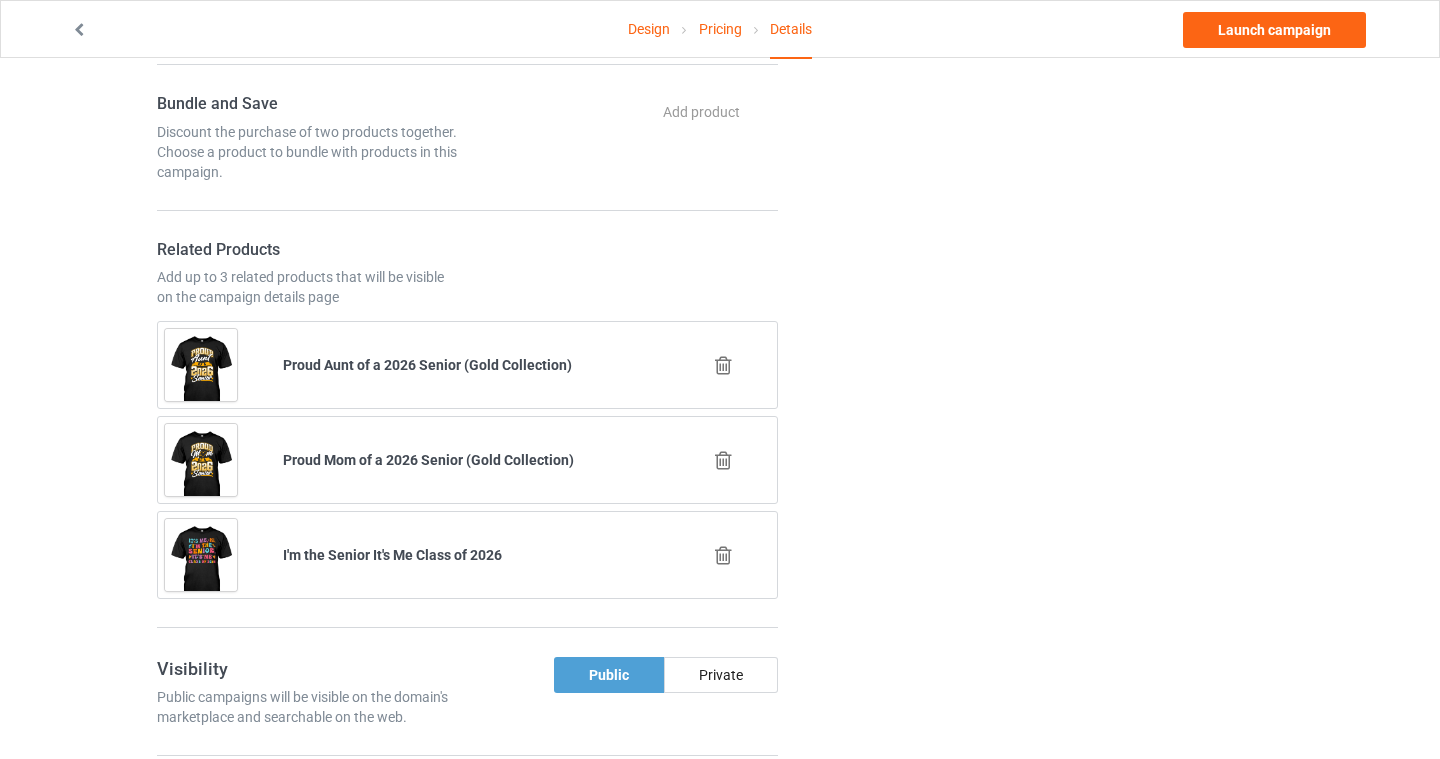 scroll, scrollTop: 1106, scrollLeft: 0, axis: vertical 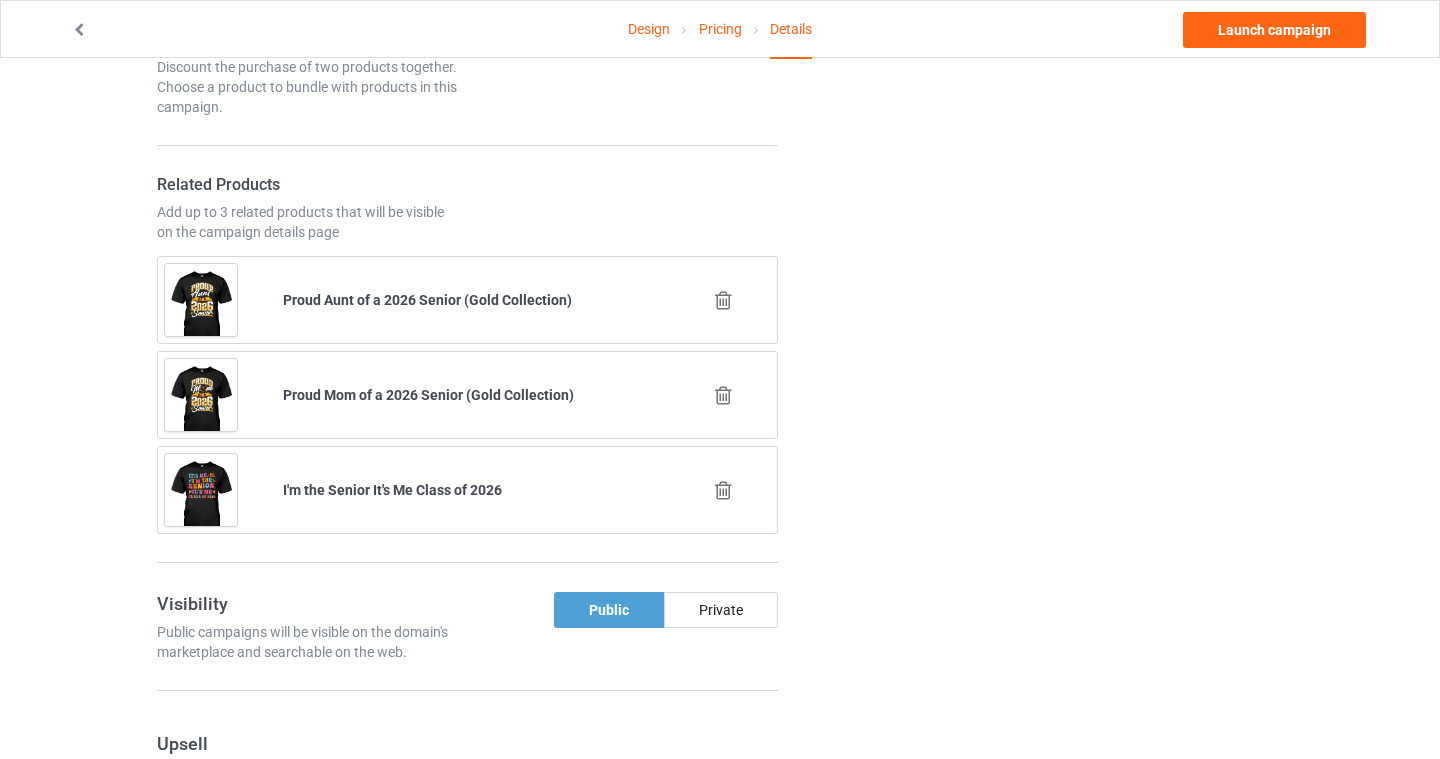 click at bounding box center [723, 490] 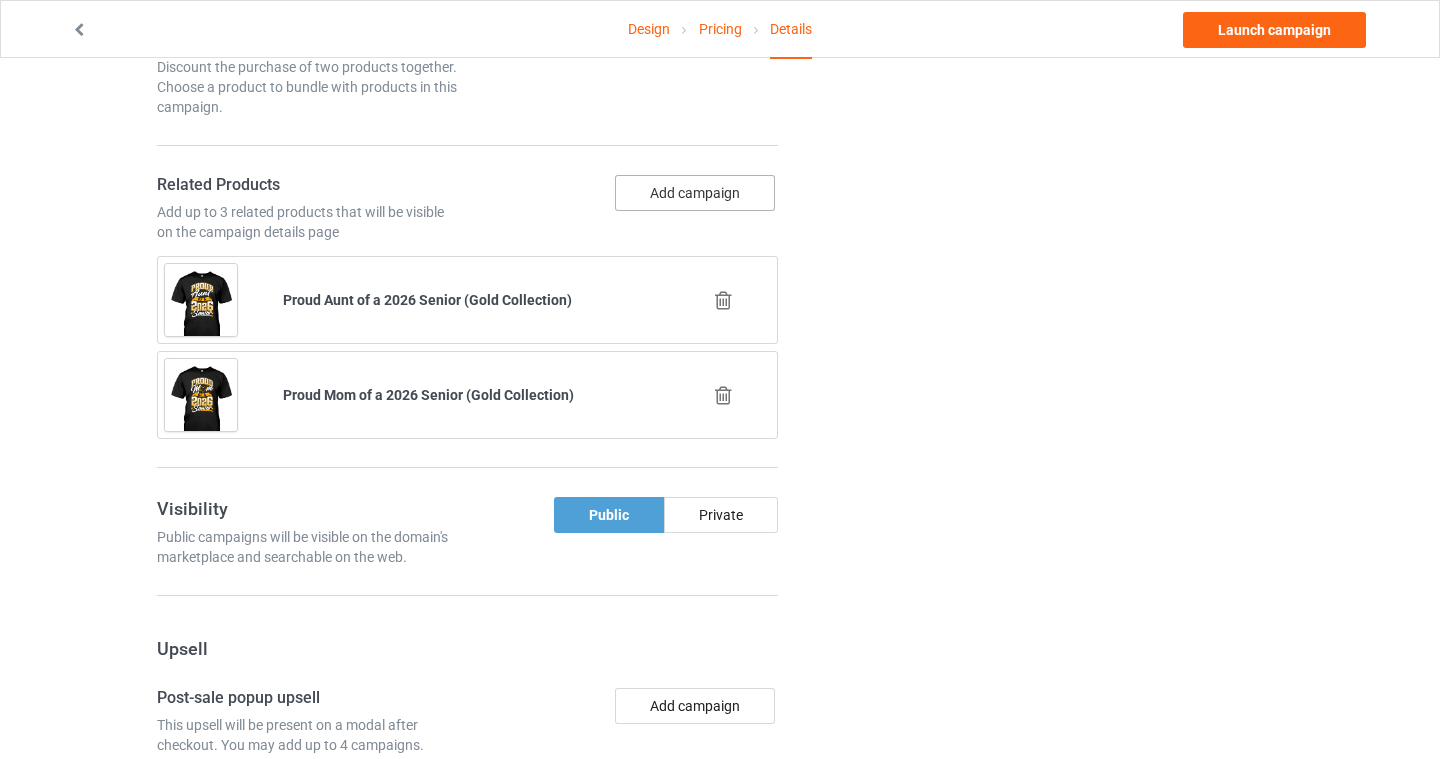 click on "Add campaign" at bounding box center (695, 193) 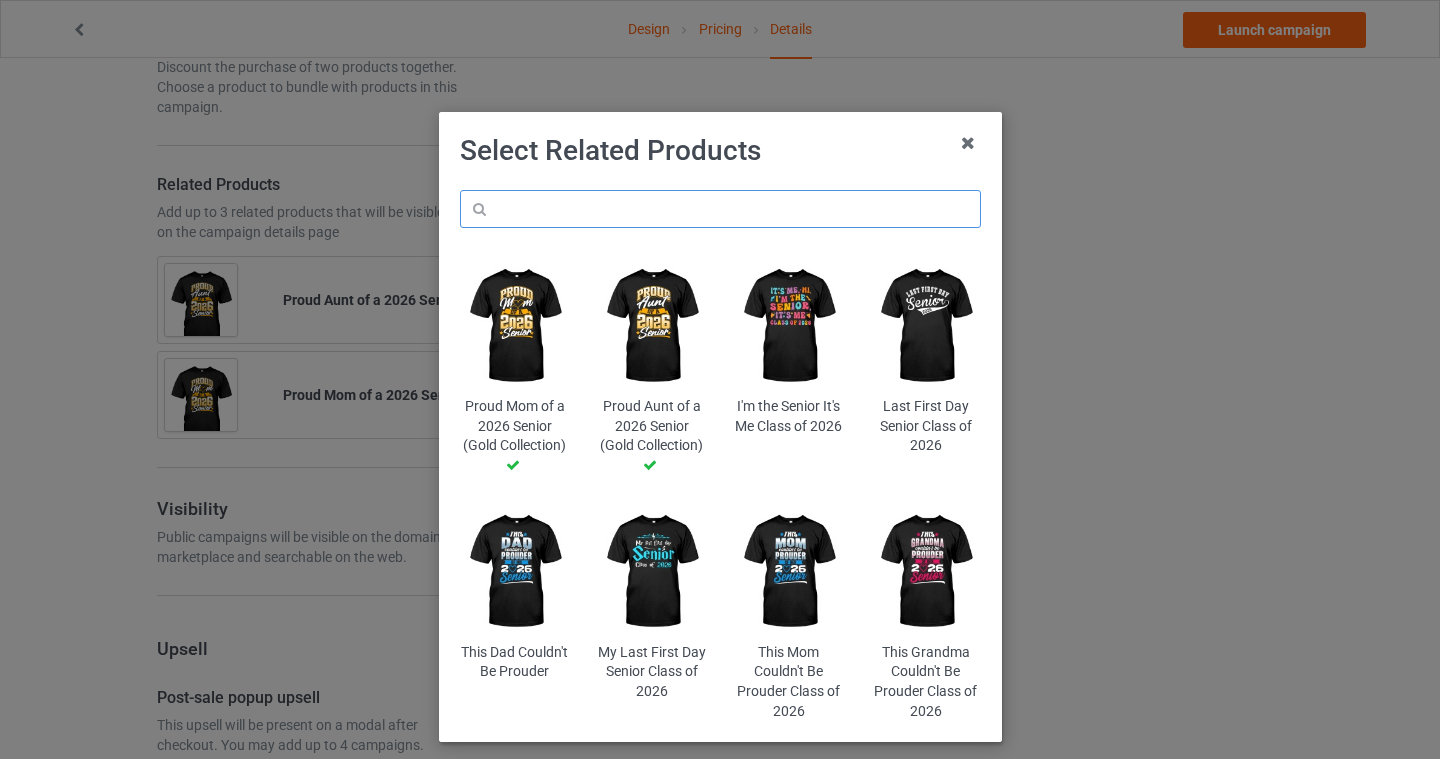 click at bounding box center [720, 209] 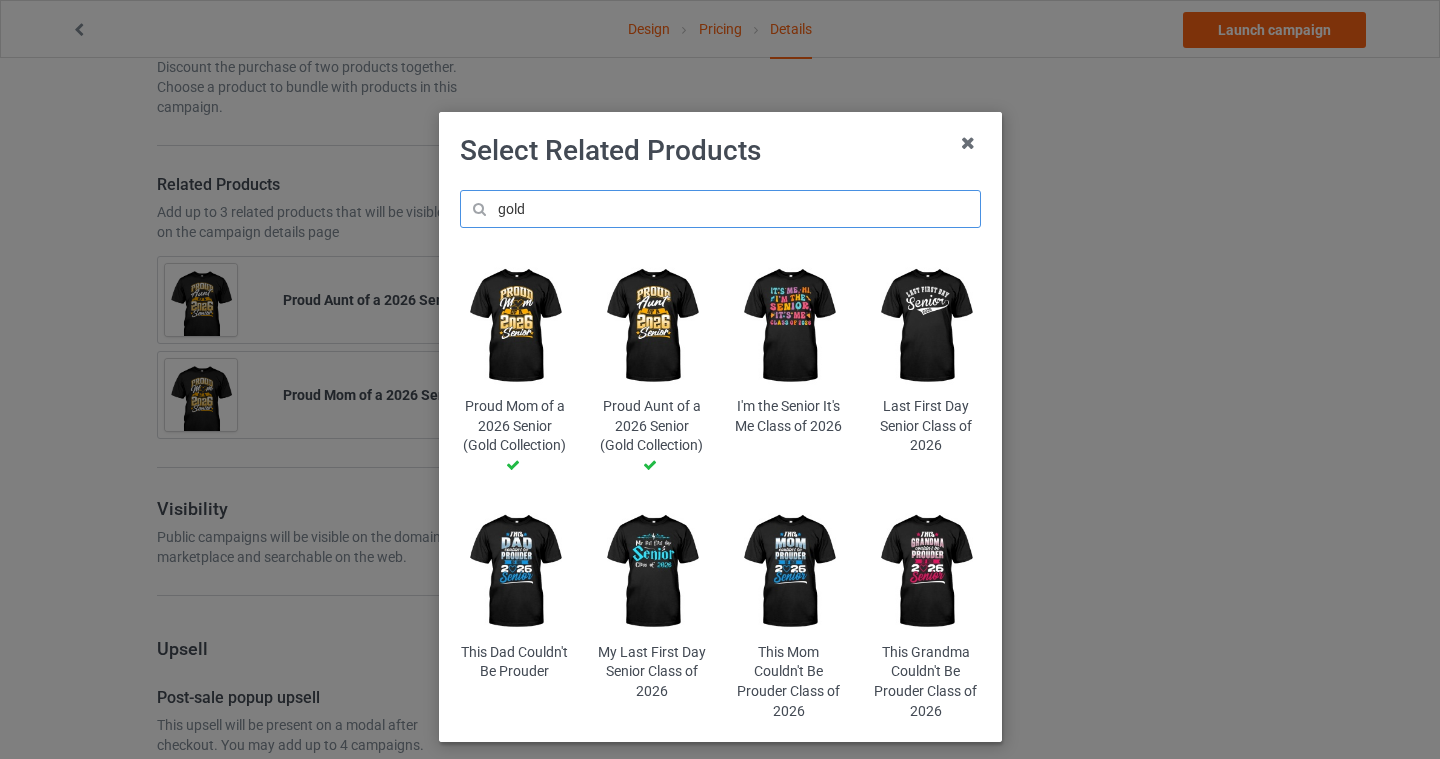 type on "gold" 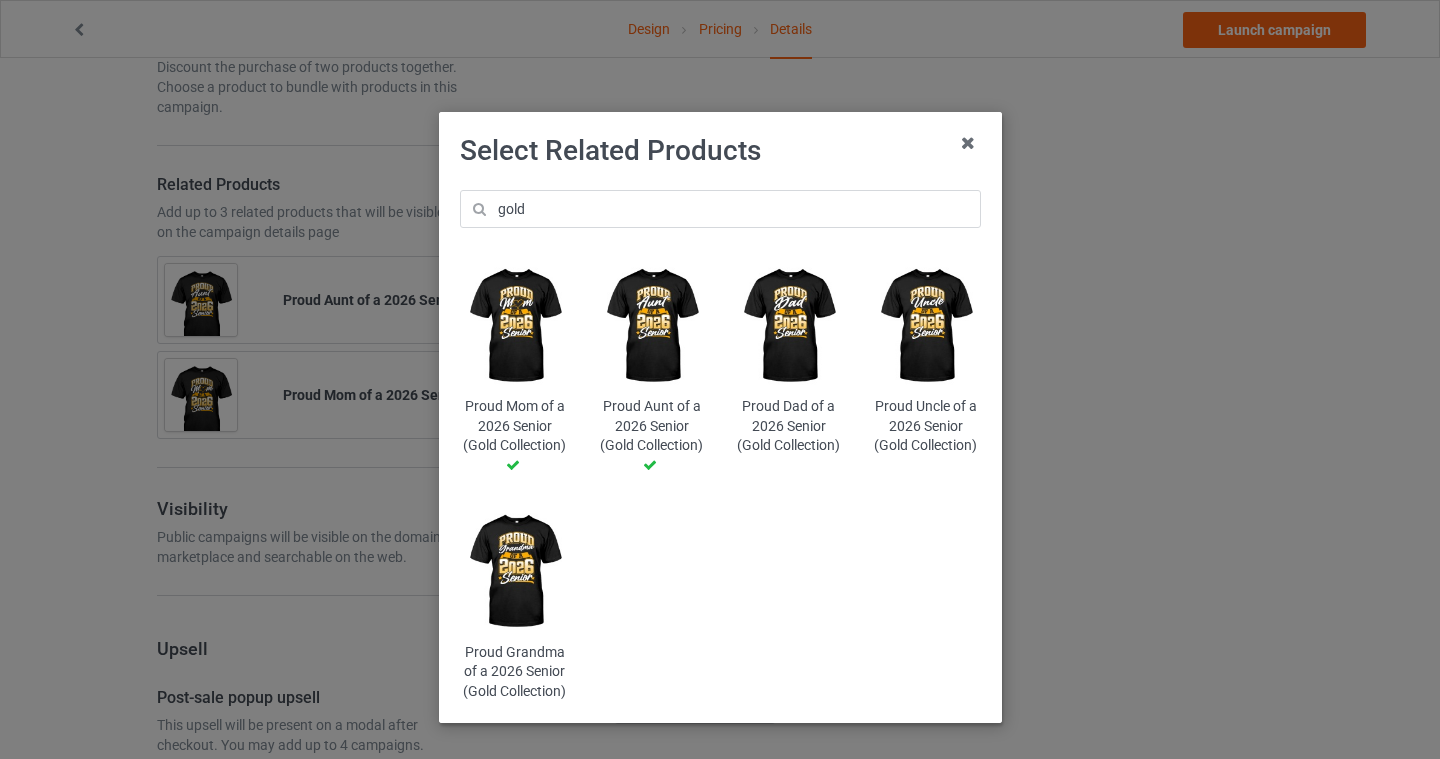 click at bounding box center (514, 572) 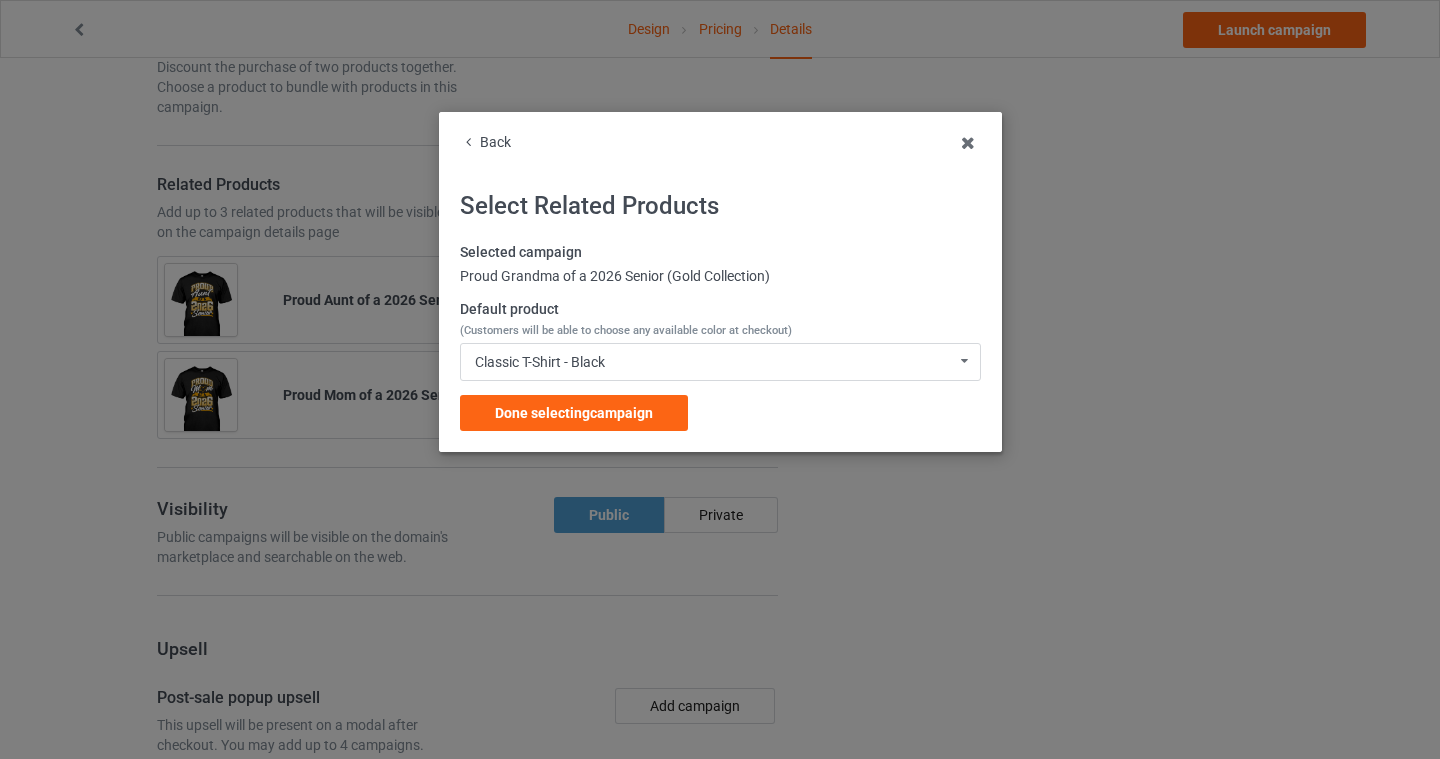 click on "Done selecting  campaign" at bounding box center [574, 413] 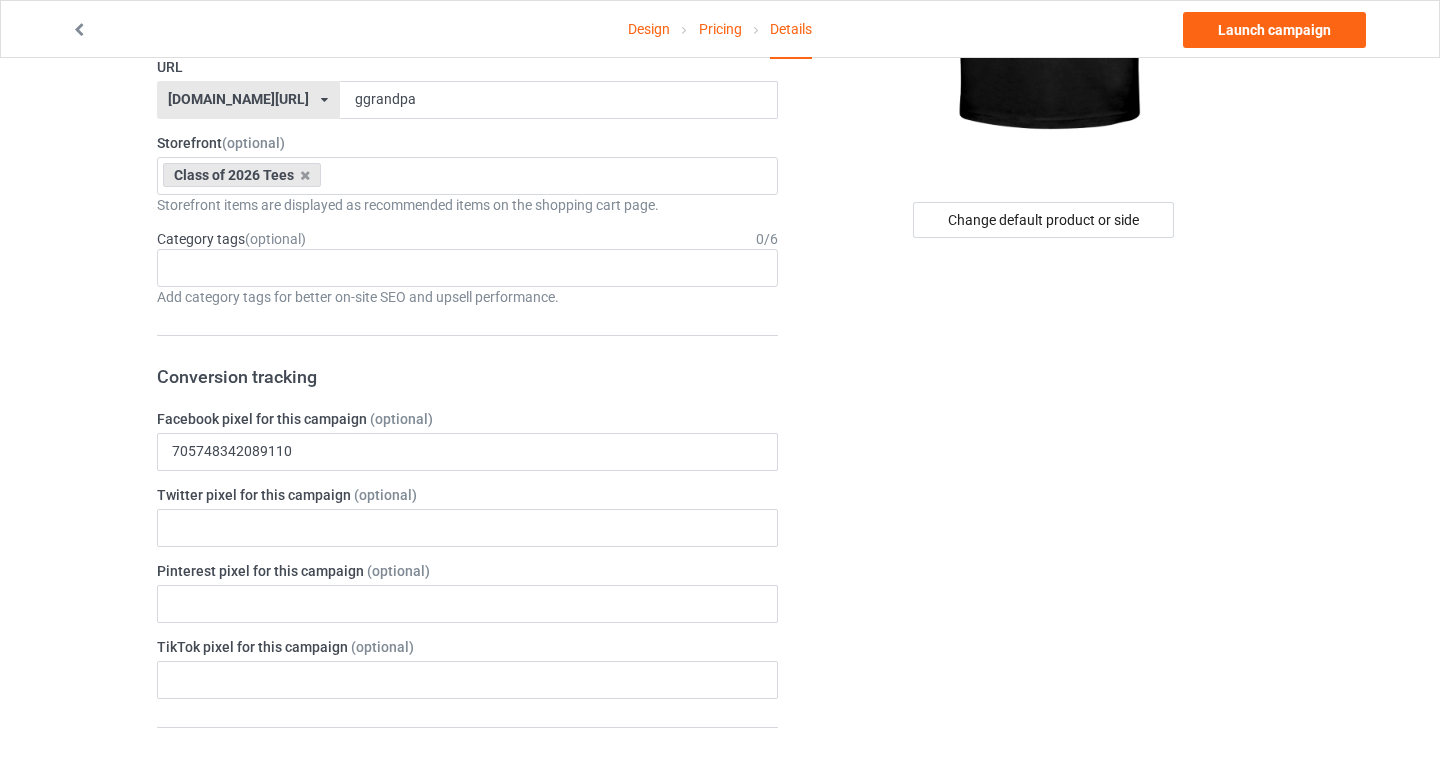 scroll, scrollTop: 0, scrollLeft: 0, axis: both 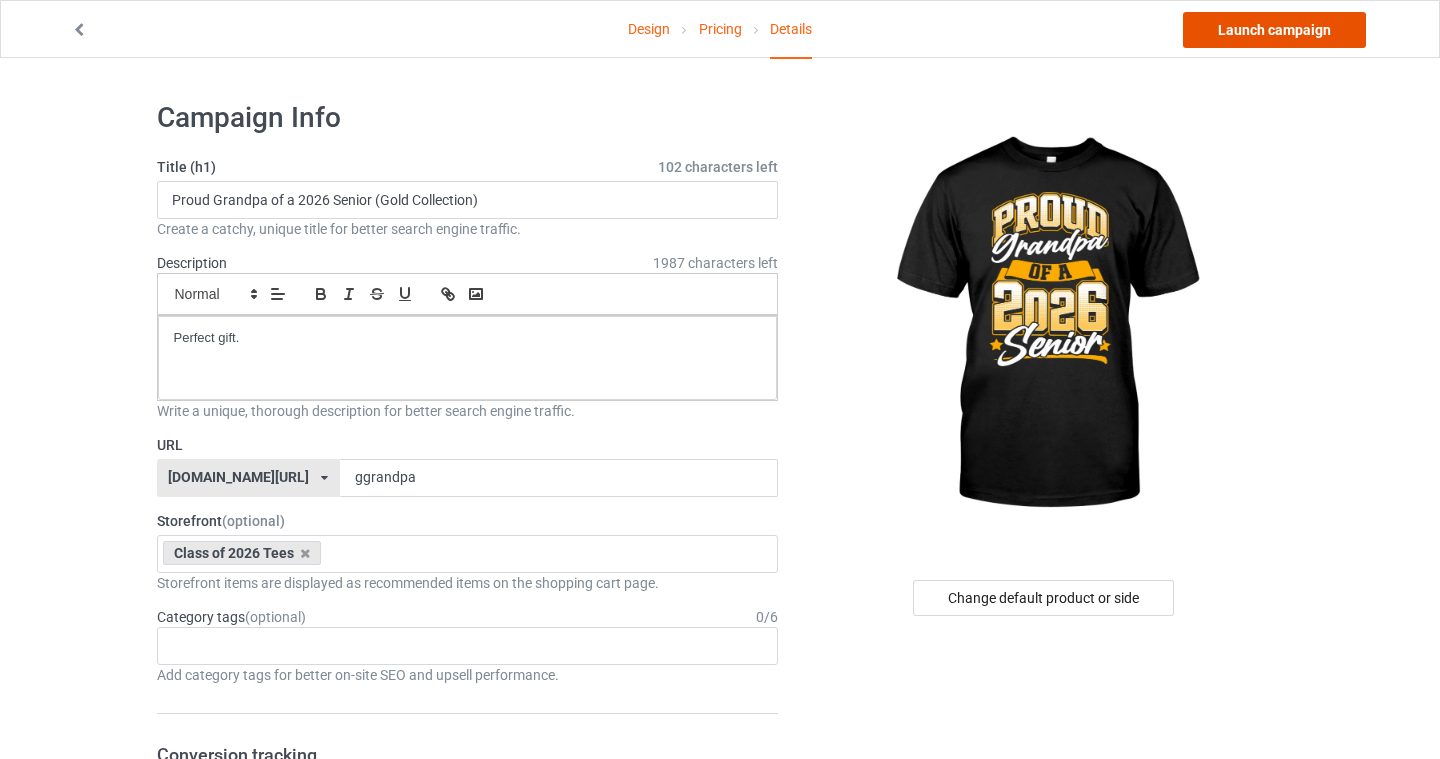click on "Launch campaign" at bounding box center (1274, 30) 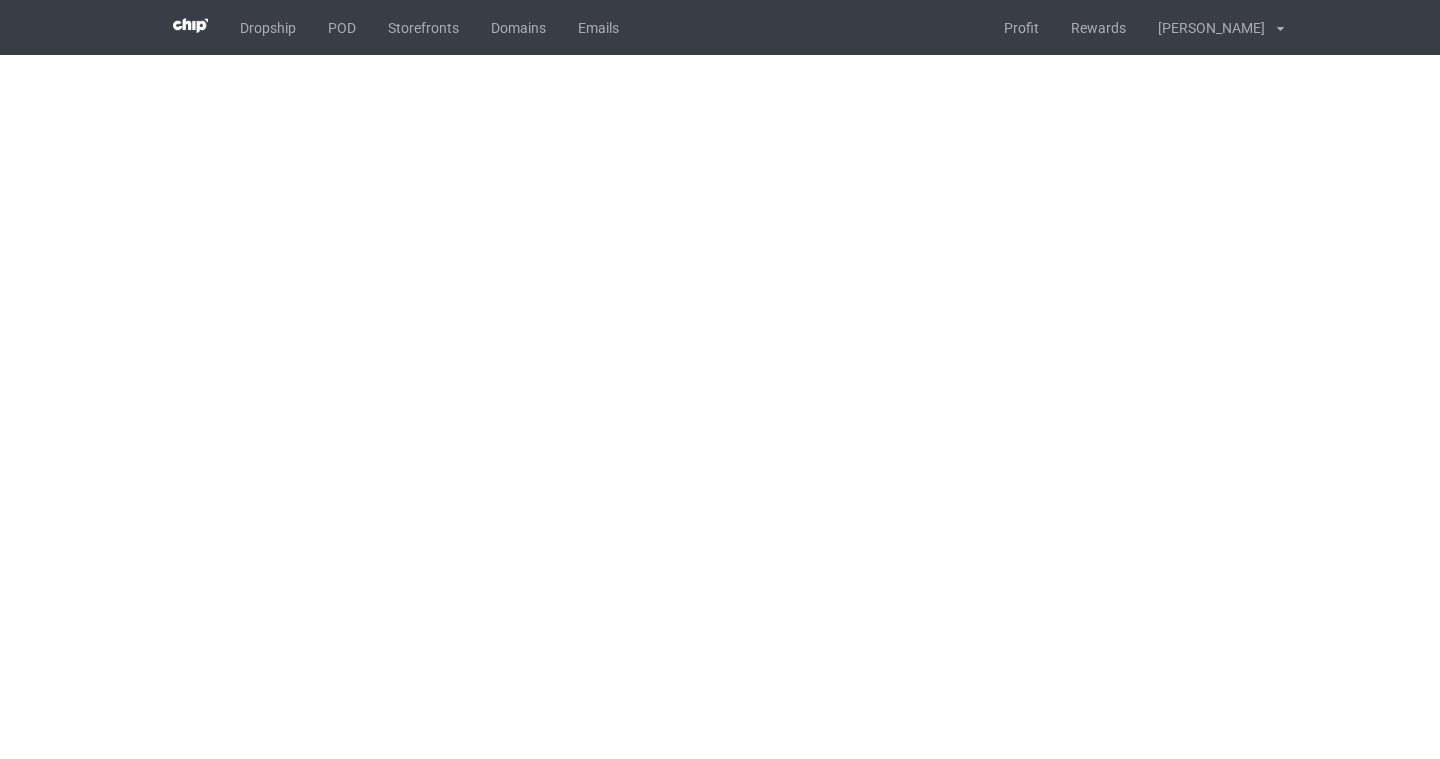 scroll, scrollTop: 0, scrollLeft: 0, axis: both 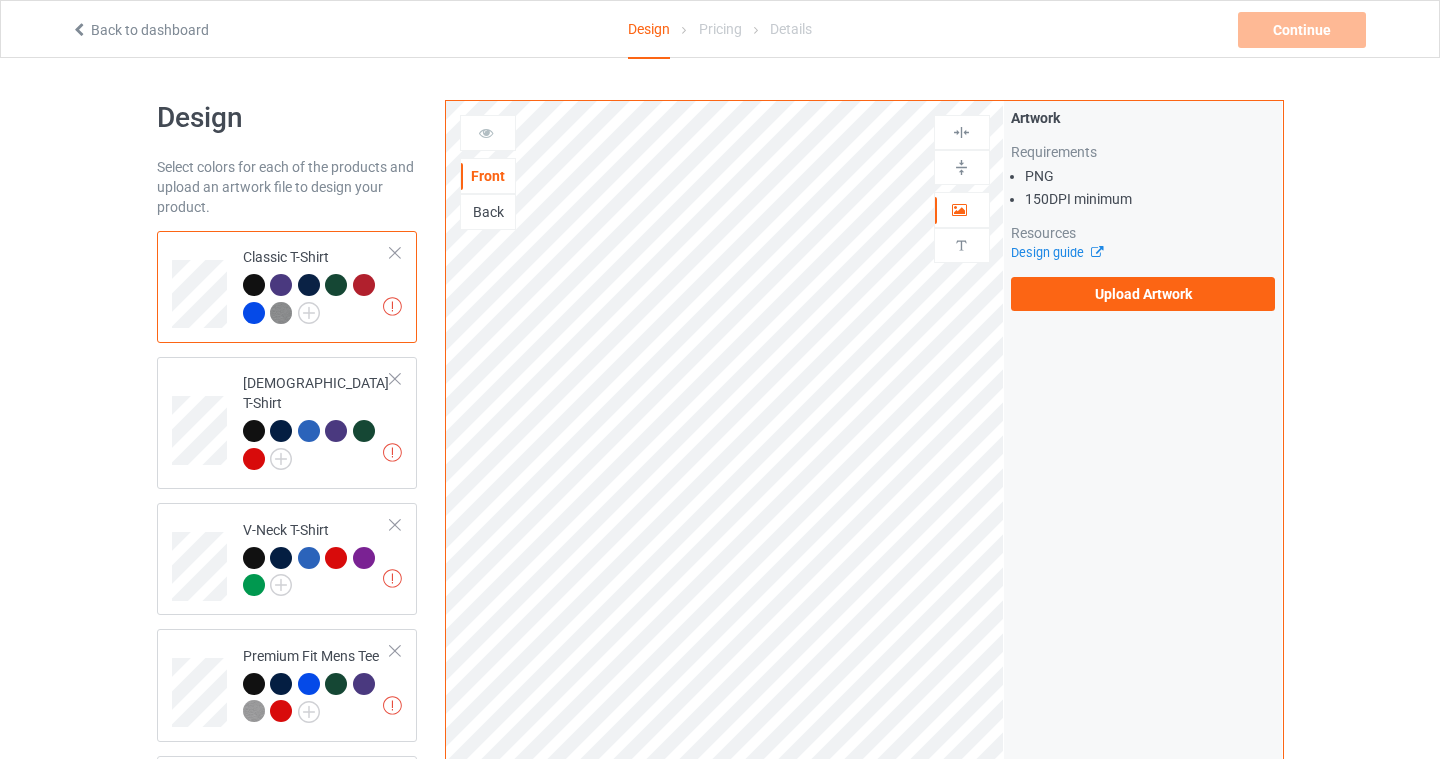 click on "Artwork Requirements PNG 150  DPI minimum Resources Design guide Upload Artwork" at bounding box center (1143, 209) 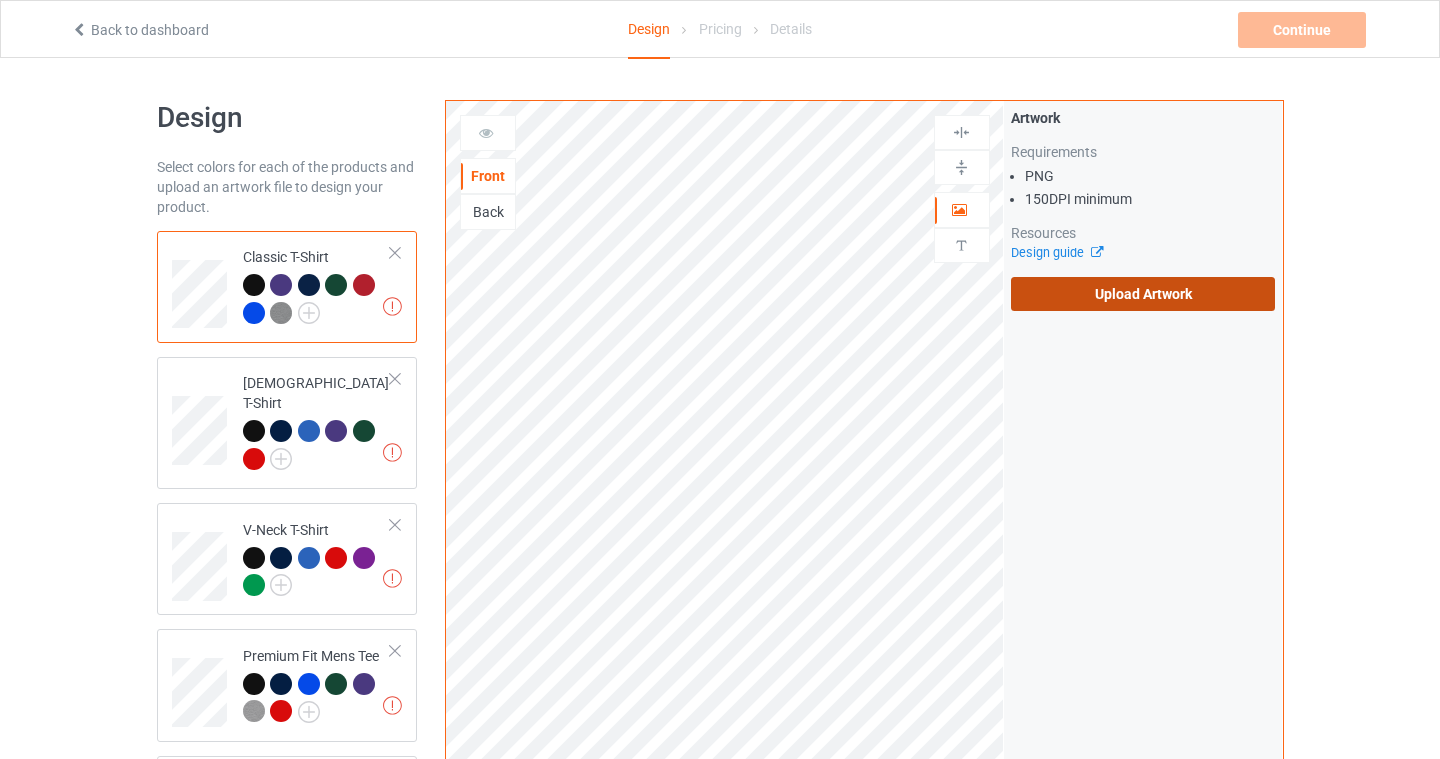 click on "Upload Artwork" at bounding box center (1143, 294) 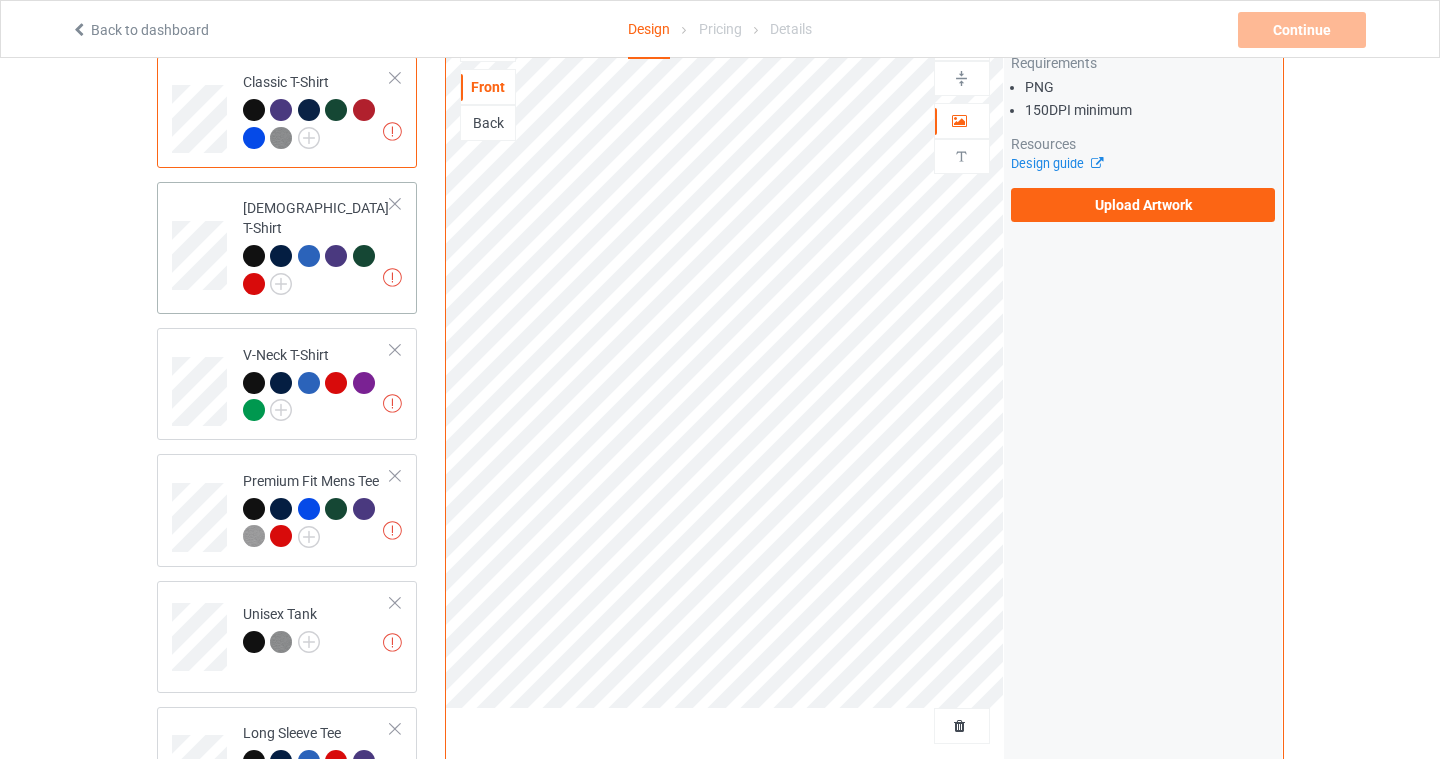 scroll, scrollTop: 605, scrollLeft: 0, axis: vertical 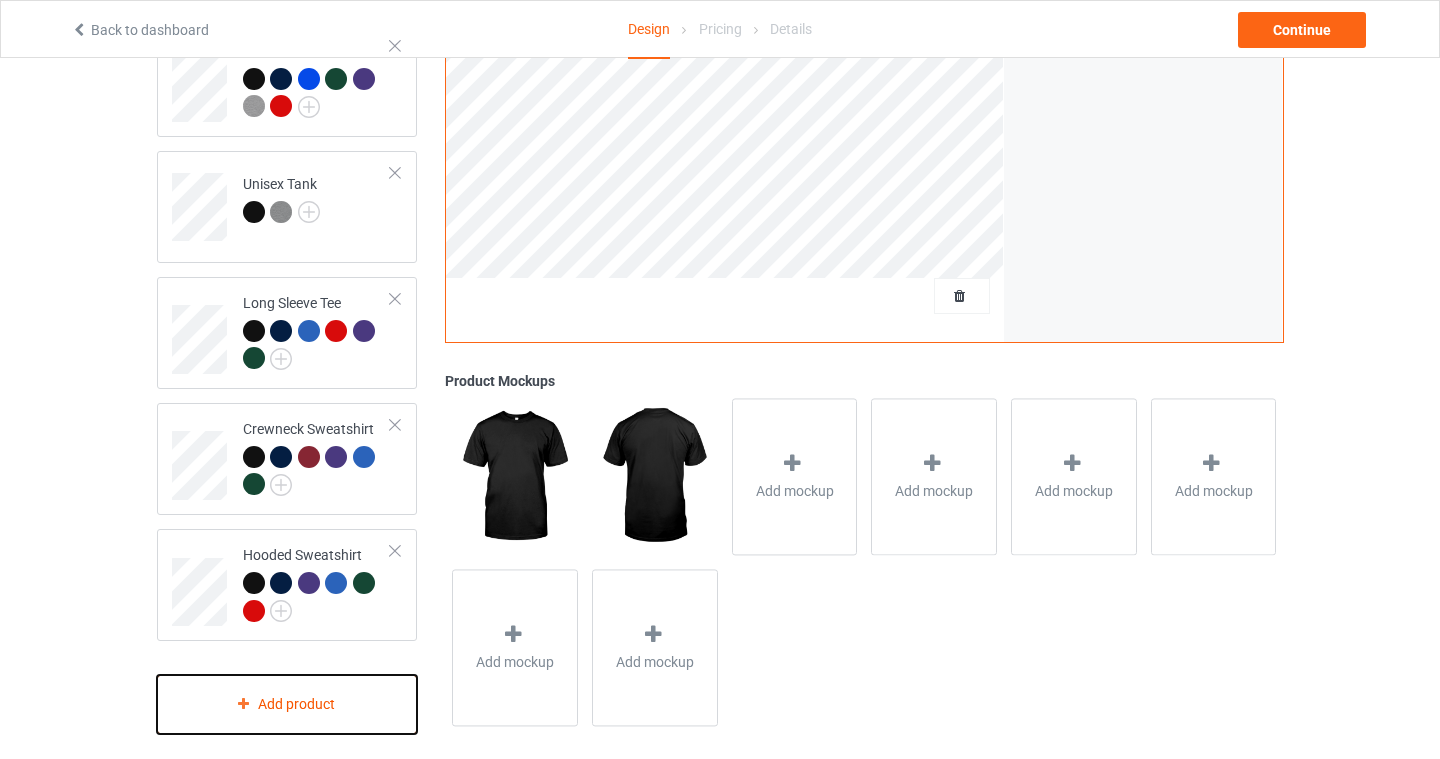 click on "Add product" at bounding box center (287, 704) 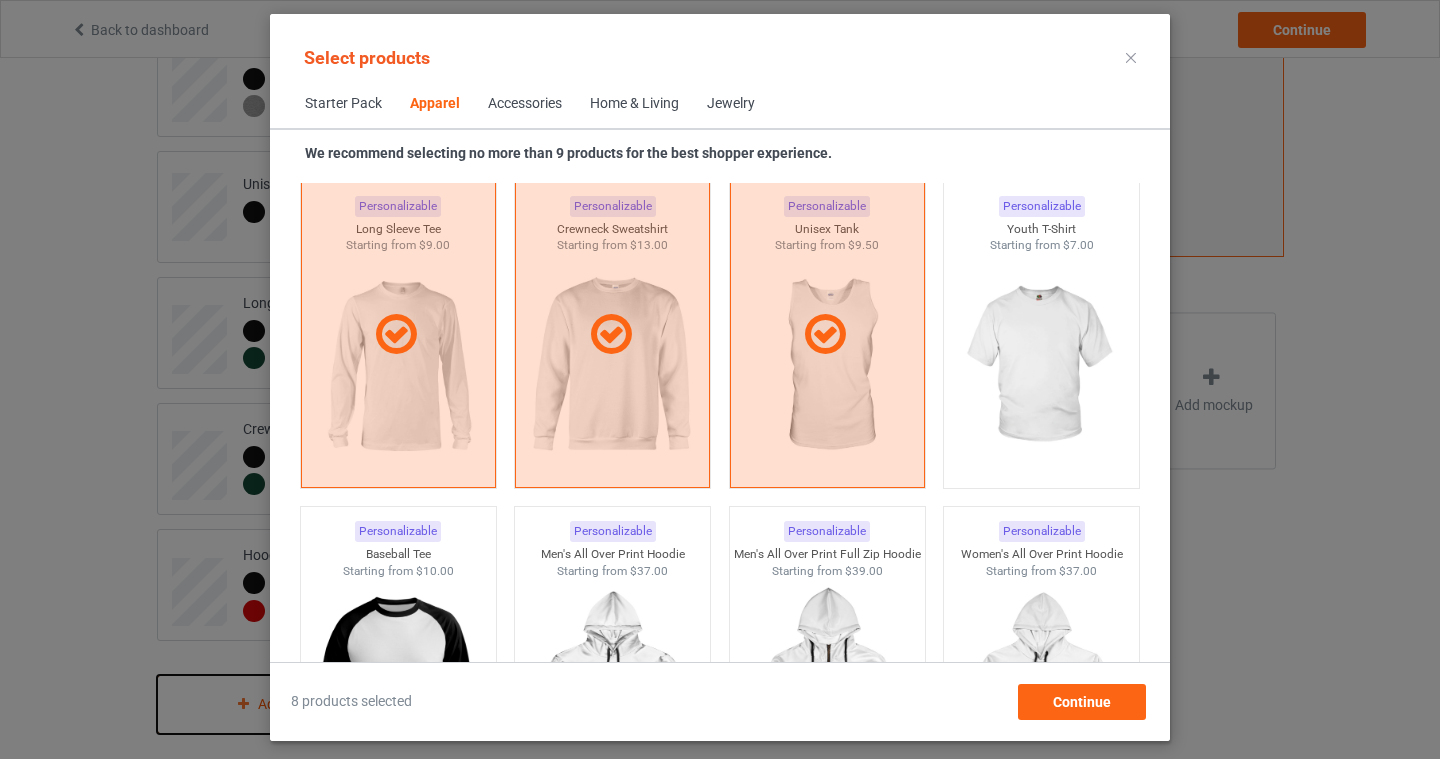 scroll, scrollTop: 1448, scrollLeft: 0, axis: vertical 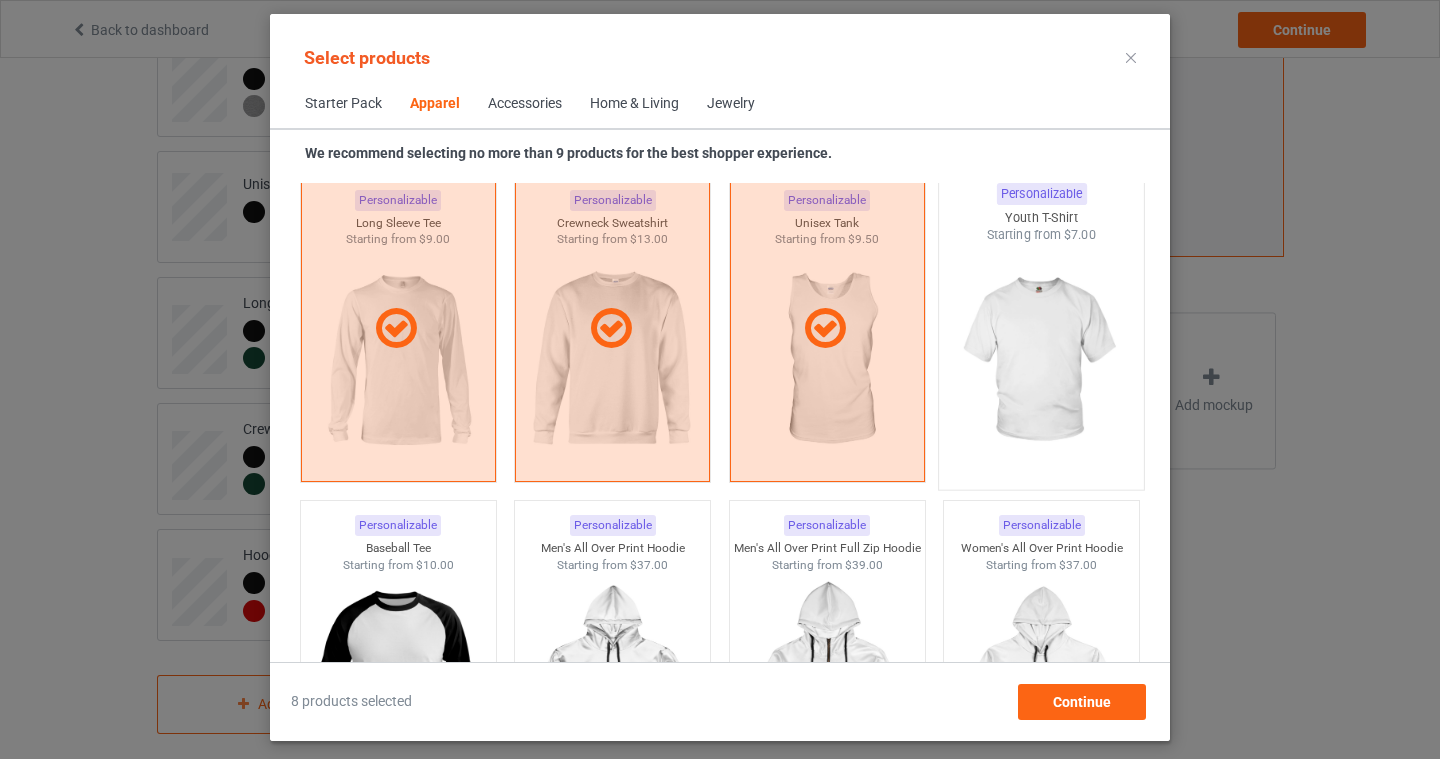 click at bounding box center [1042, 361] 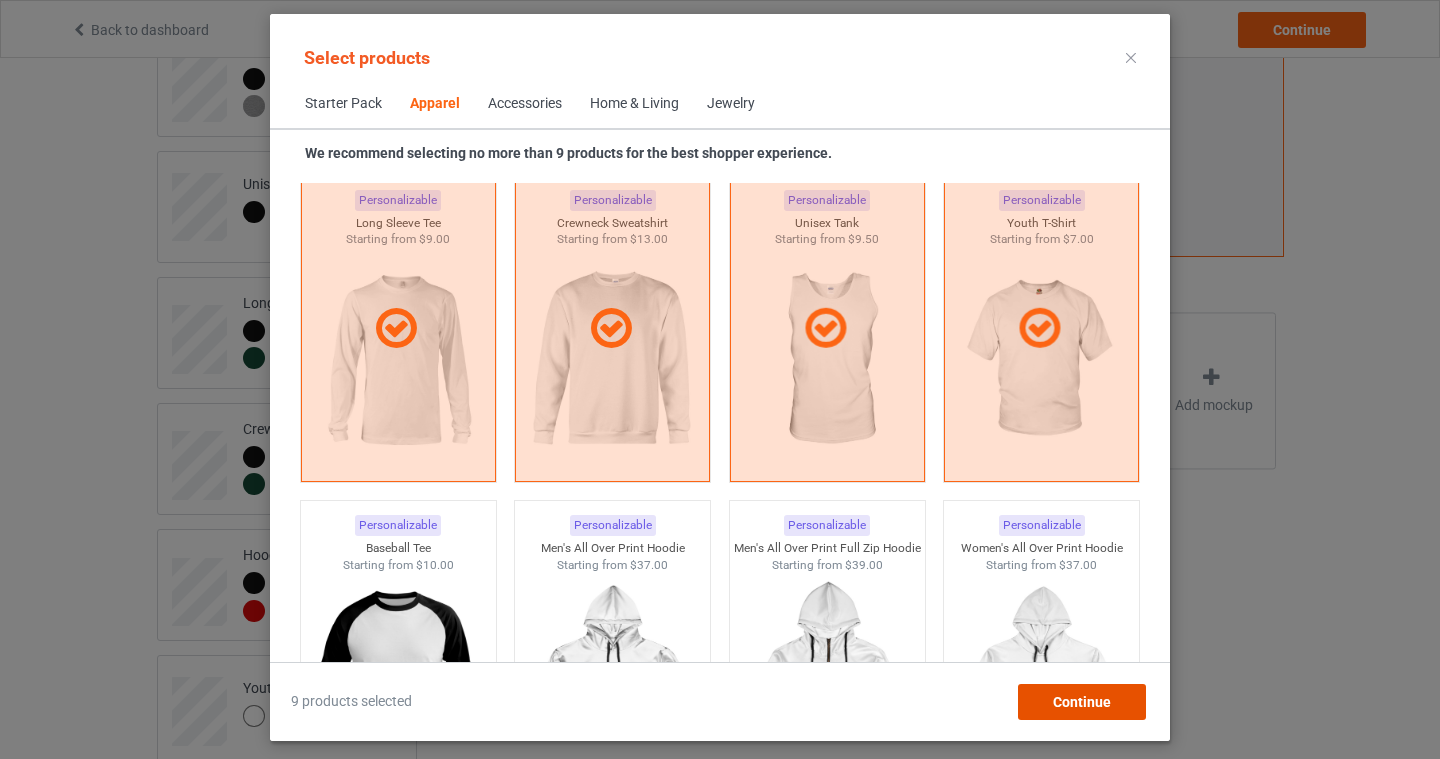 click on "Continue" at bounding box center (1082, 702) 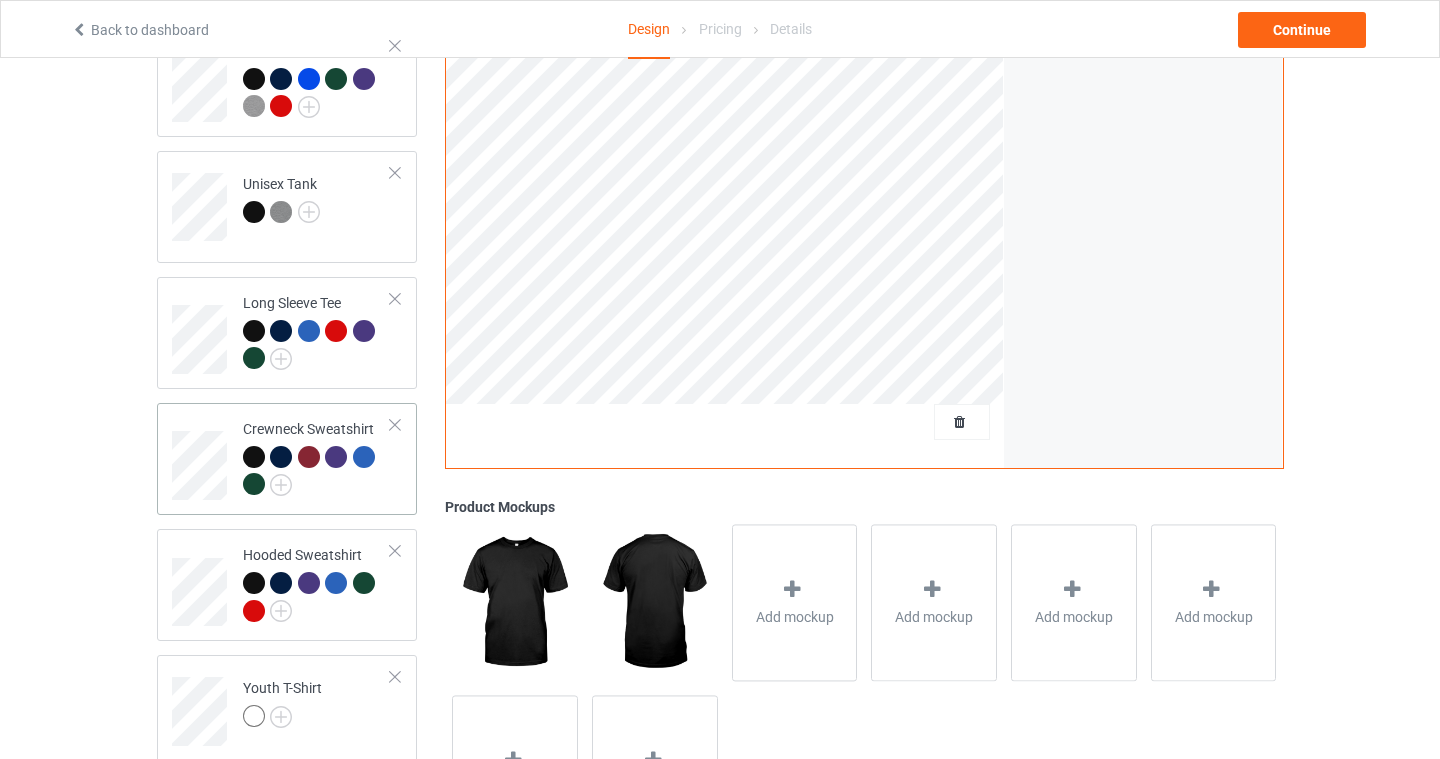 scroll, scrollTop: 731, scrollLeft: 0, axis: vertical 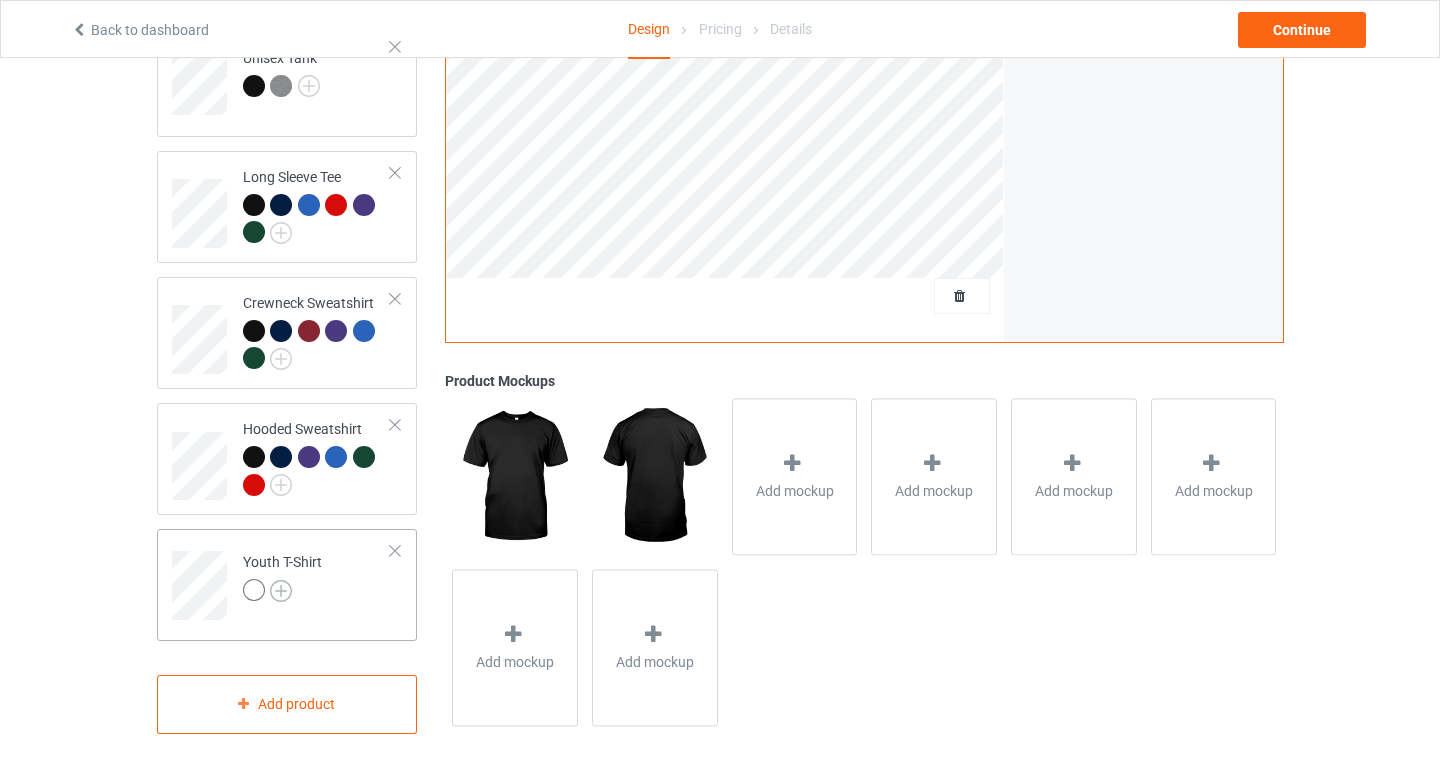 click at bounding box center [281, 591] 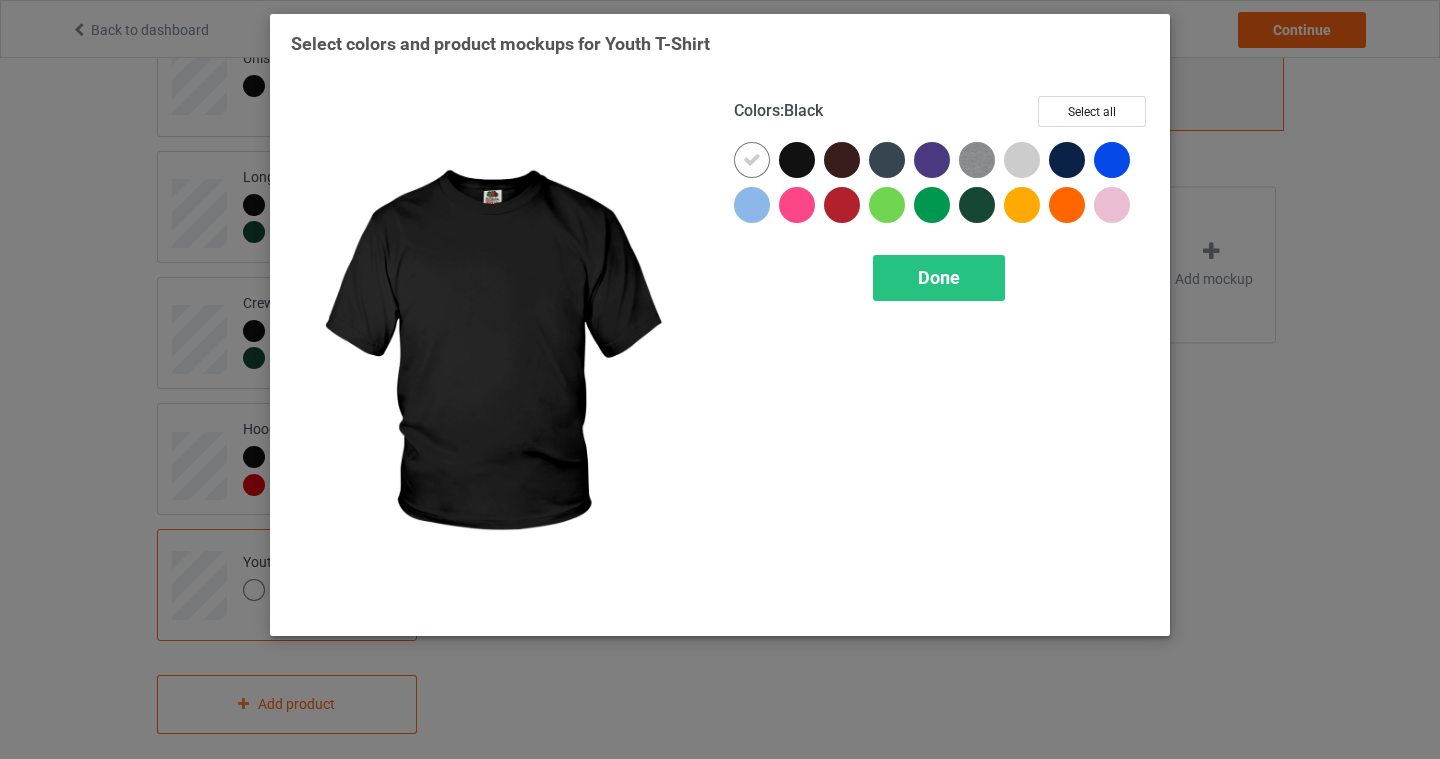 click at bounding box center (797, 160) 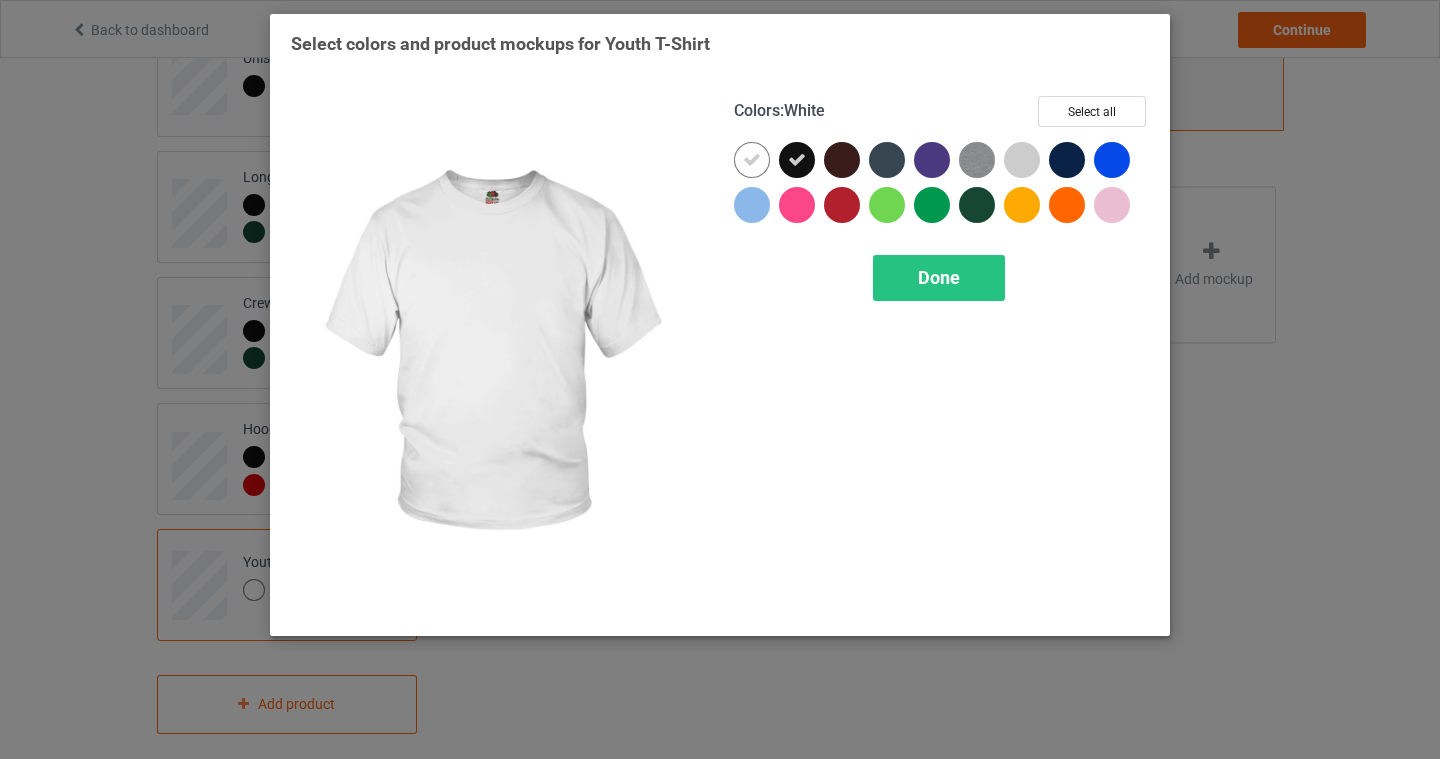 click at bounding box center (752, 160) 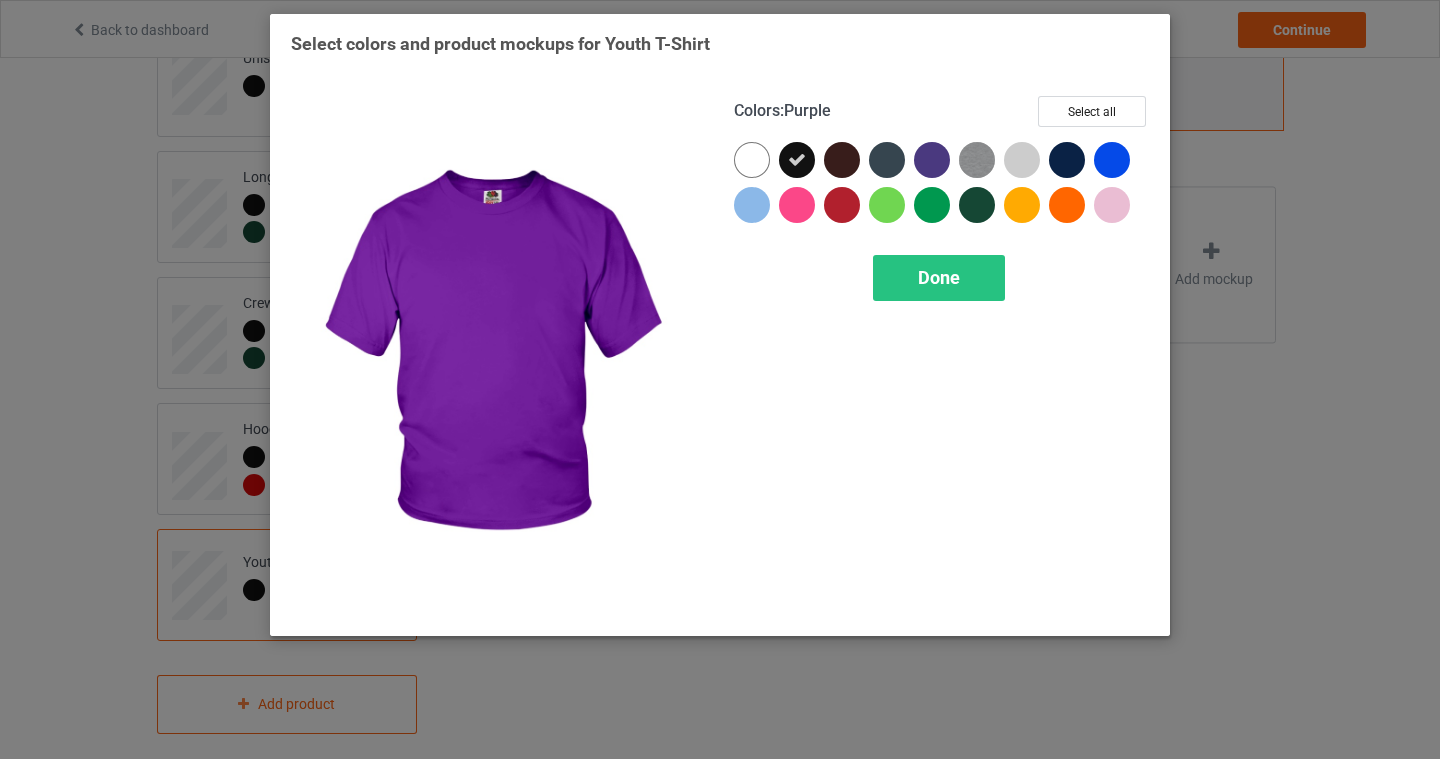 click at bounding box center [932, 160] 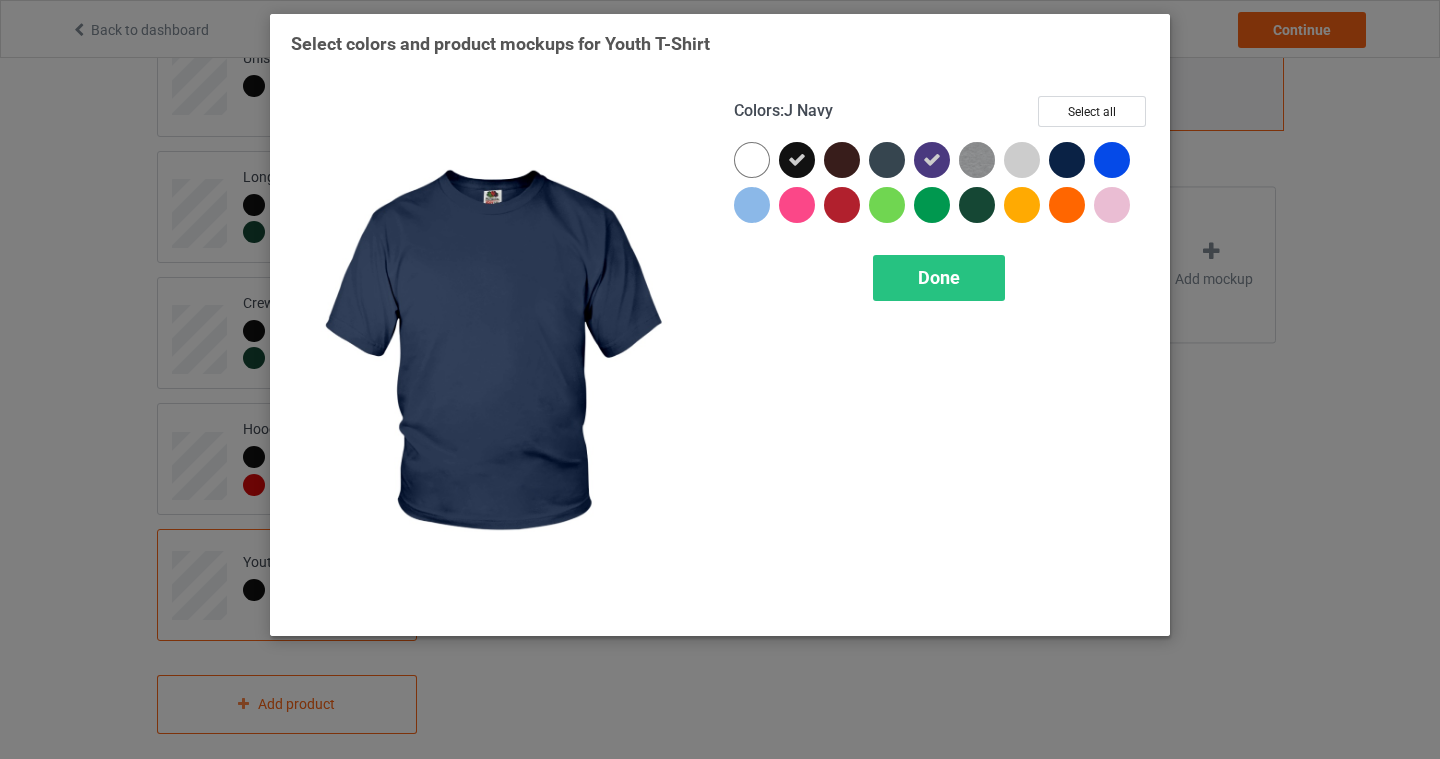 click at bounding box center [1067, 160] 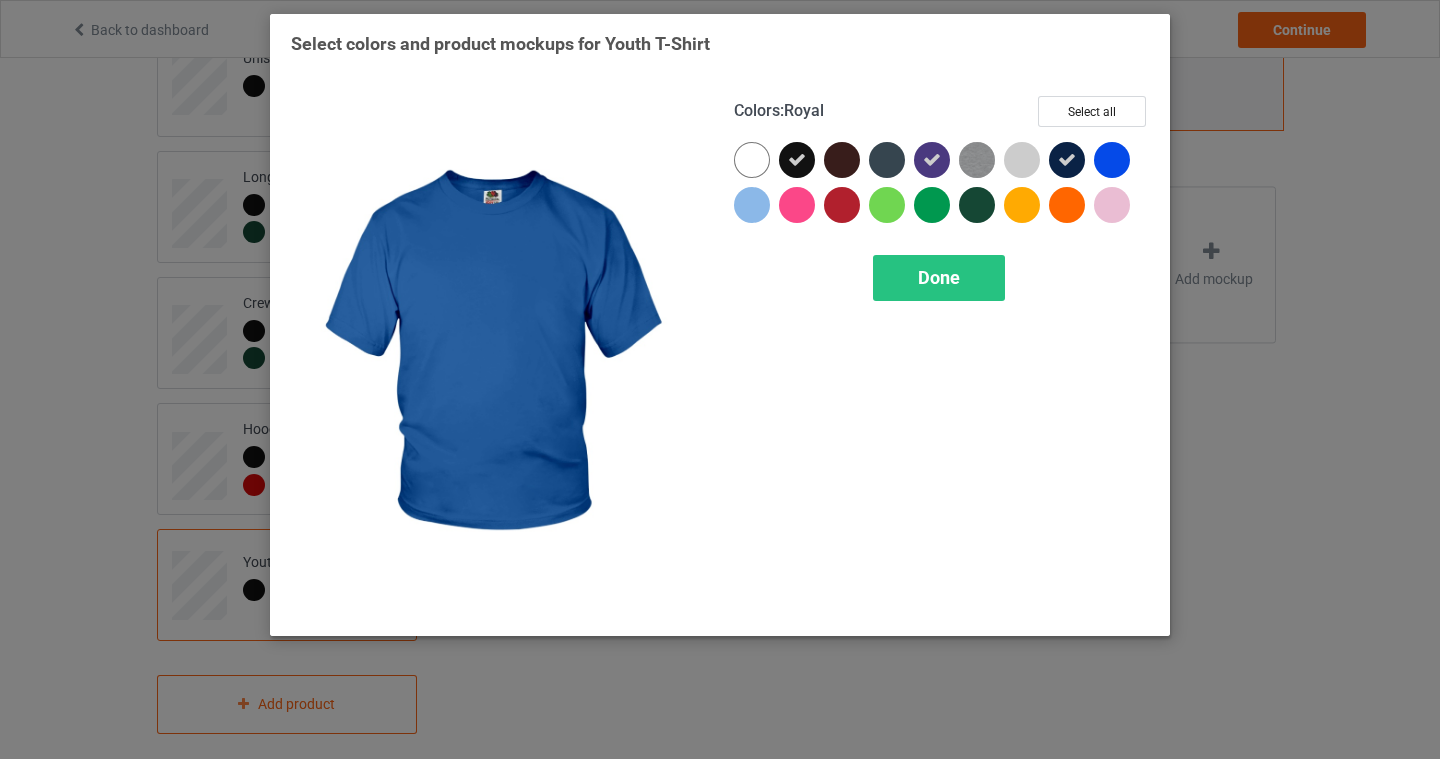 click at bounding box center (1112, 160) 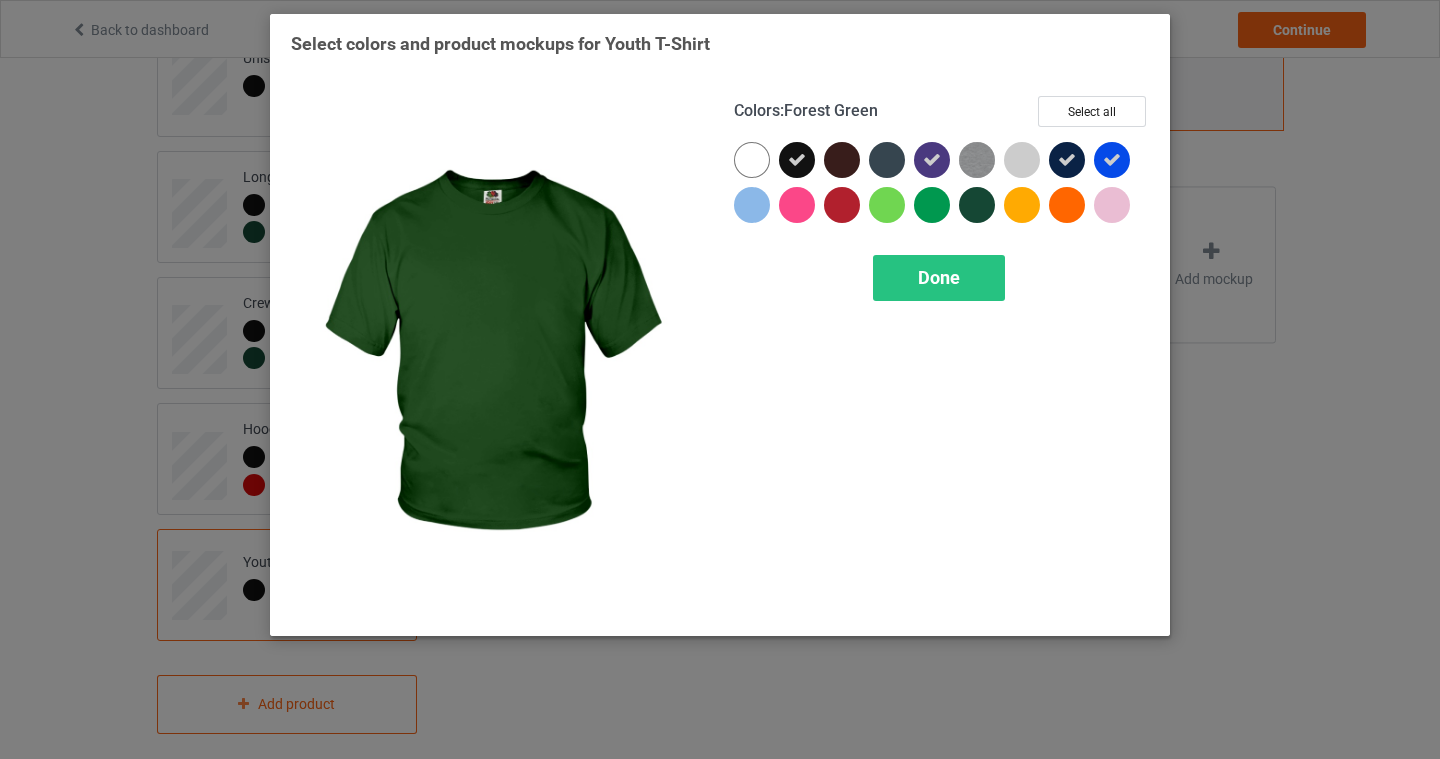 click at bounding box center (977, 205) 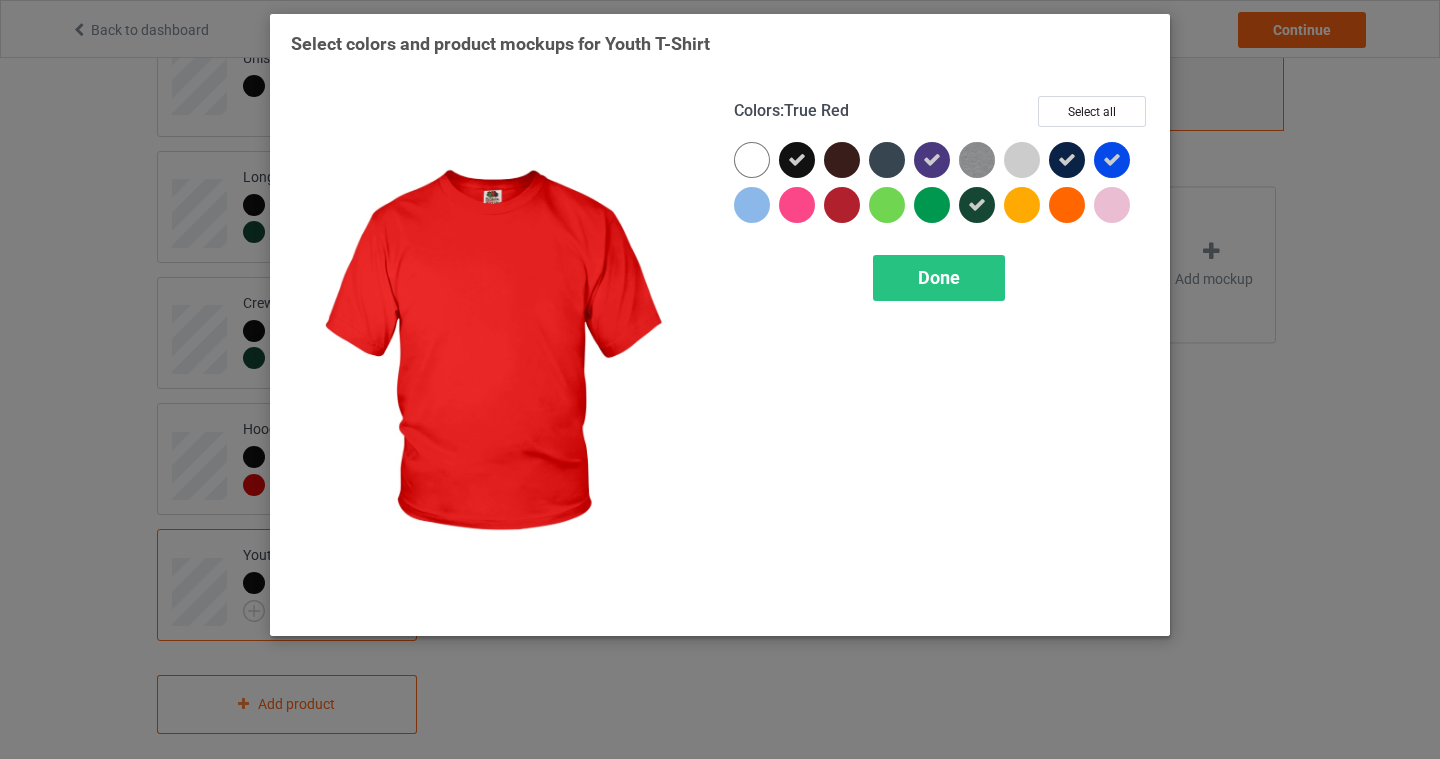 click at bounding box center [842, 205] 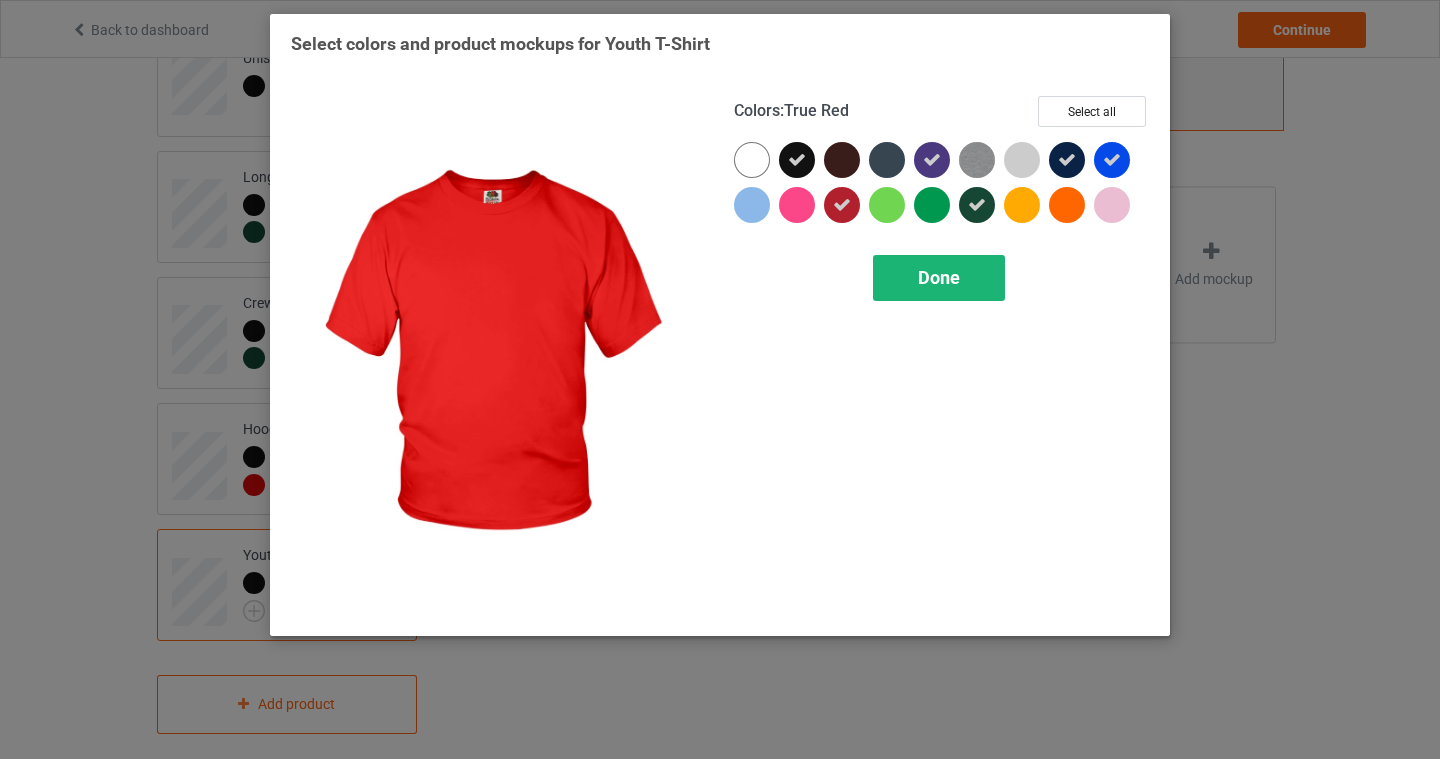 click on "Done" at bounding box center (939, 278) 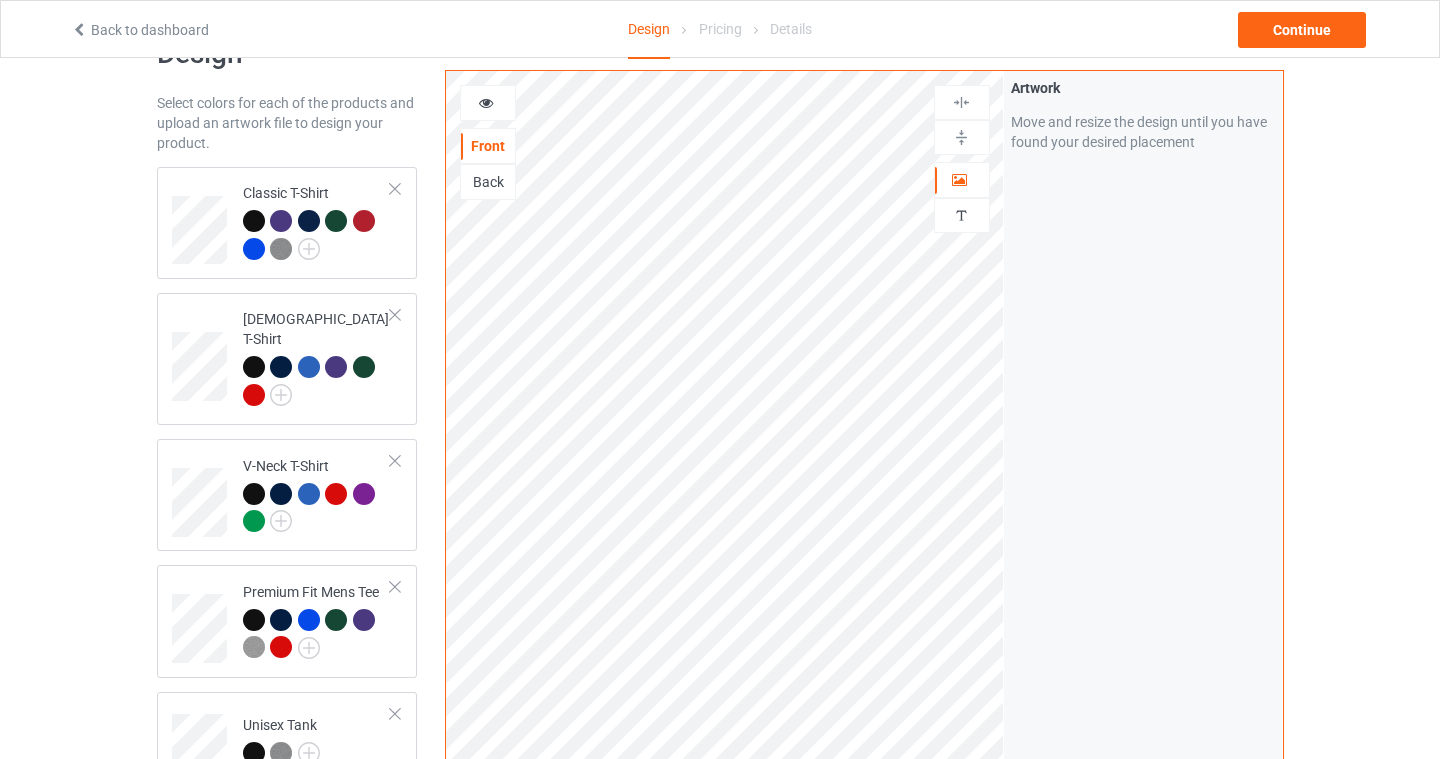 scroll, scrollTop: 0, scrollLeft: 0, axis: both 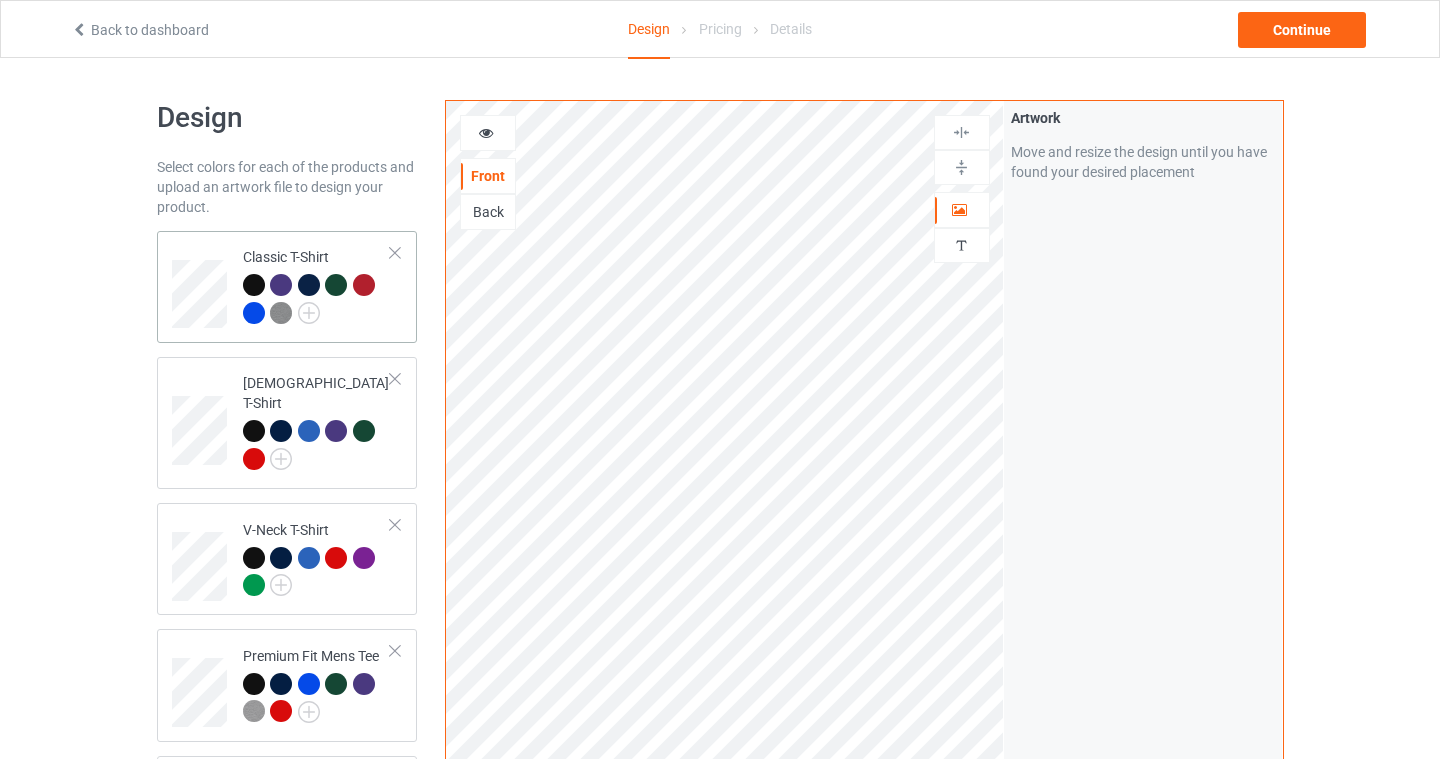click at bounding box center [317, 301] 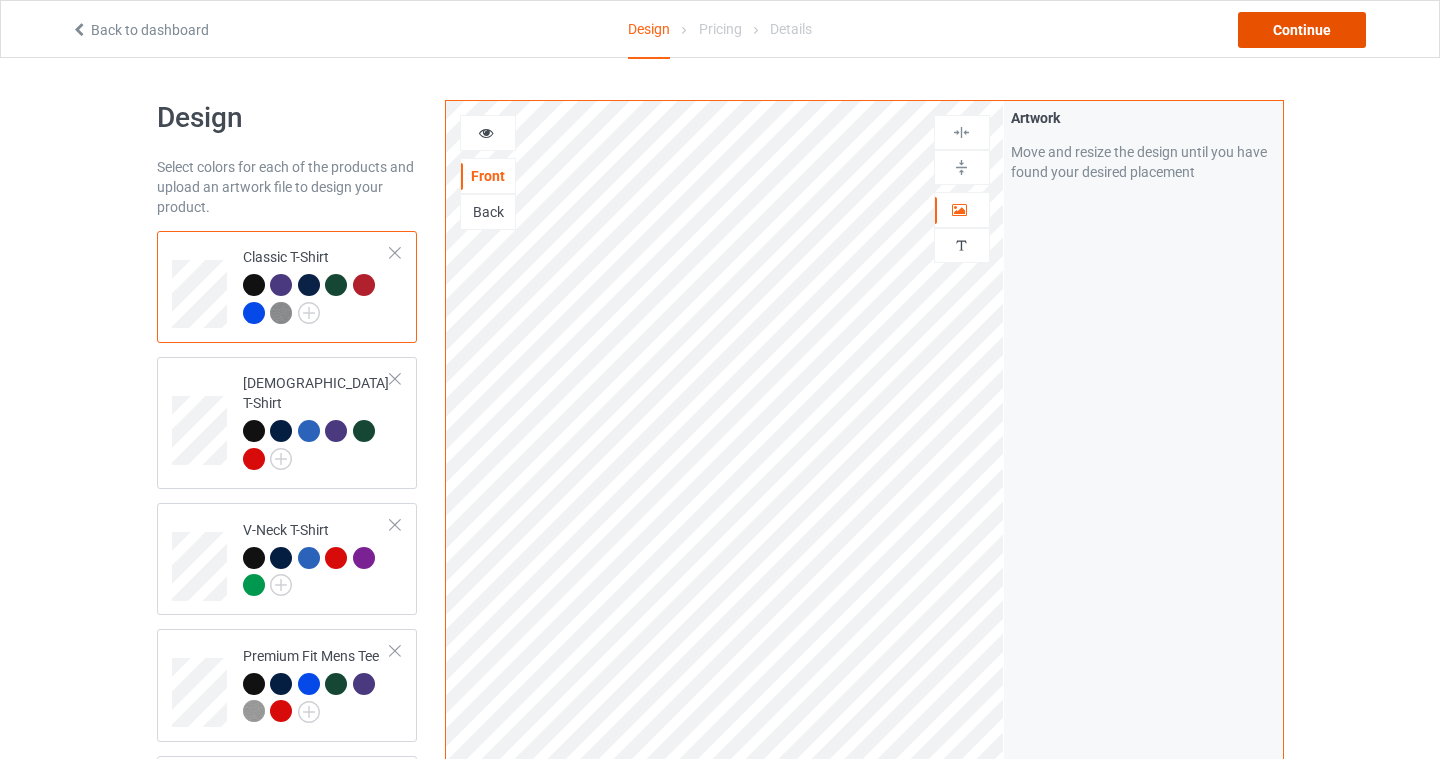 click on "Continue" at bounding box center [1302, 30] 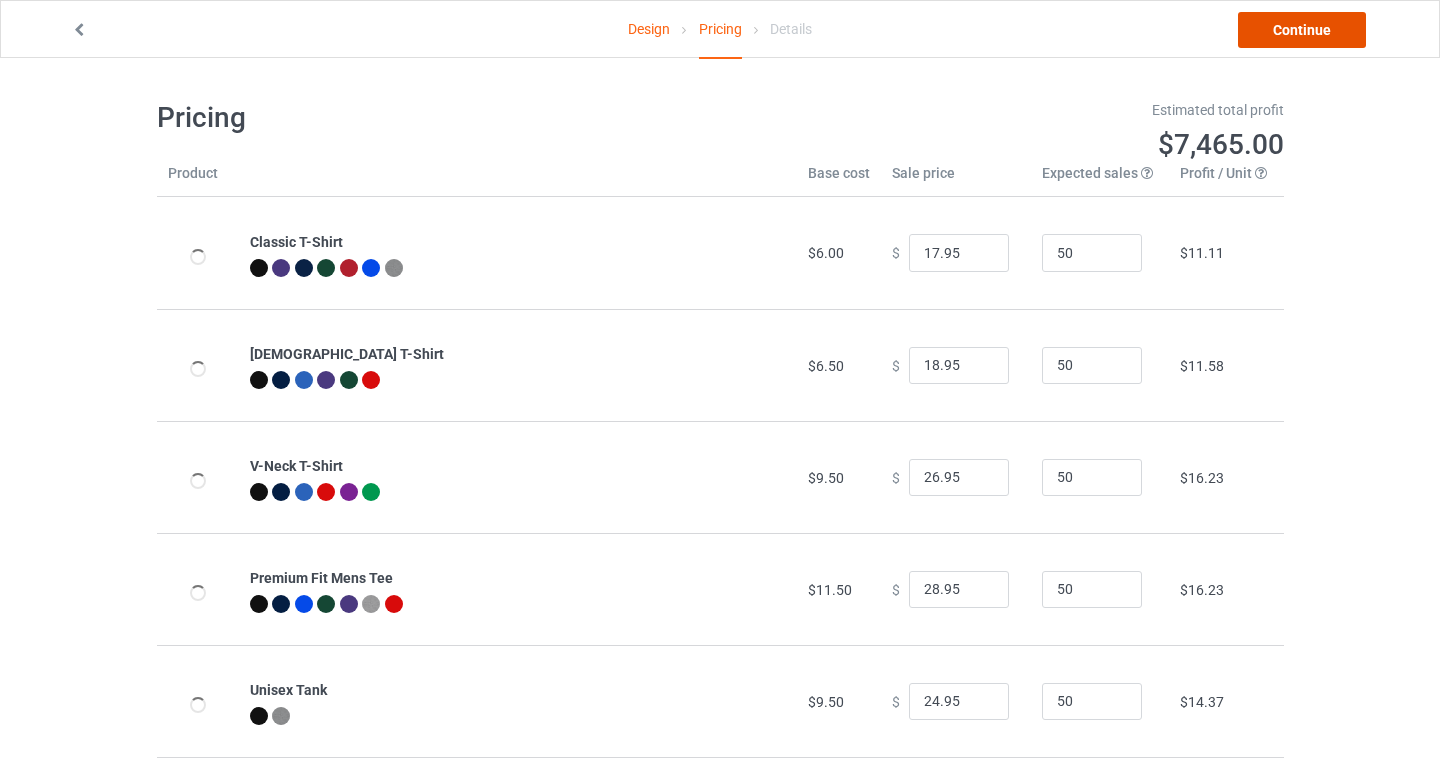 click on "Continue" at bounding box center (1302, 30) 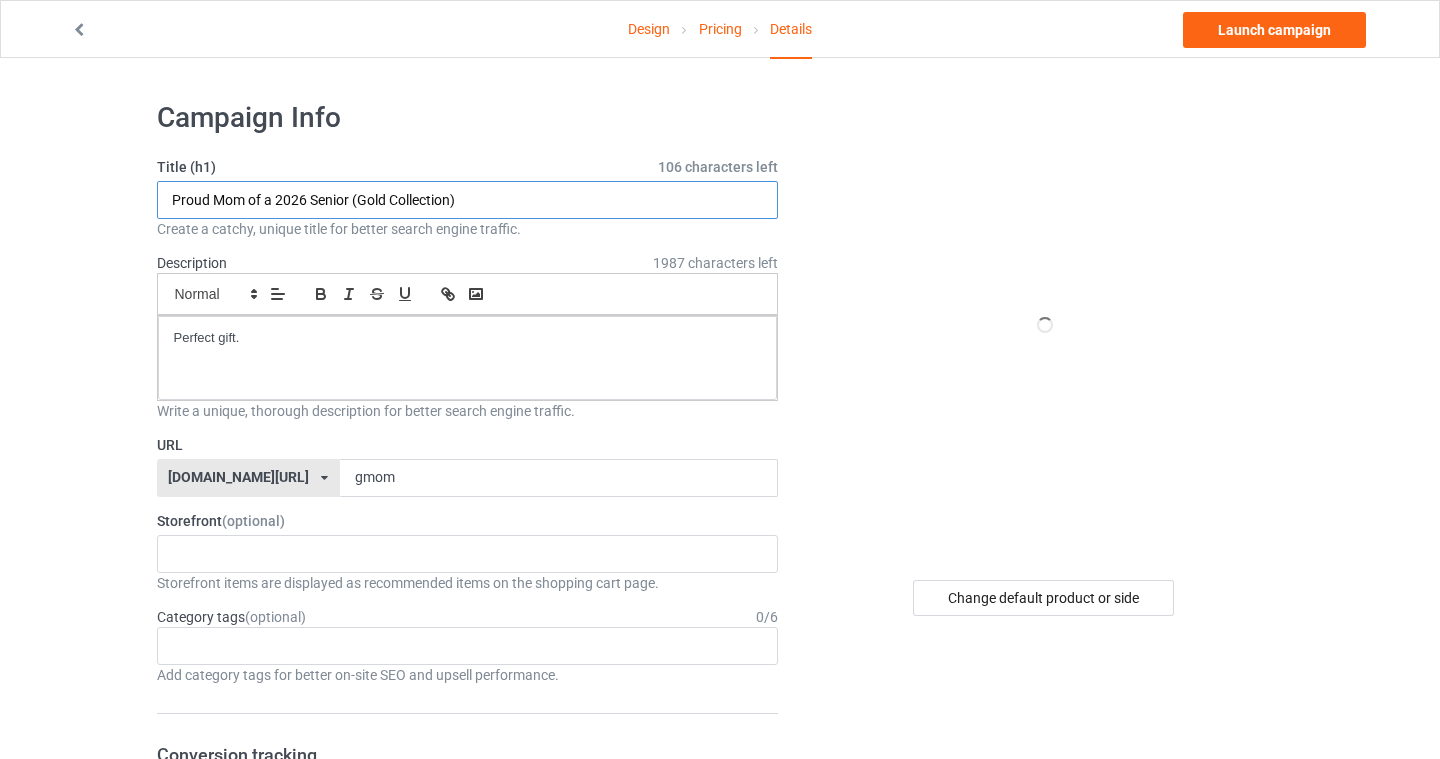 click on "Proud Mom of a 2026 Senior (Gold Collection)" at bounding box center (468, 200) 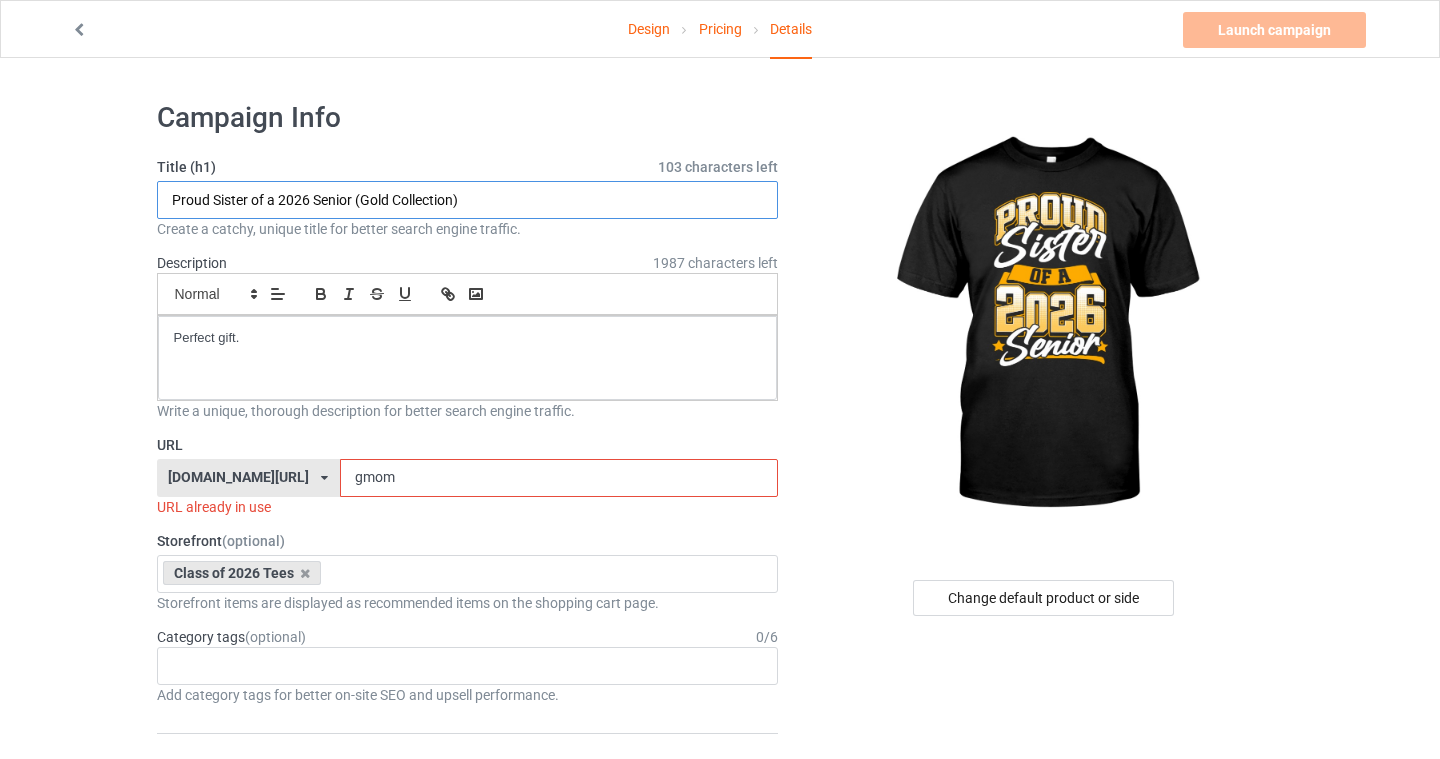 type on "Proud Sister of a 2026 Senior (Gold Collection)" 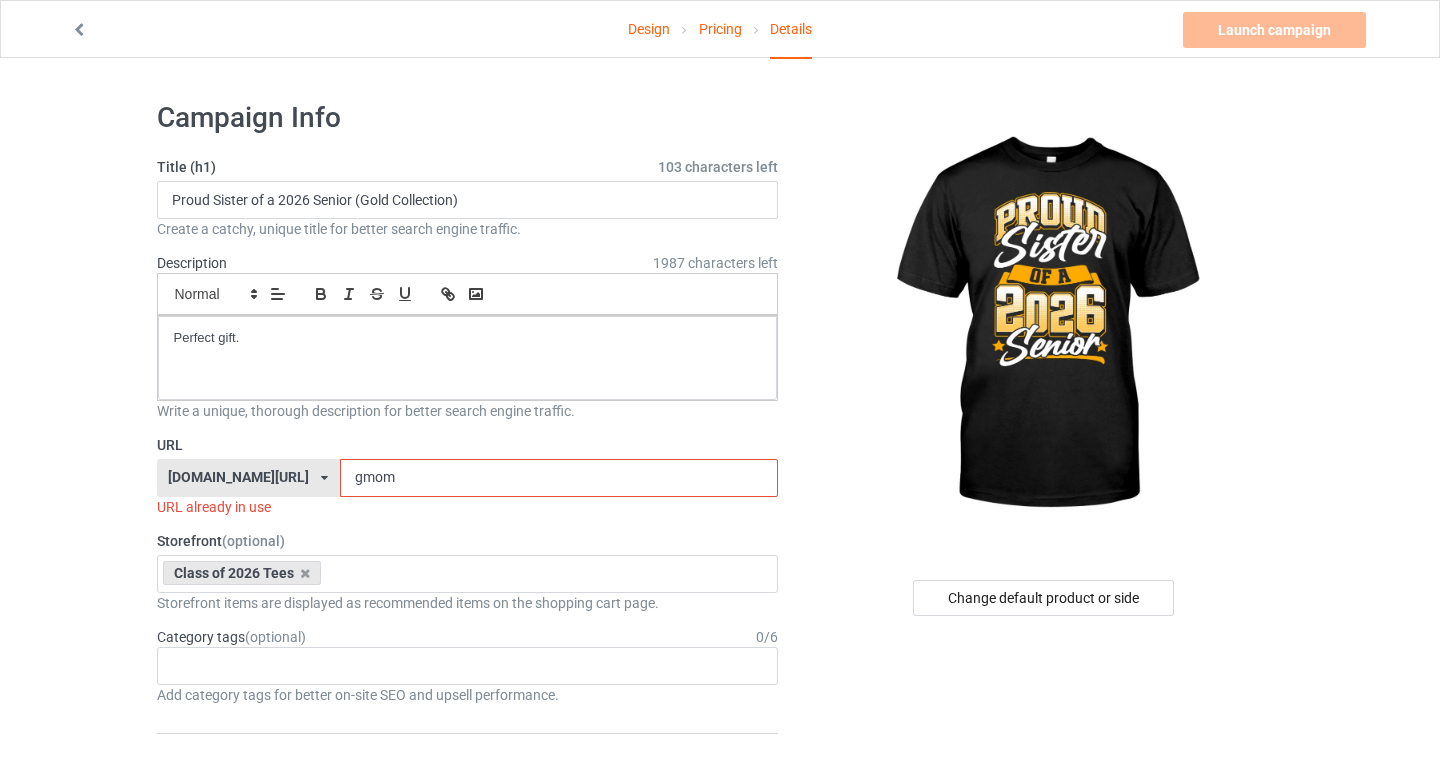 drag, startPoint x: 393, startPoint y: 475, endPoint x: 244, endPoint y: 458, distance: 149.96666 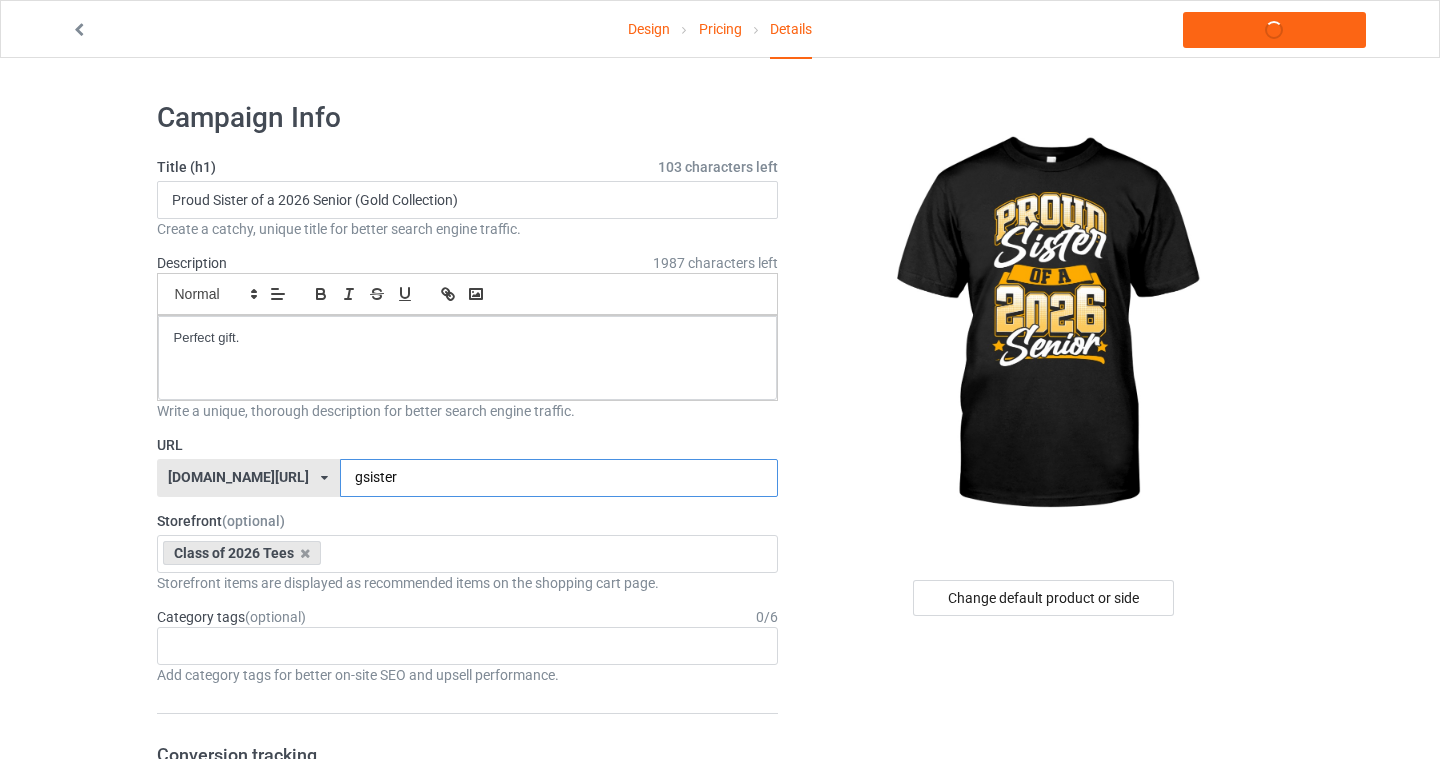 type on "gsister" 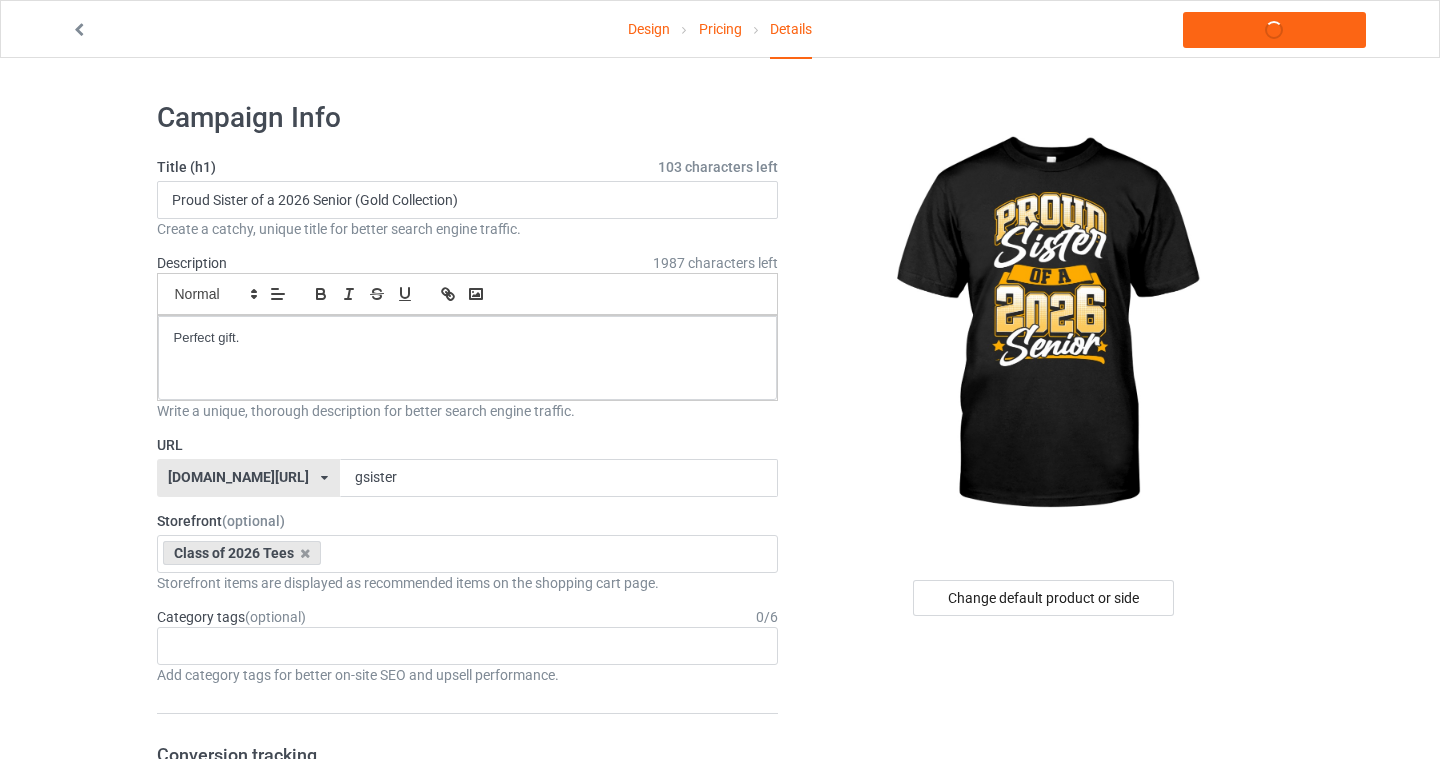 click on "Design Pricing Details Launch campaign Campaign Info Title (h1) 103   characters left Proud Sister of a 2026 Senior (Gold Collection) Create a catchy, unique title for better search engine traffic. Description 1987   characters left       Small Normal Large Big Huge                                                                                     Perfect gift. Write a unique, thorough description for better search engine traffic. URL seniors2026.com/ bach2basics.com/ classof2021apparel.com/ classof2022apparel.com/ classof2023apparel.com/ classof2024store.com/ handprintshirts.com/ ibelieveinmyshelf.com/ musicalsarecalling.com/ purrandroll.com/ sciencegiftstore.com/ seniors2024.com/ seniors2025.com/ seniors2026.com/ thespianlifestore.com/ uglychristmasvibes.com/ wowschoolshirt.com/ teechip.com/ 656dfe6916dd050034cb9572 5fc5013a5a527b31aa72b761 6005c4c7ad19644f66cf261b 6082ac1e83199759e4c6e54d 6112668c4b3605506e12541d 61152c28323a207399f5d18c 6645ed3a71c2d3002f60be12 632899cb11699d00339a499c gsister Storefront" at bounding box center (720, 1094) 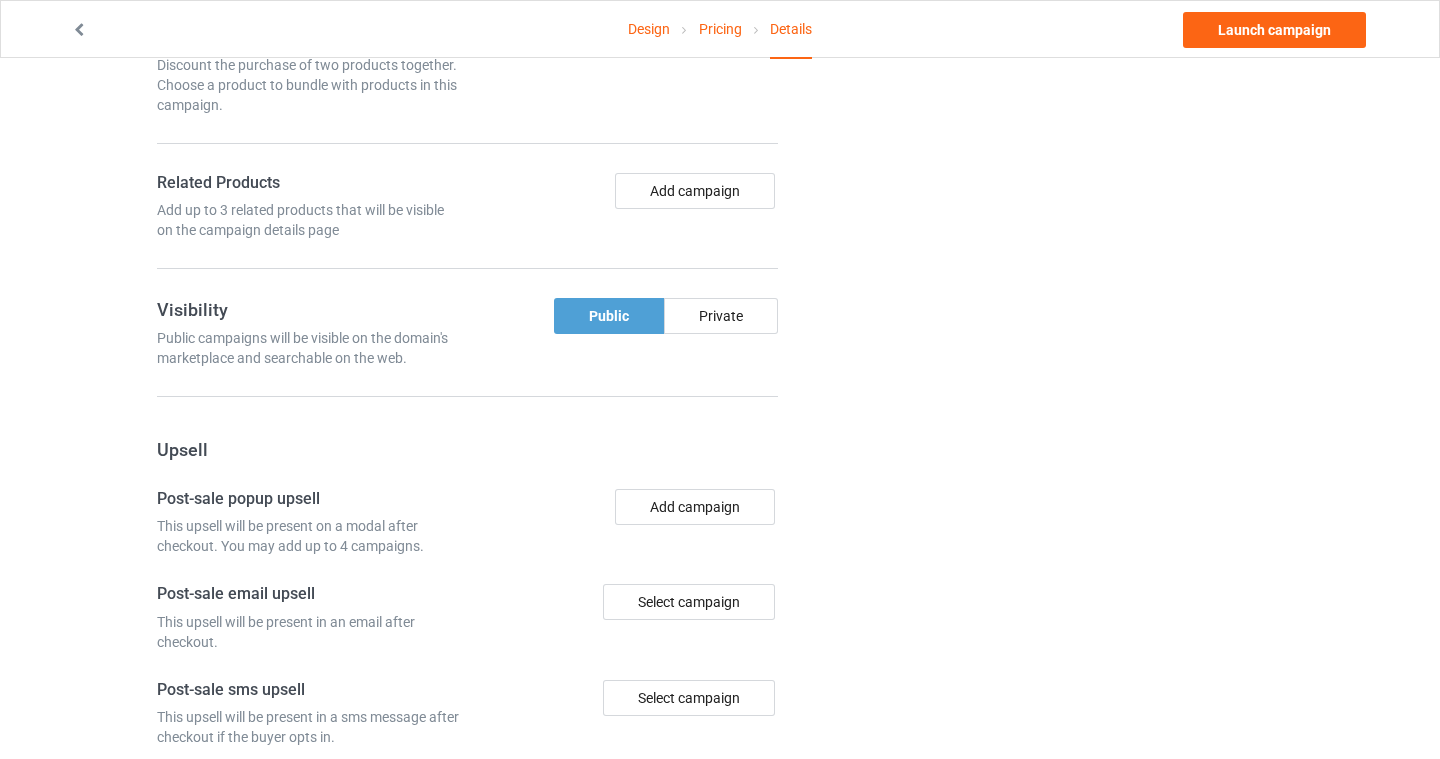 scroll, scrollTop: 1111, scrollLeft: 0, axis: vertical 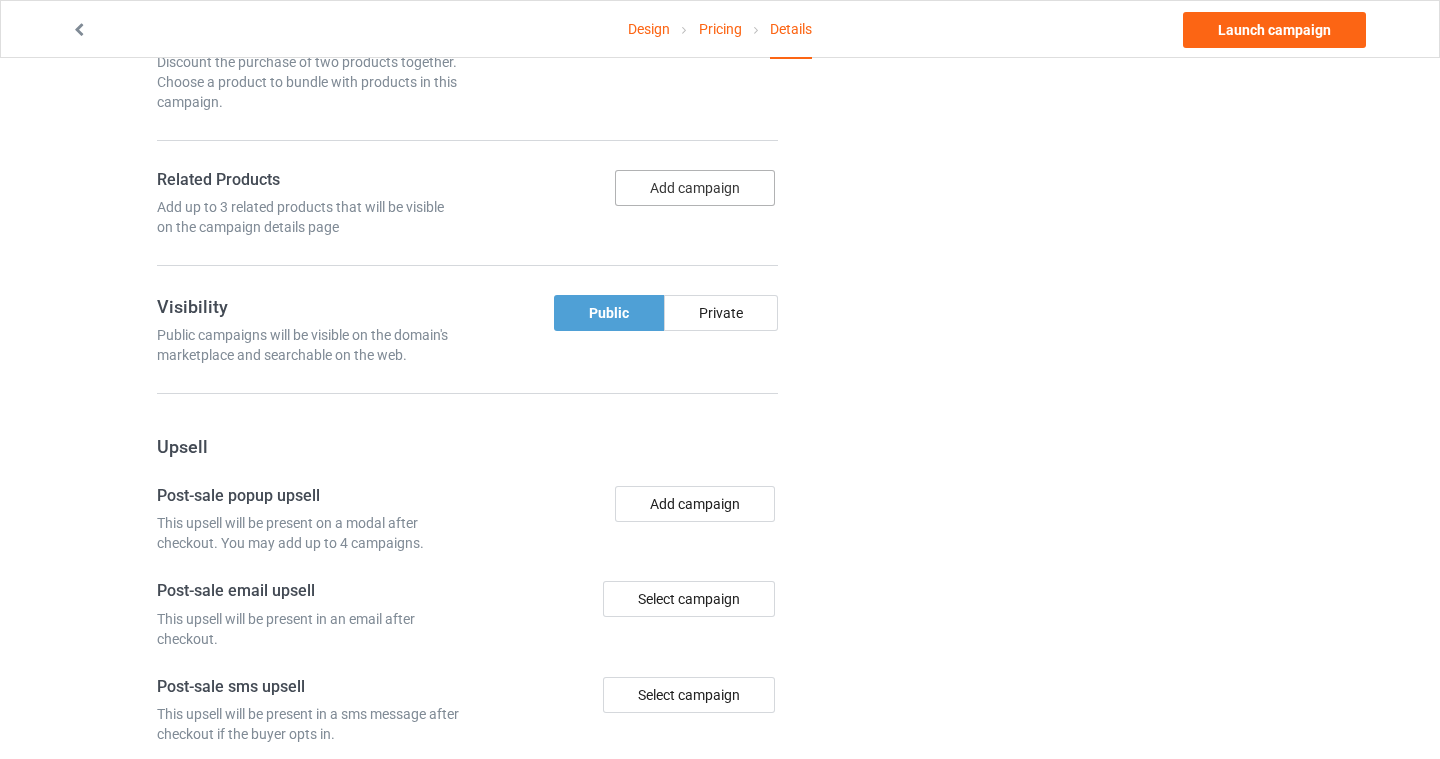 click on "Add campaign" at bounding box center (695, 188) 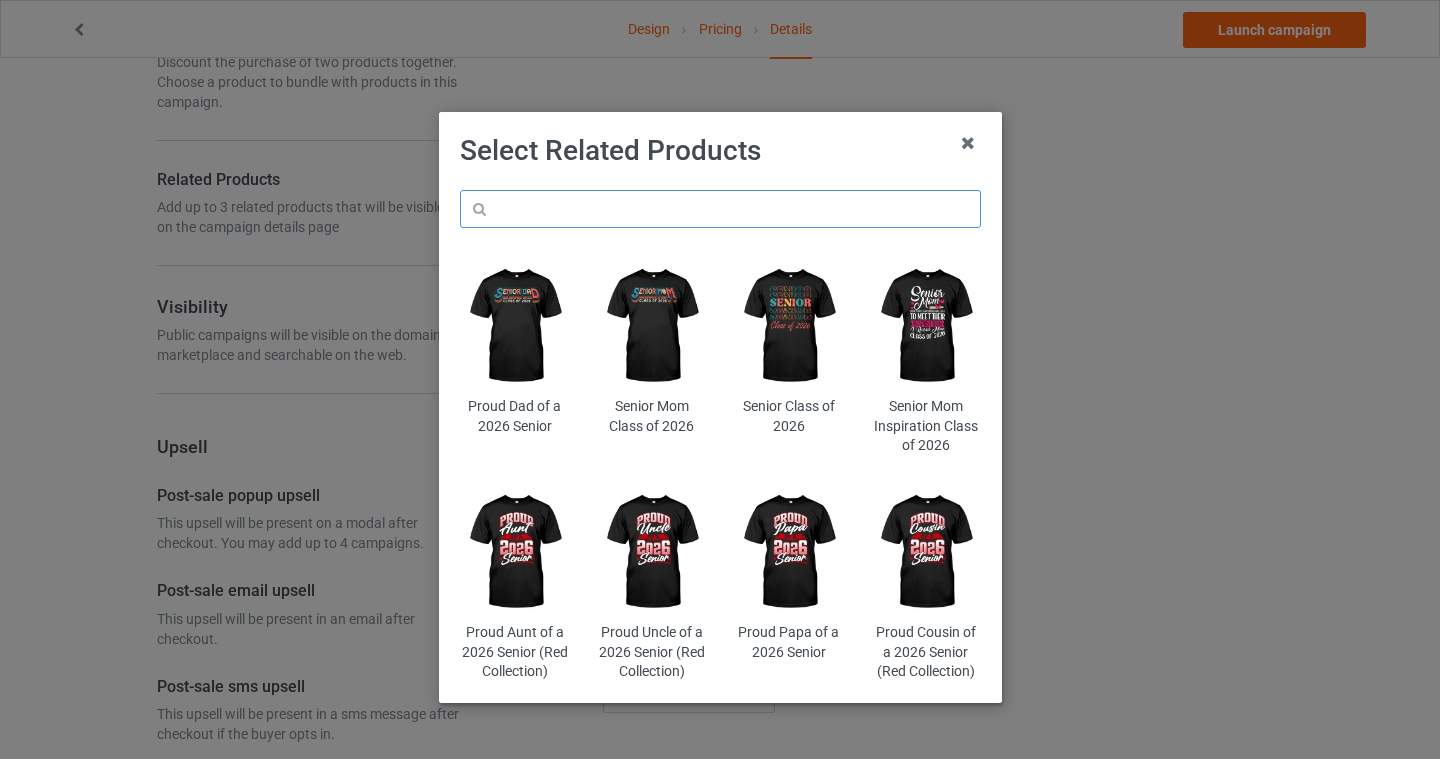 click at bounding box center (720, 209) 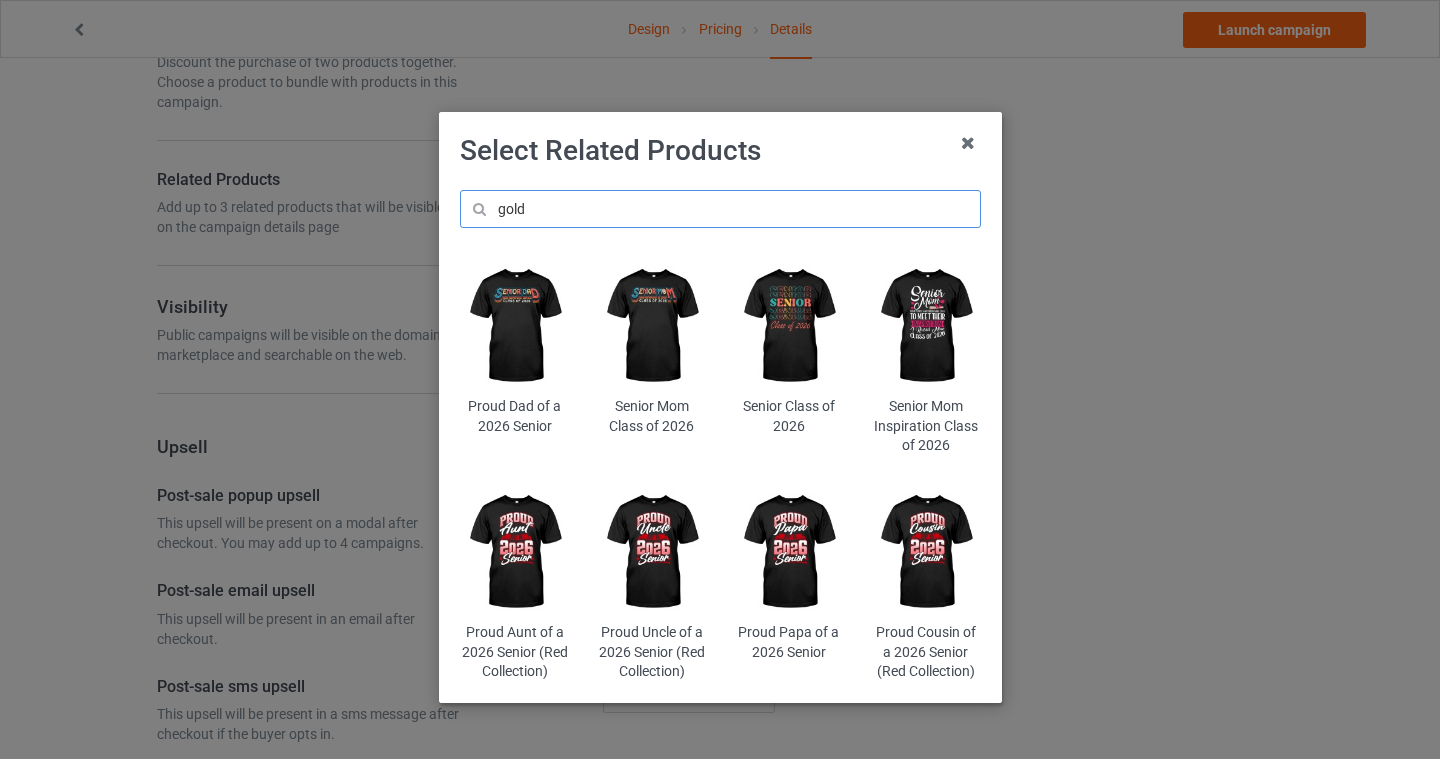 type on "gold" 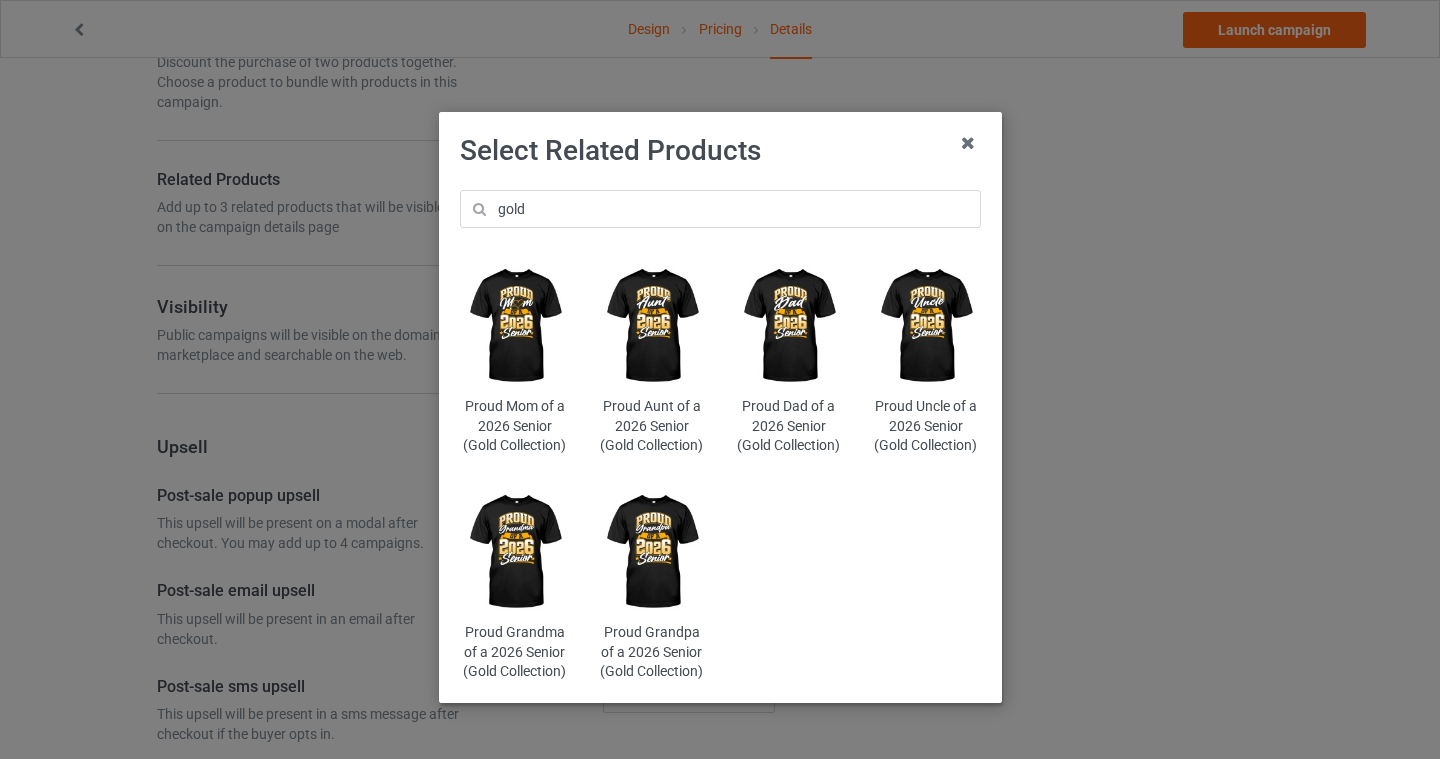 click at bounding box center (788, 326) 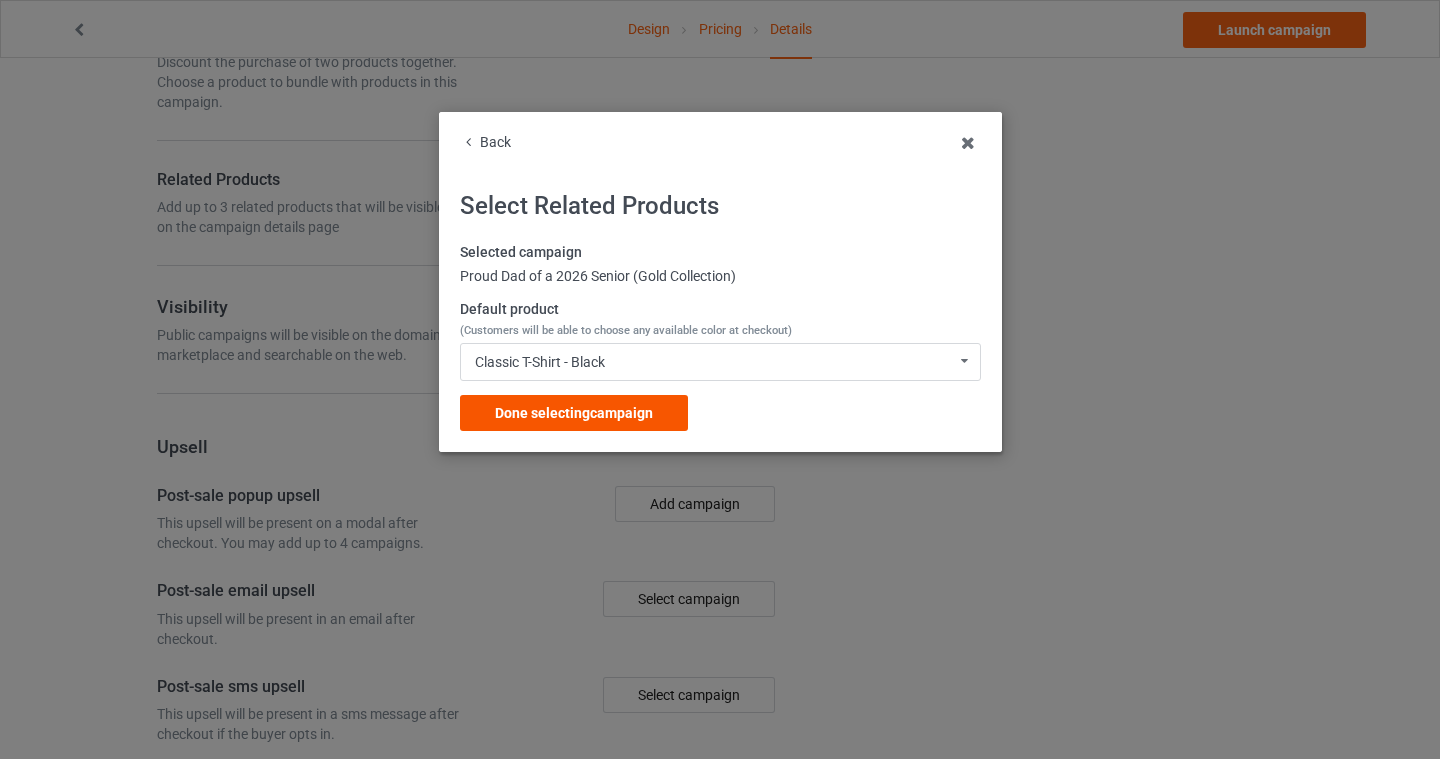 click on "Done selecting  campaign" at bounding box center (574, 413) 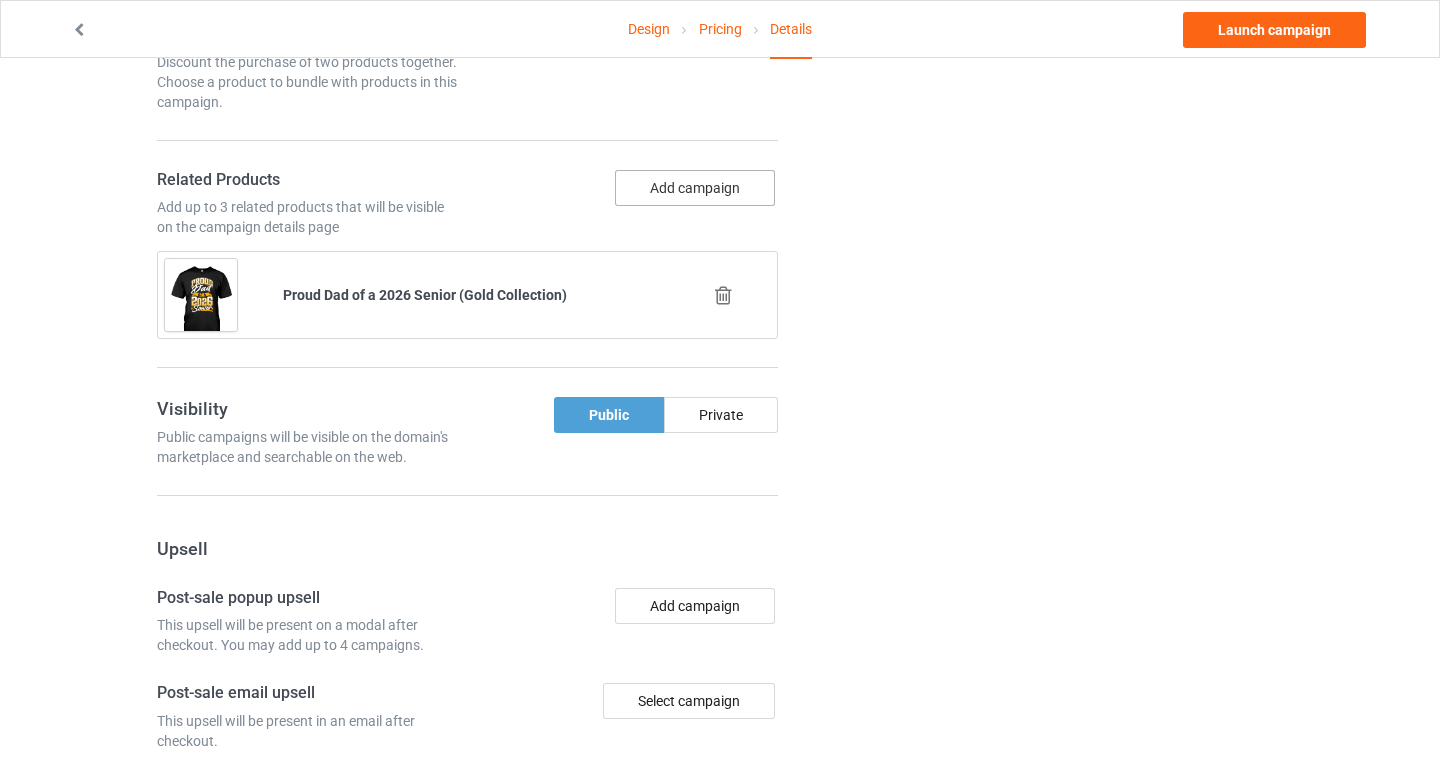 click on "Add campaign" at bounding box center (695, 188) 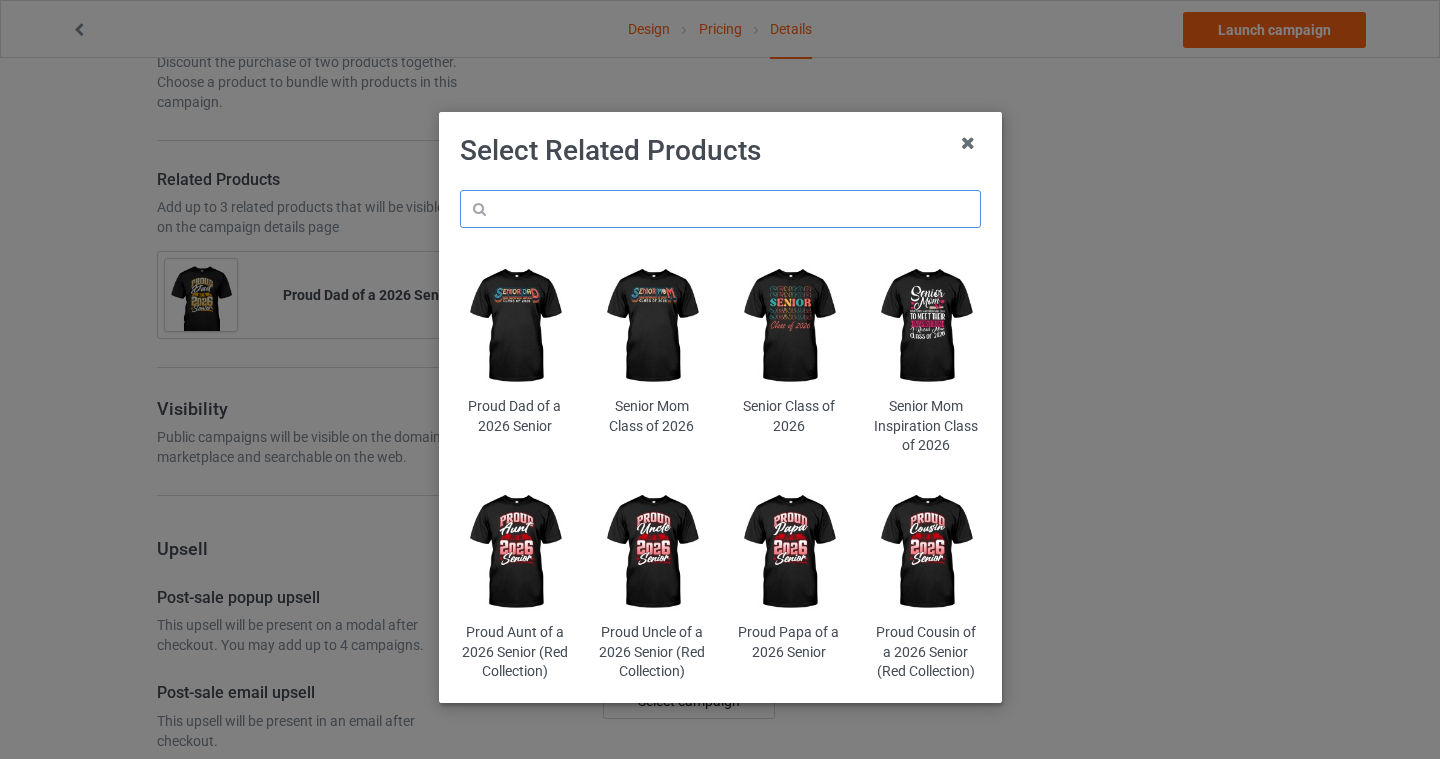 click at bounding box center [720, 209] 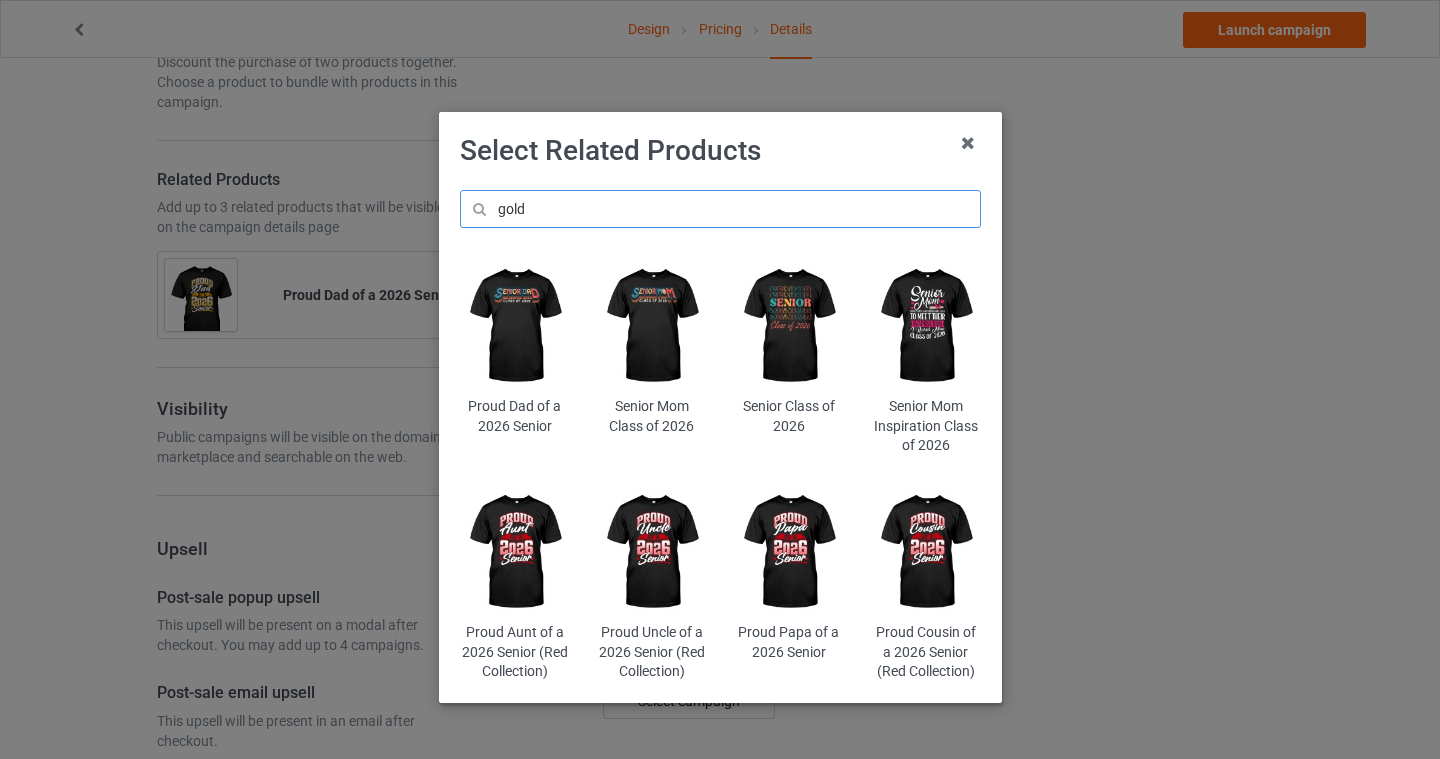 type on "gold" 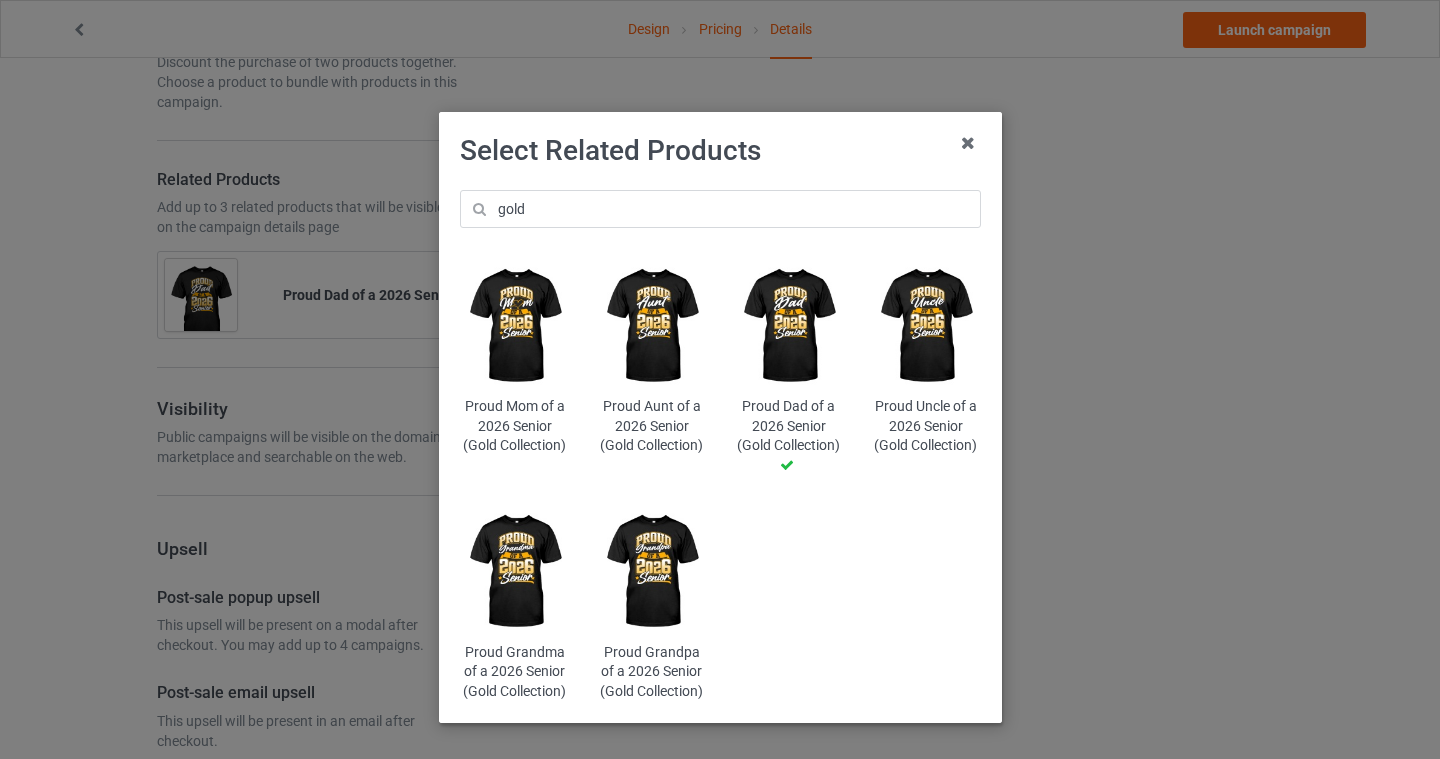 click at bounding box center [514, 326] 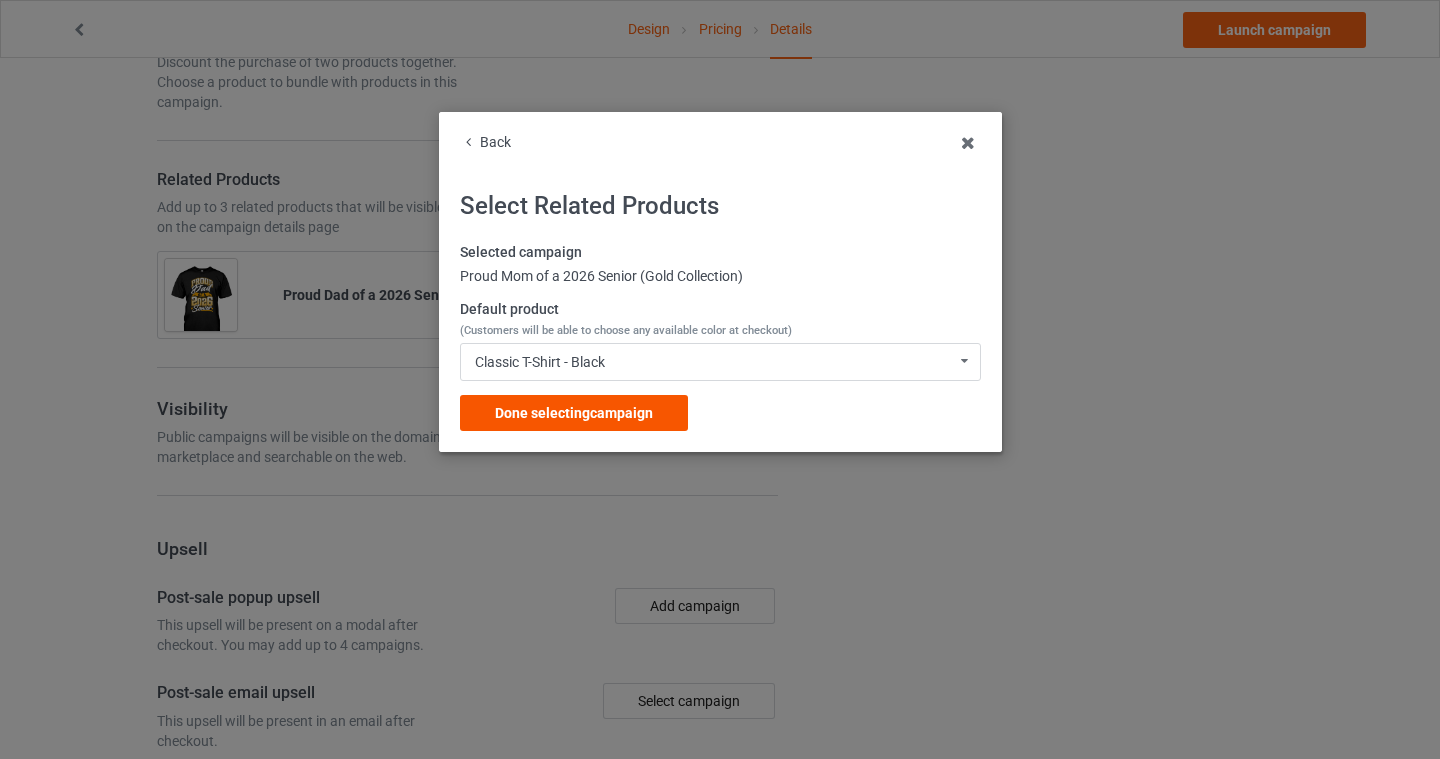 click on "Done selecting  campaign" at bounding box center [574, 413] 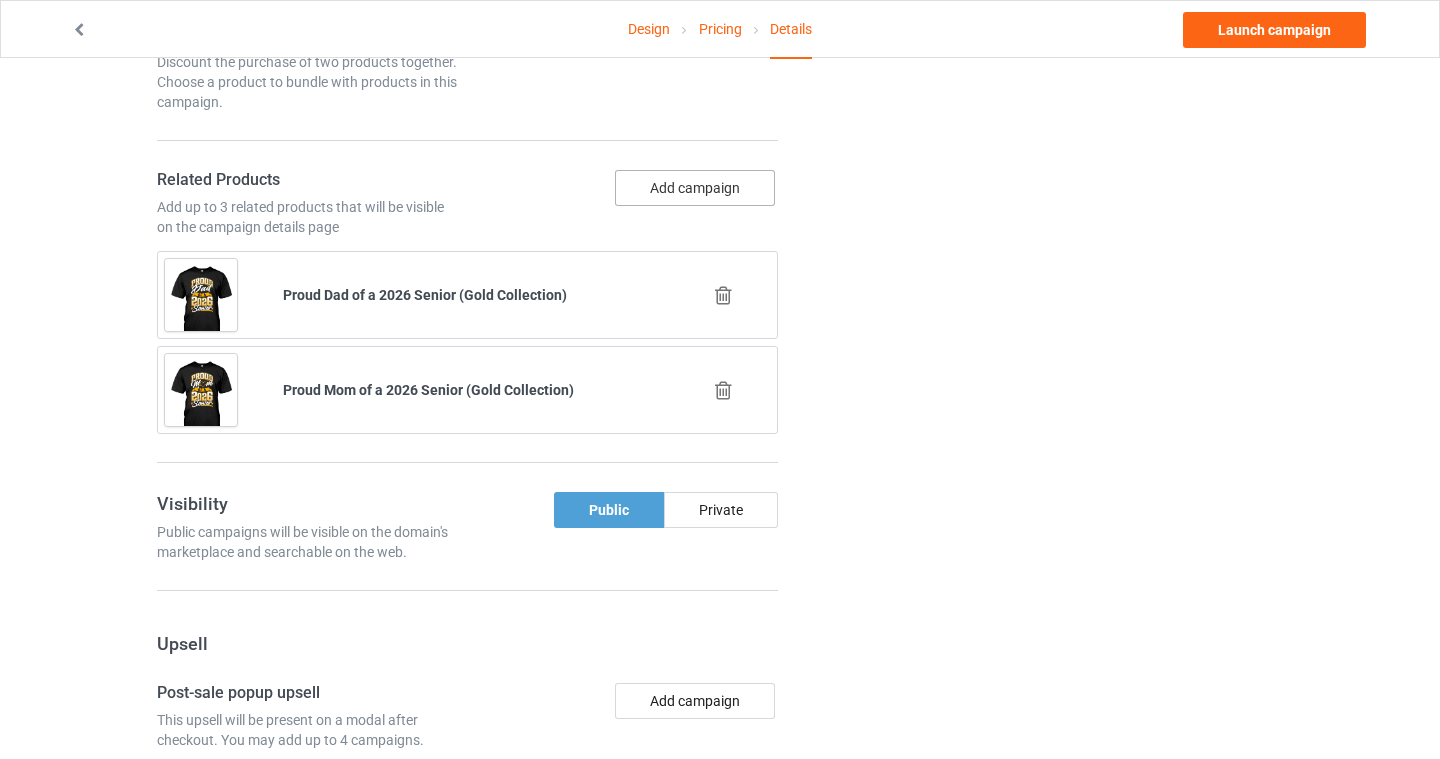 click on "Add campaign" at bounding box center (695, 188) 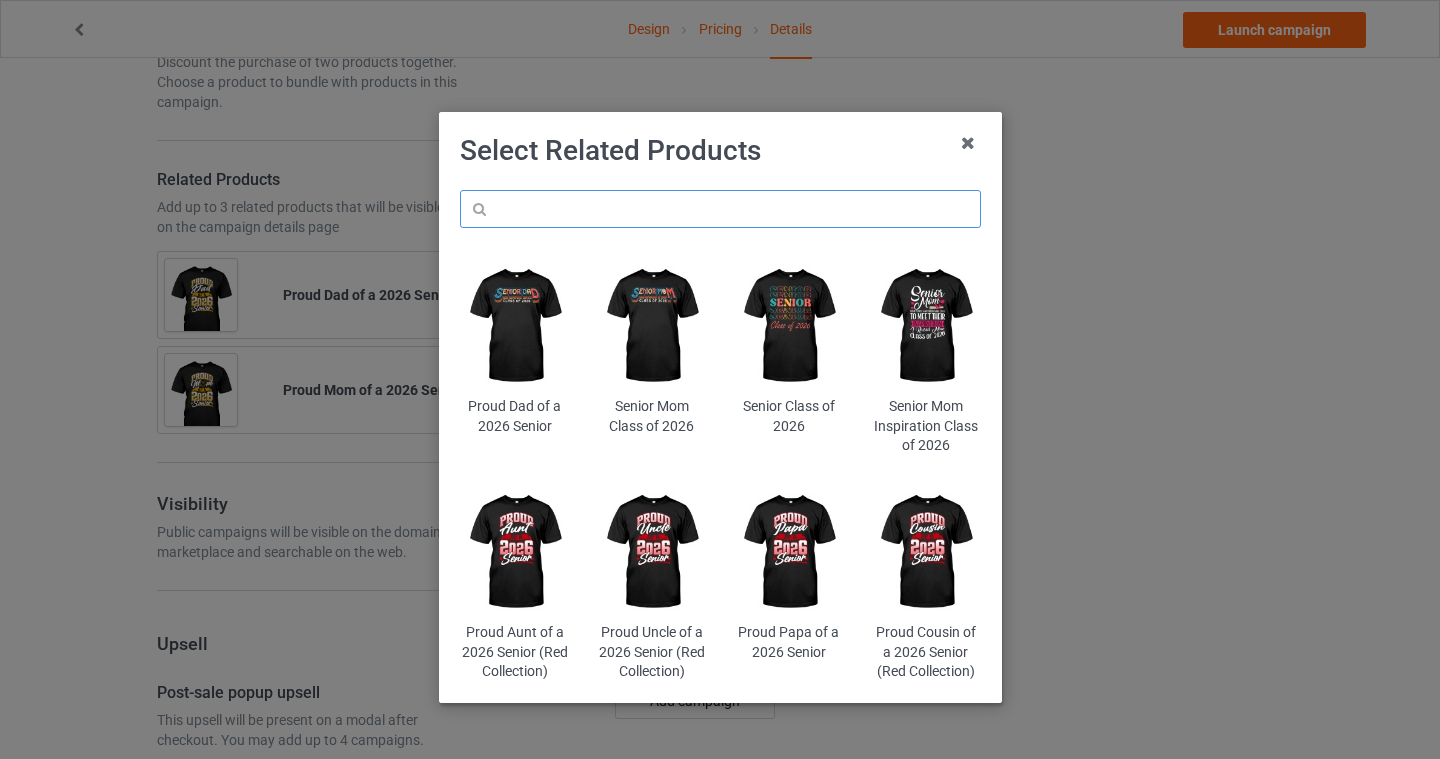 click at bounding box center (720, 209) 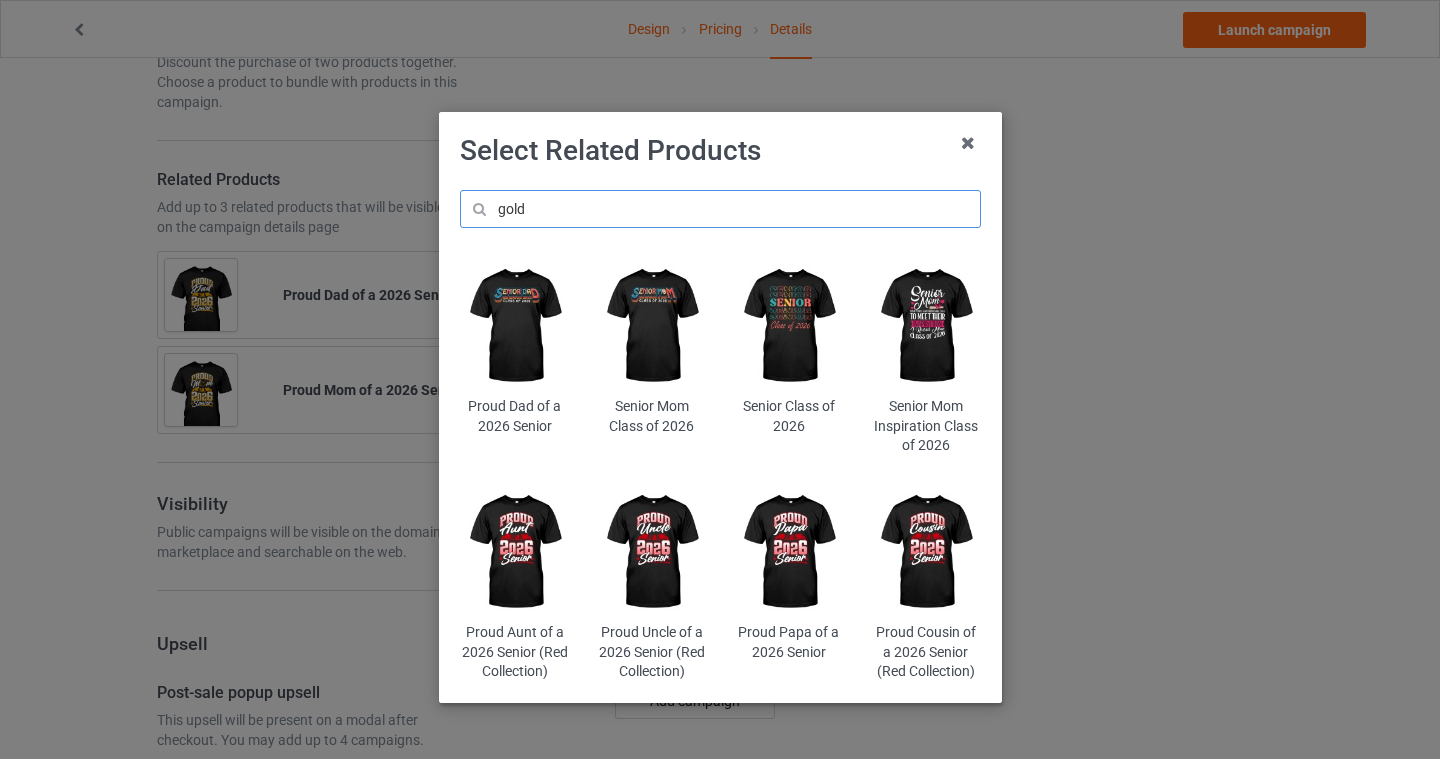 type on "gold" 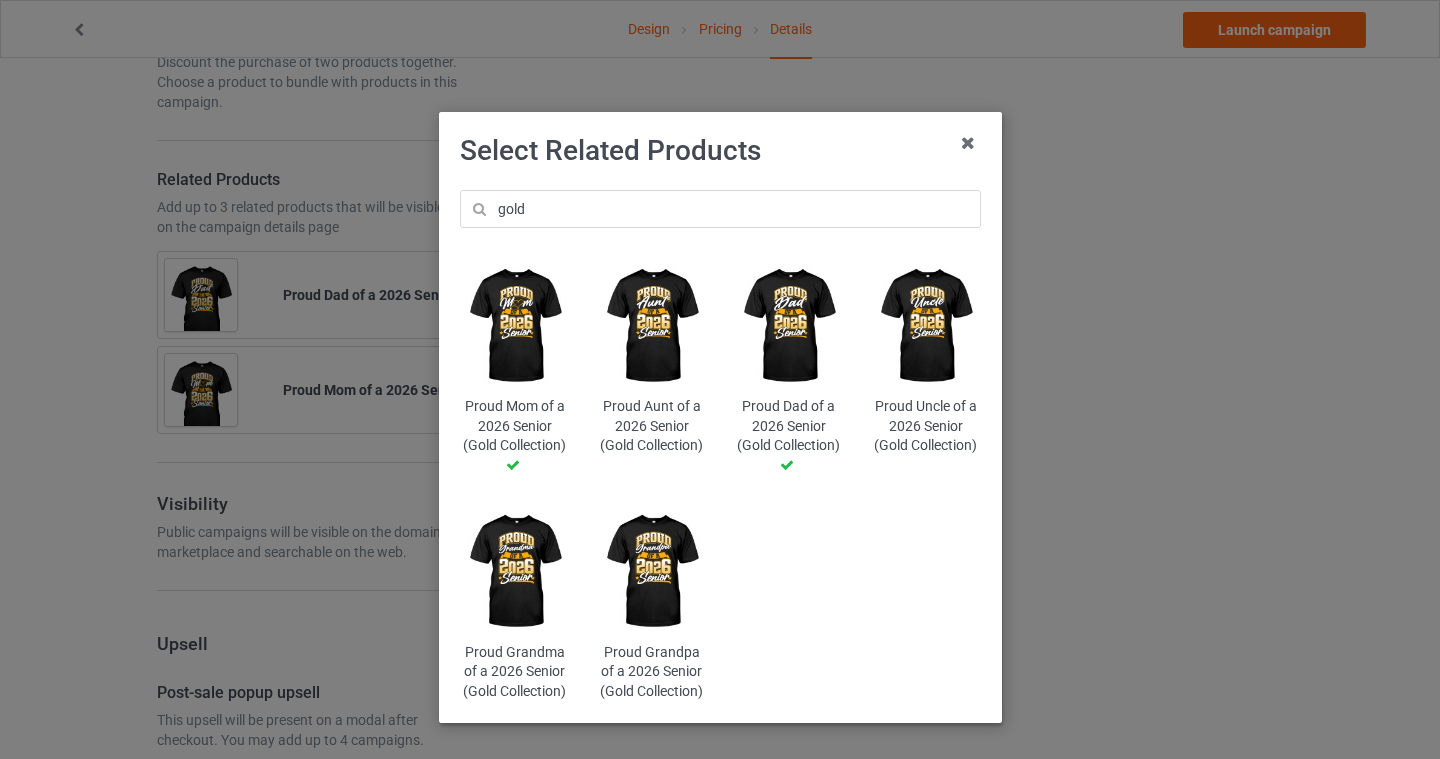 click at bounding box center (514, 572) 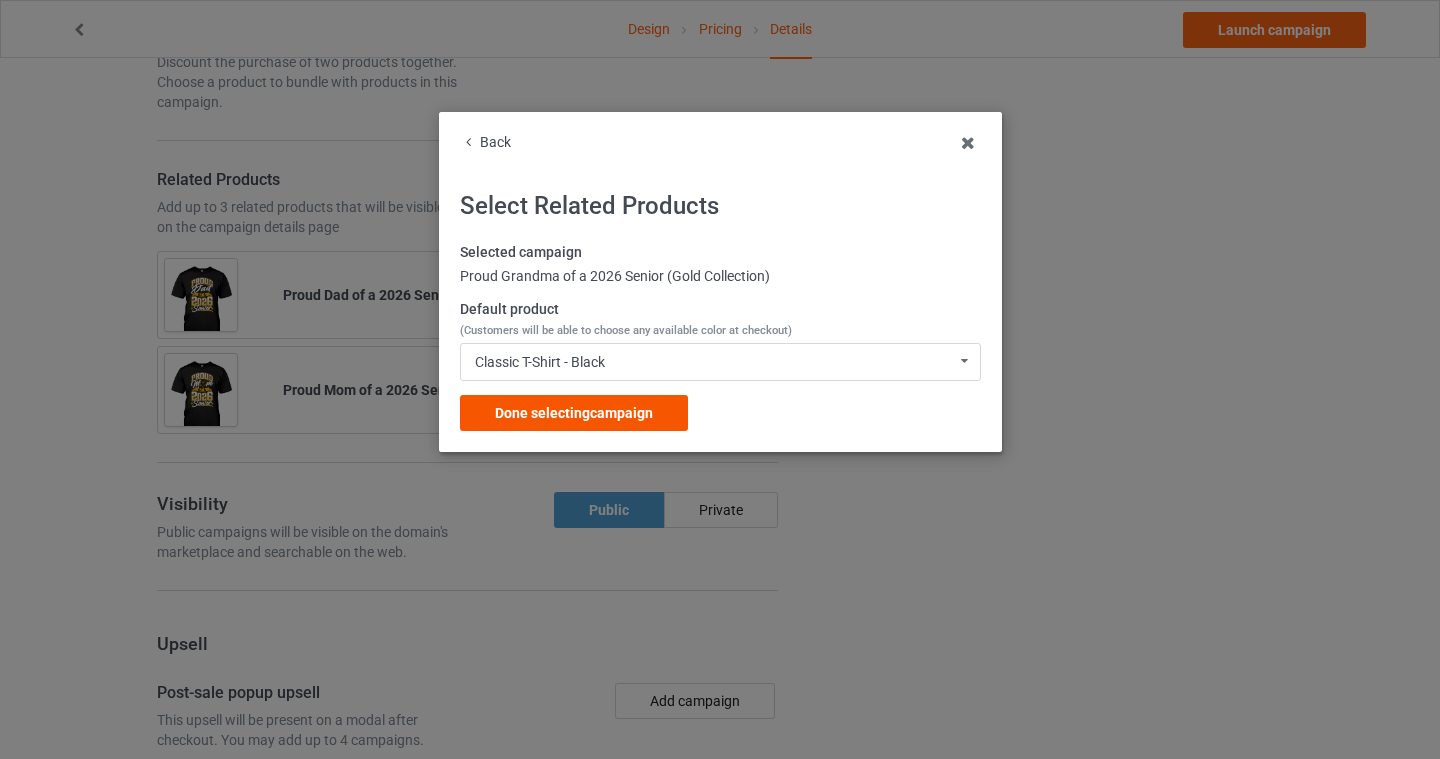 click on "Done selecting  campaign" at bounding box center (574, 413) 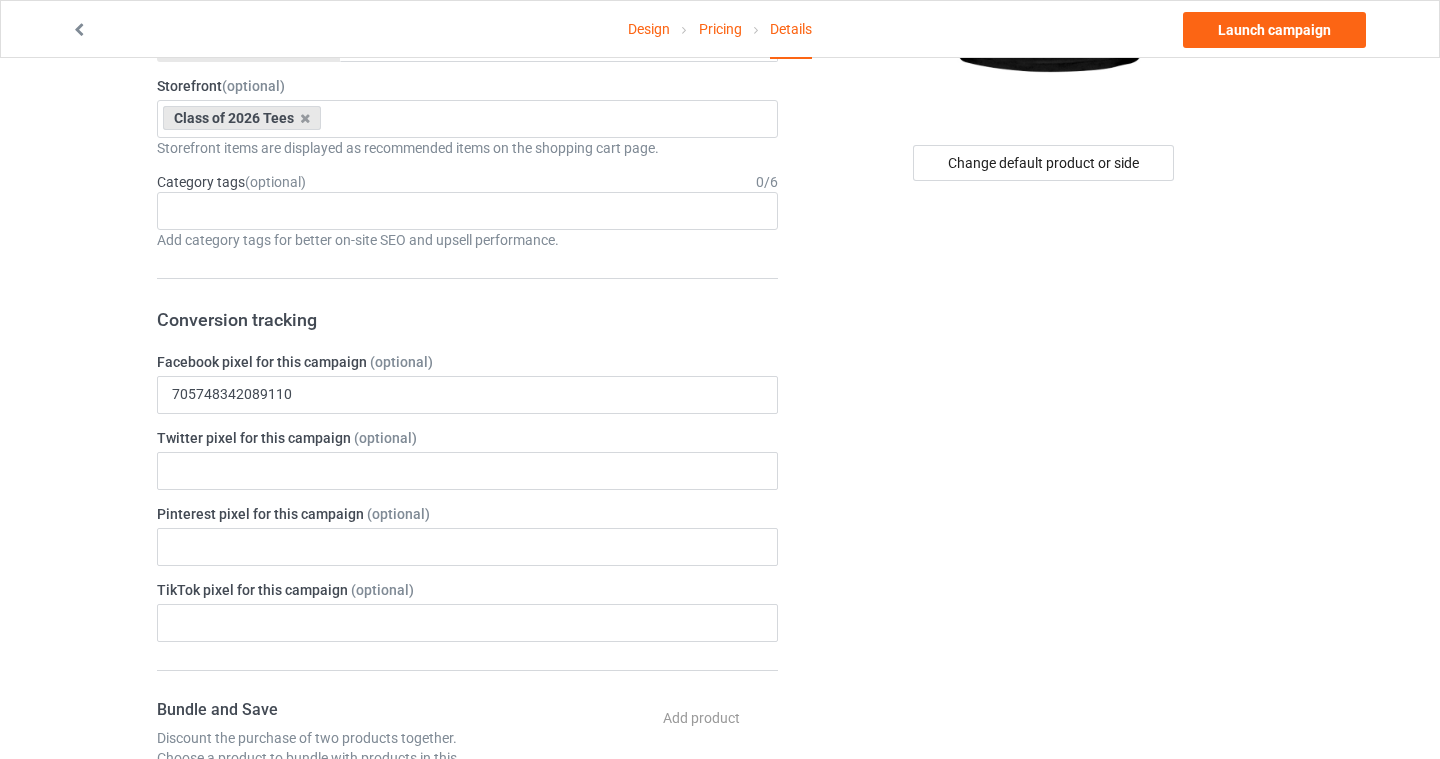 scroll, scrollTop: 0, scrollLeft: 0, axis: both 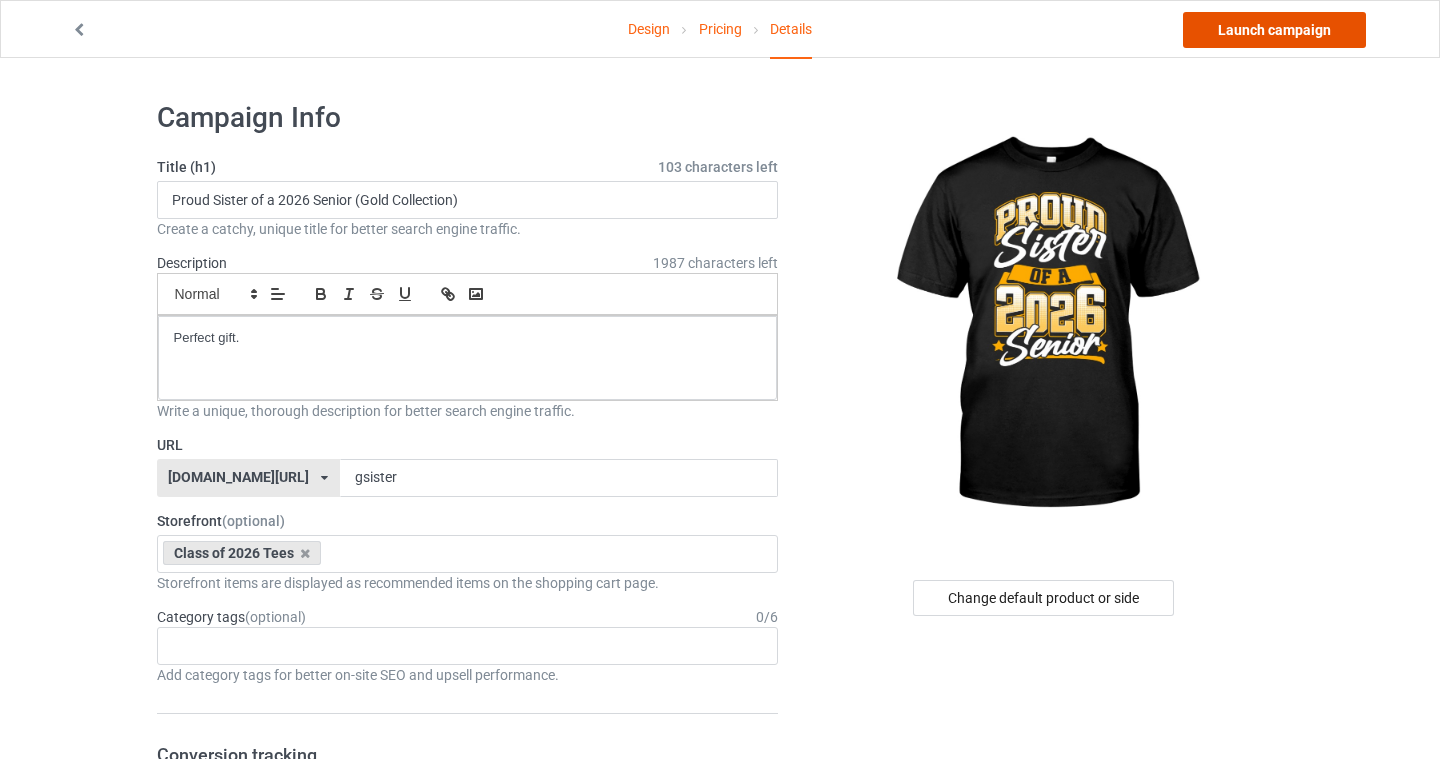 click on "Launch campaign" at bounding box center (1274, 30) 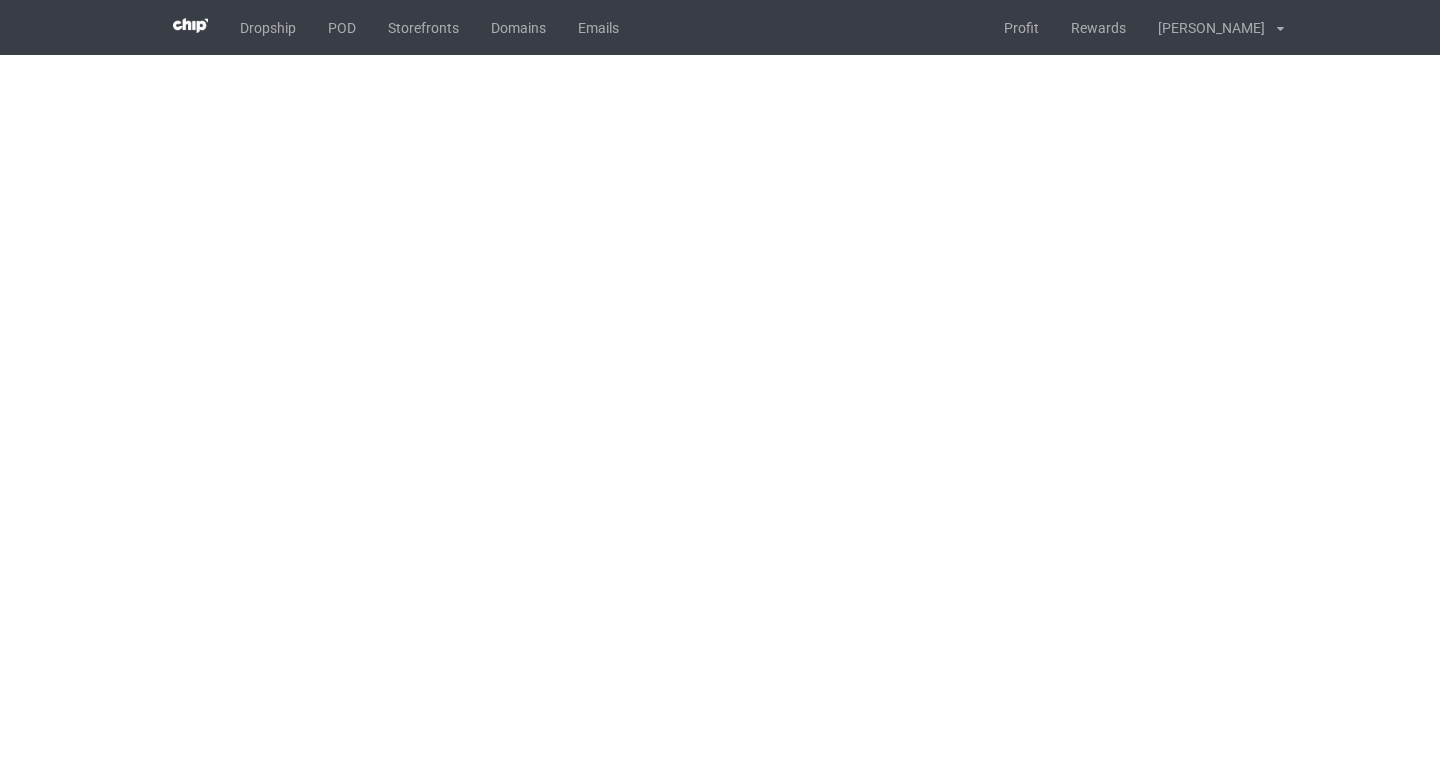 scroll, scrollTop: 0, scrollLeft: 0, axis: both 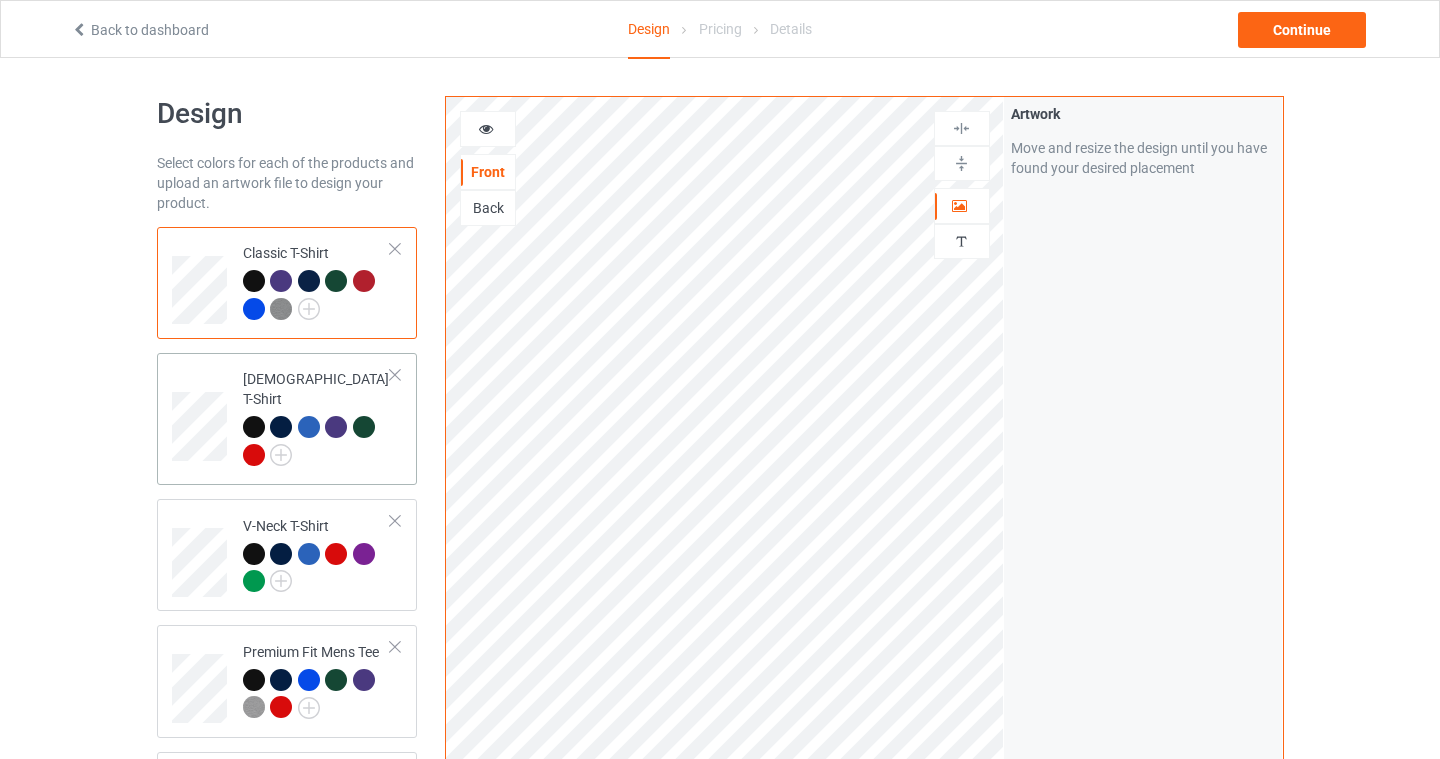 click at bounding box center (395, 375) 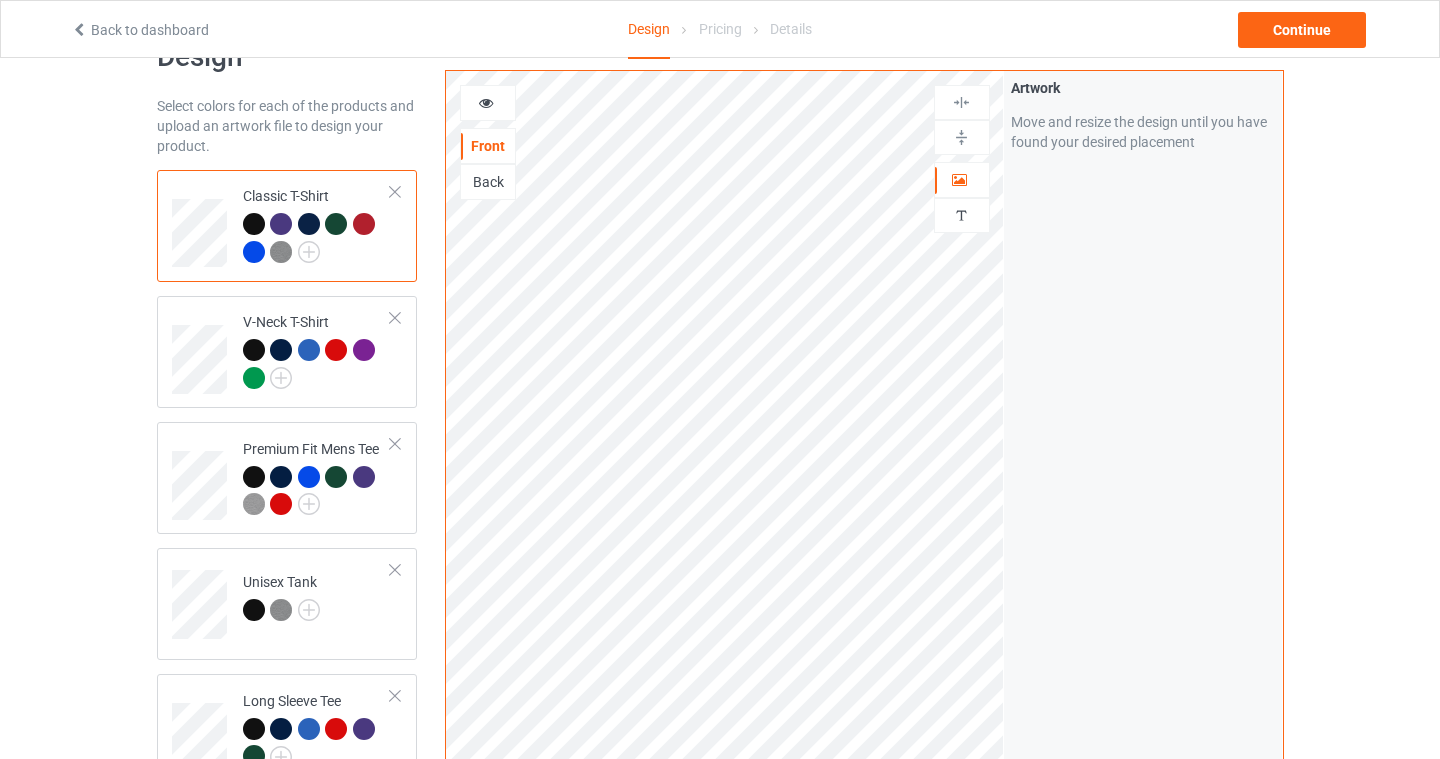 scroll, scrollTop: 0, scrollLeft: 0, axis: both 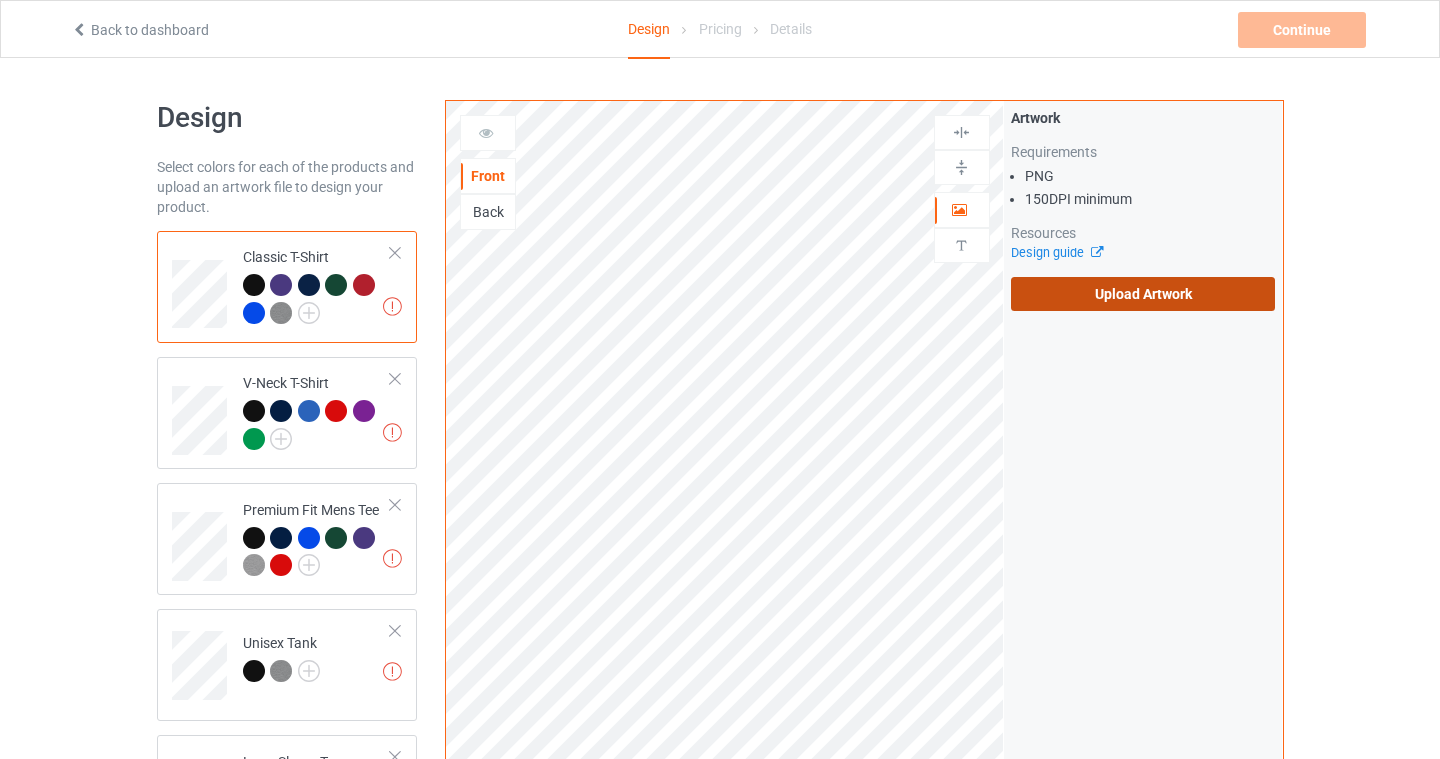 click on "Upload Artwork" at bounding box center (1143, 294) 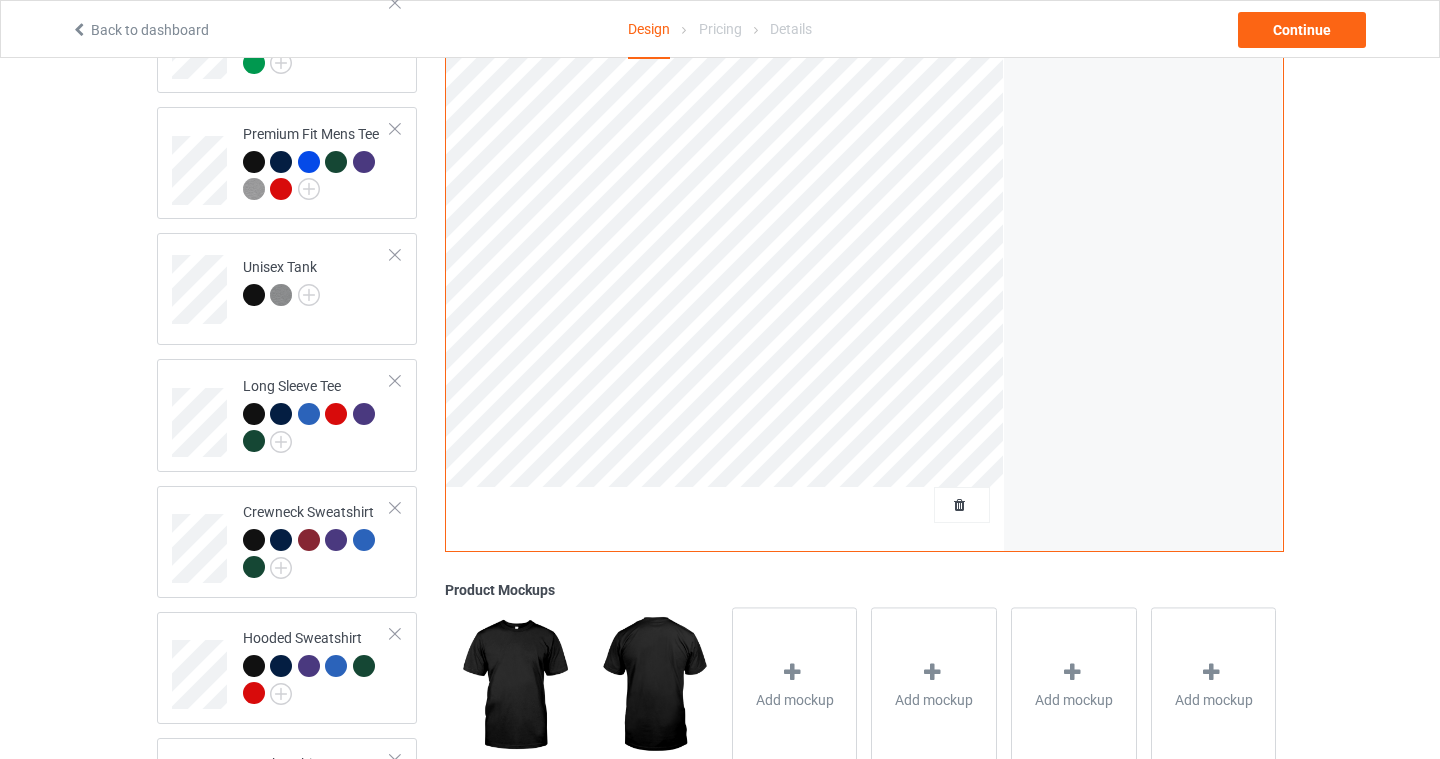 scroll, scrollTop: 0, scrollLeft: 0, axis: both 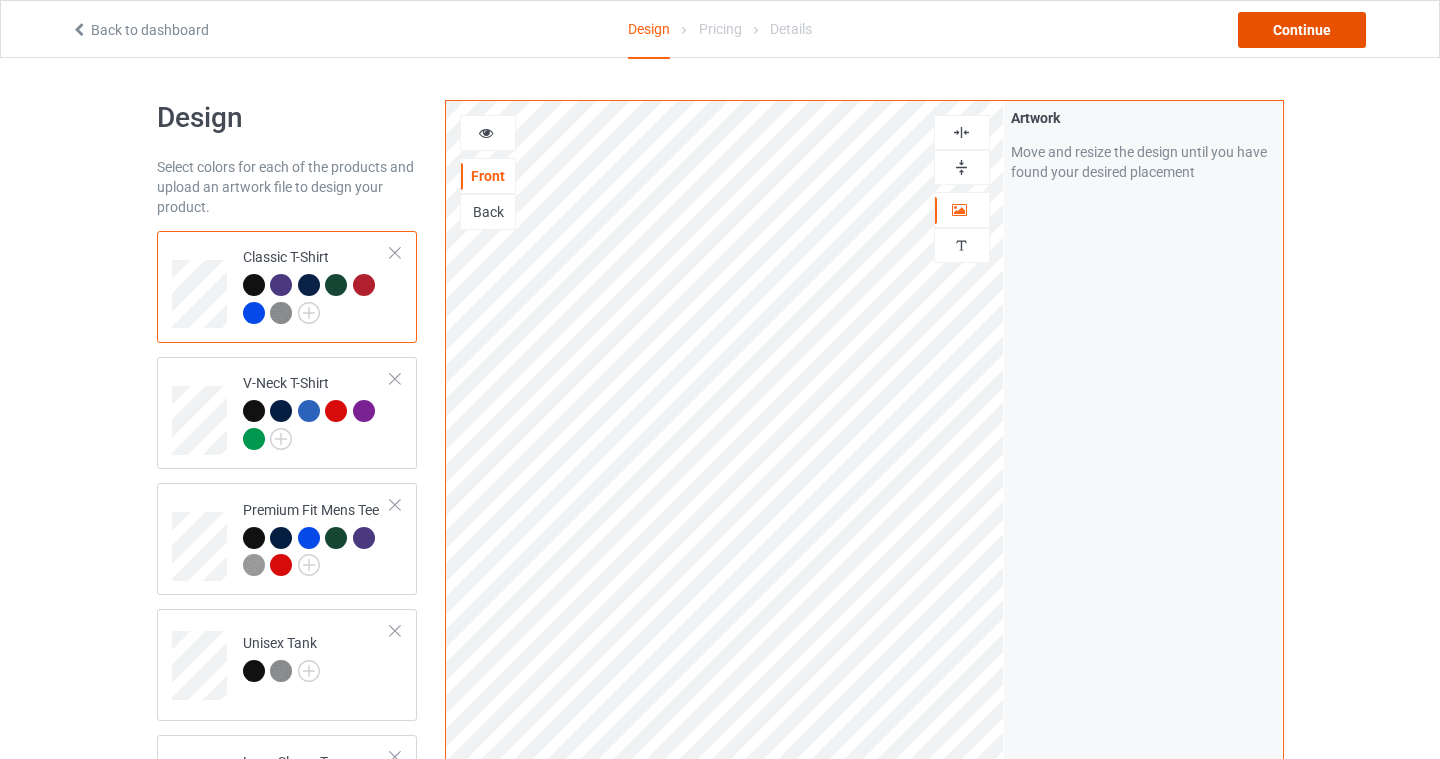 click on "Continue" at bounding box center [1302, 30] 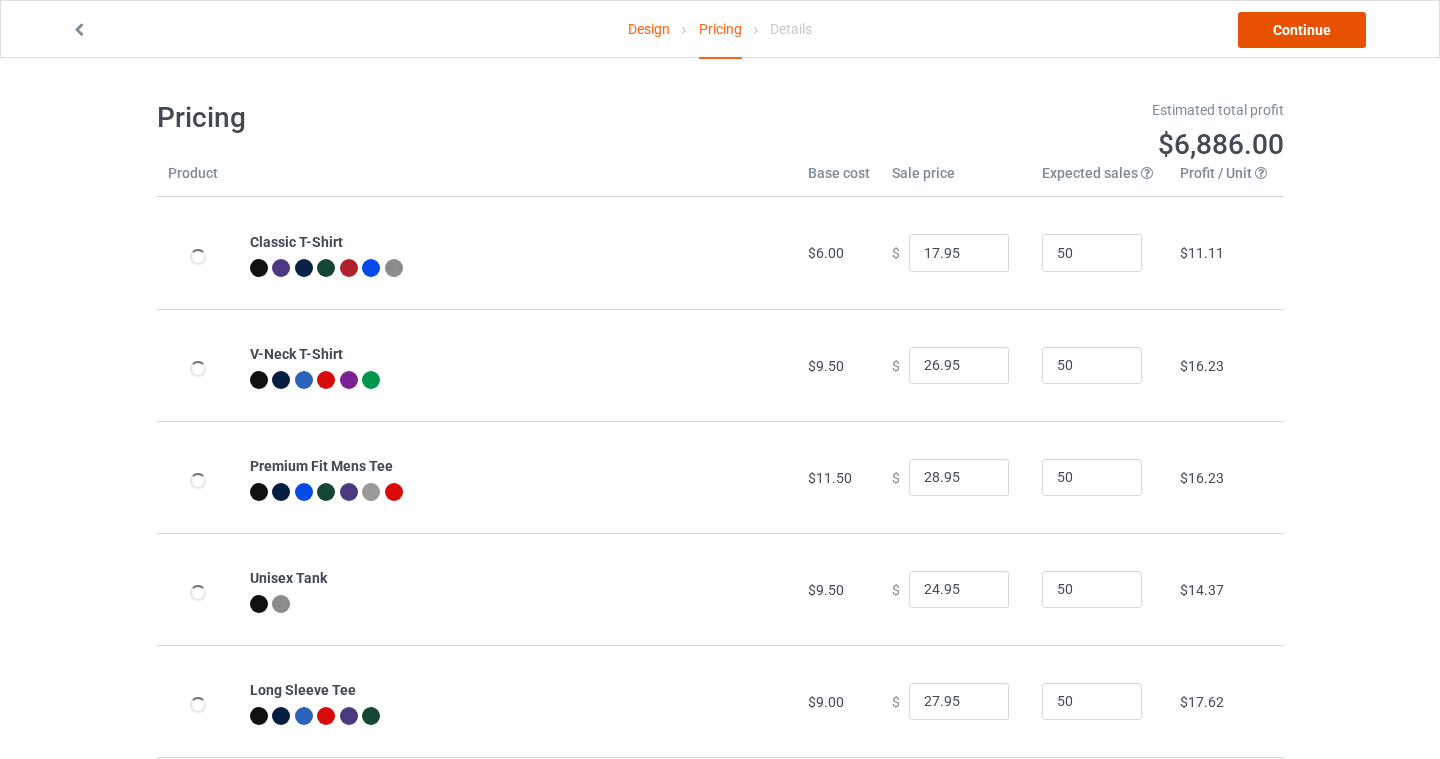 click on "Continue" at bounding box center [1302, 30] 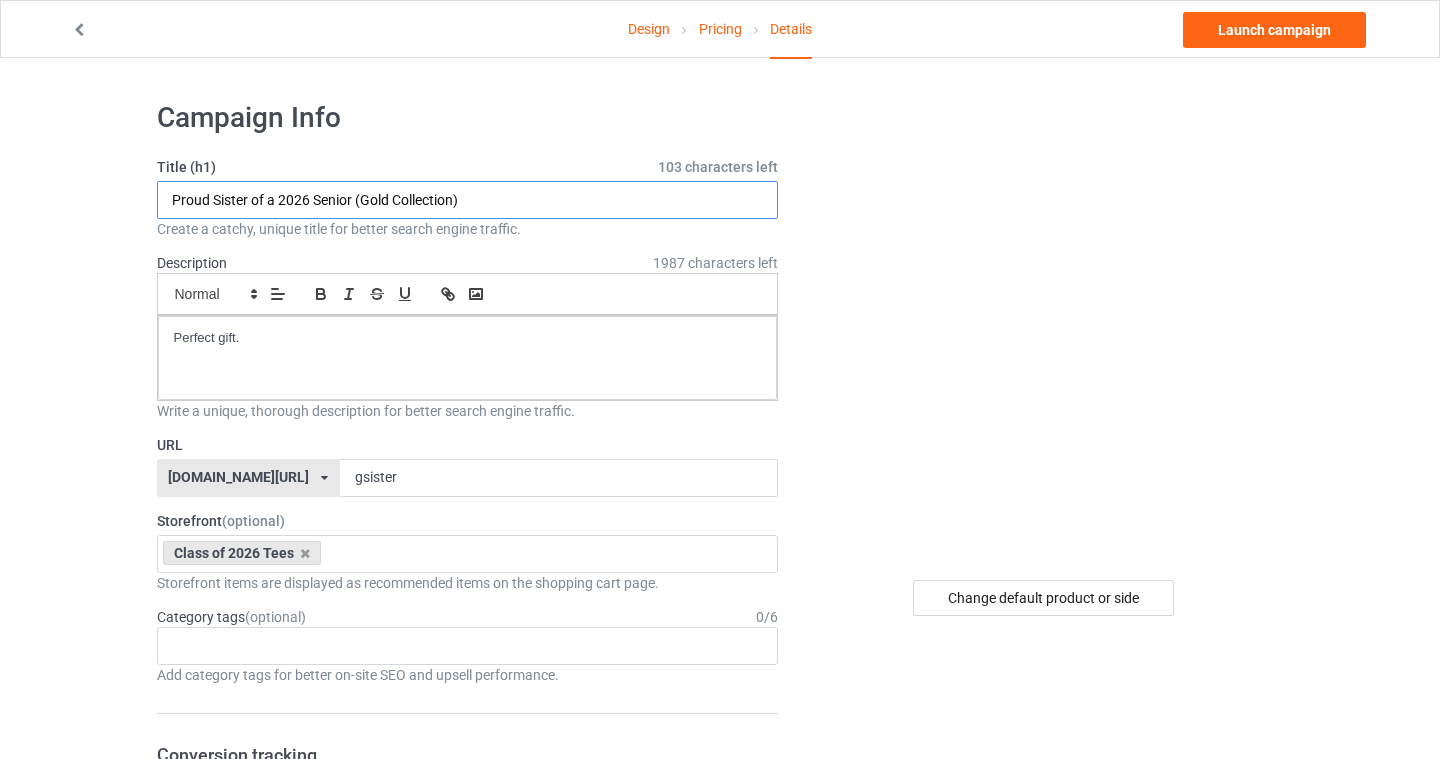 click on "Proud Sister of a 2026 Senior (Gold Collection)" at bounding box center [468, 200] 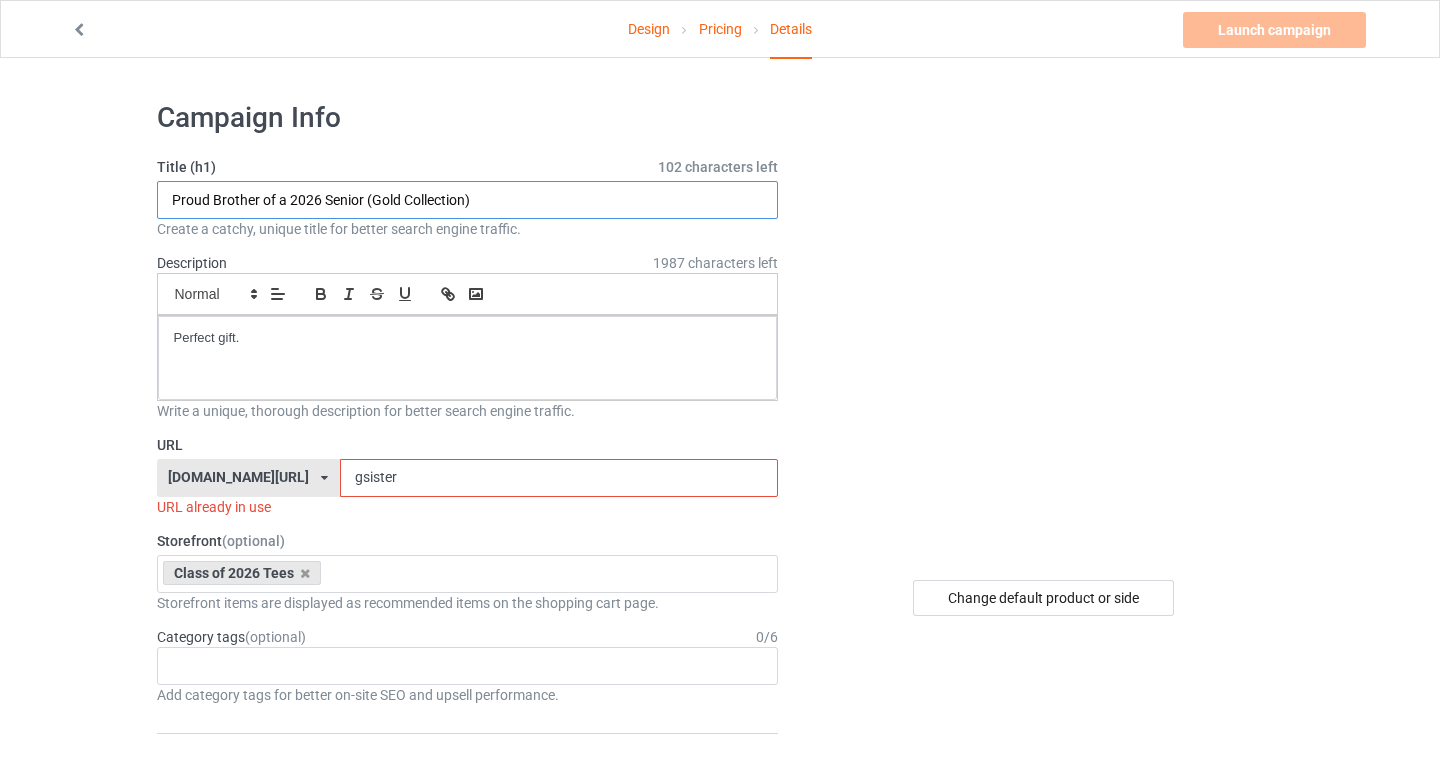 type on "Proud Brother of a 2026 Senior (Gold Collection)" 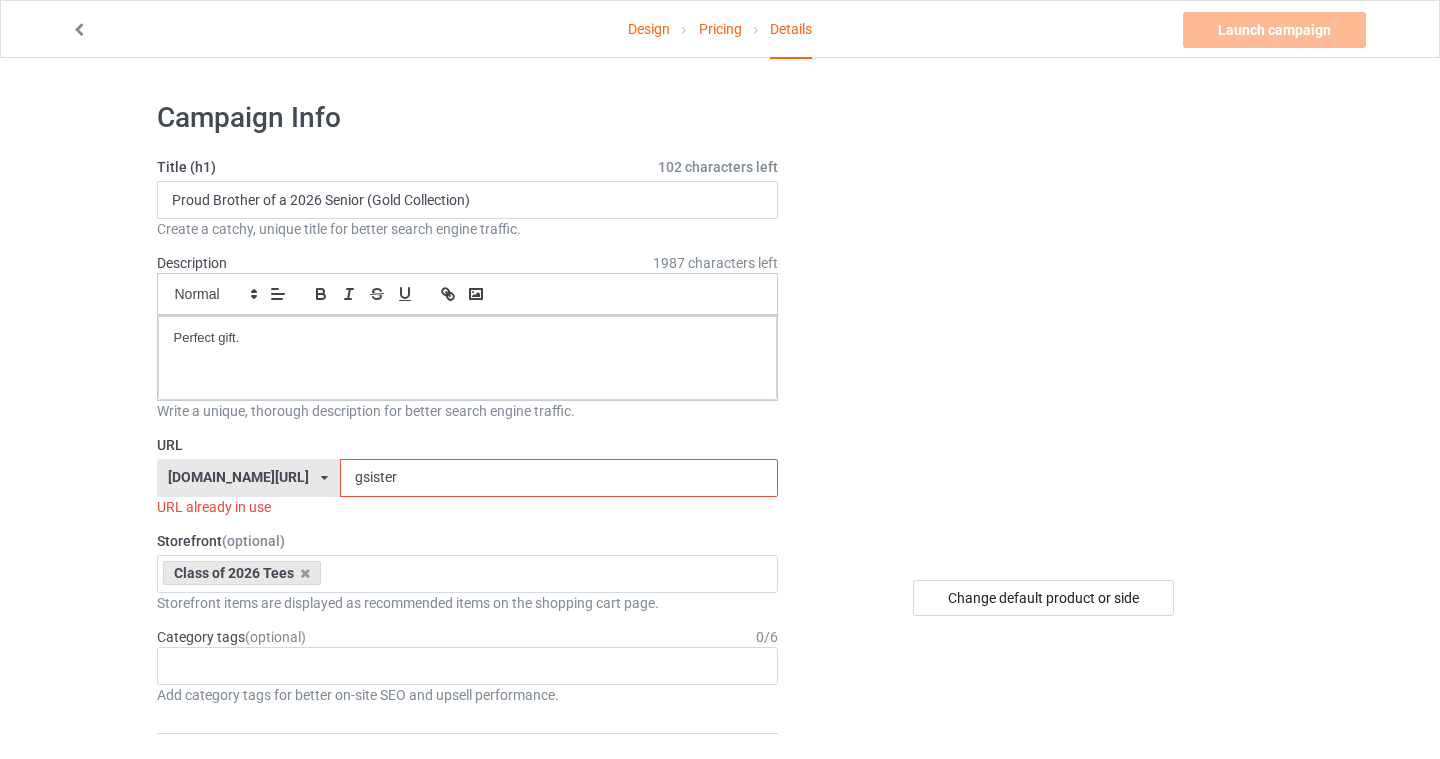 drag, startPoint x: 384, startPoint y: 484, endPoint x: 215, endPoint y: 469, distance: 169.66437 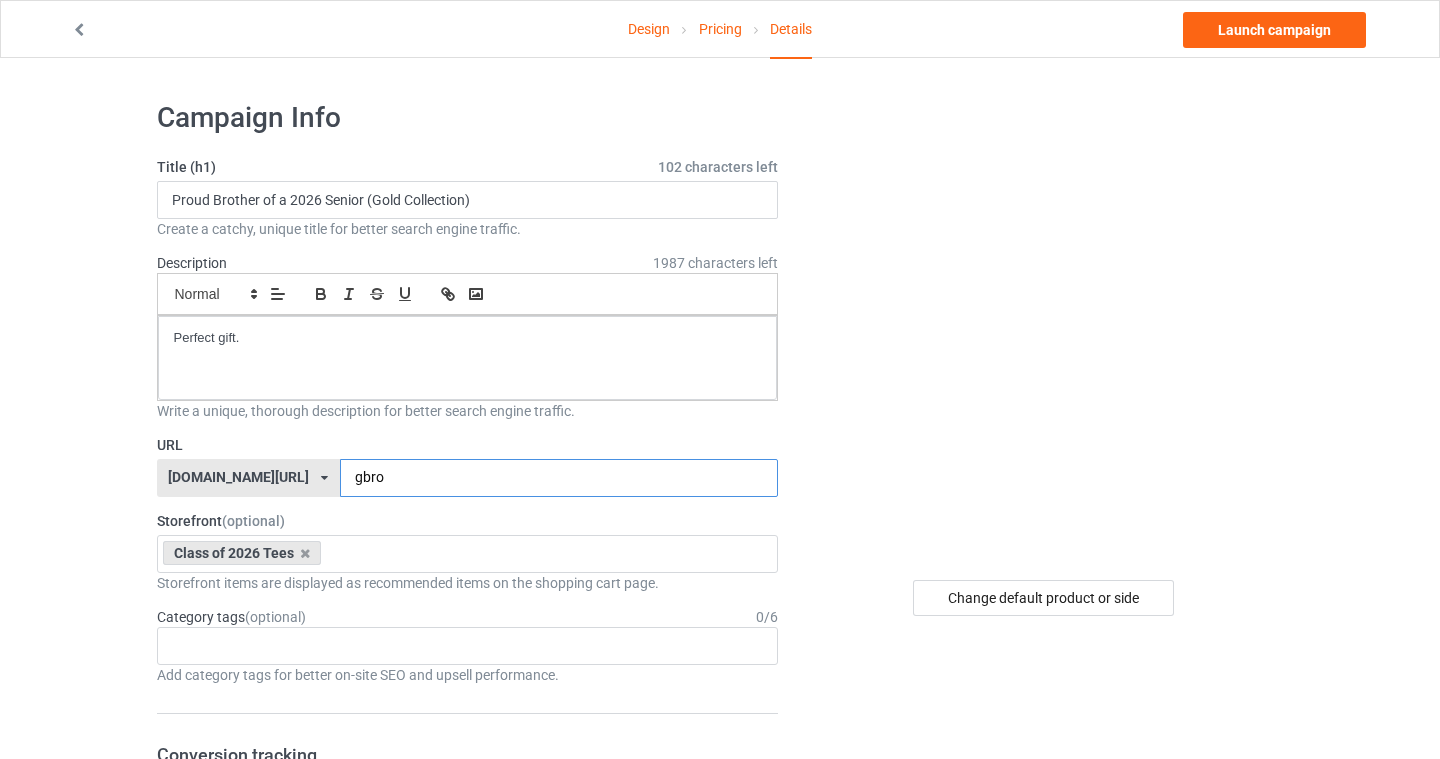 type on "gbro" 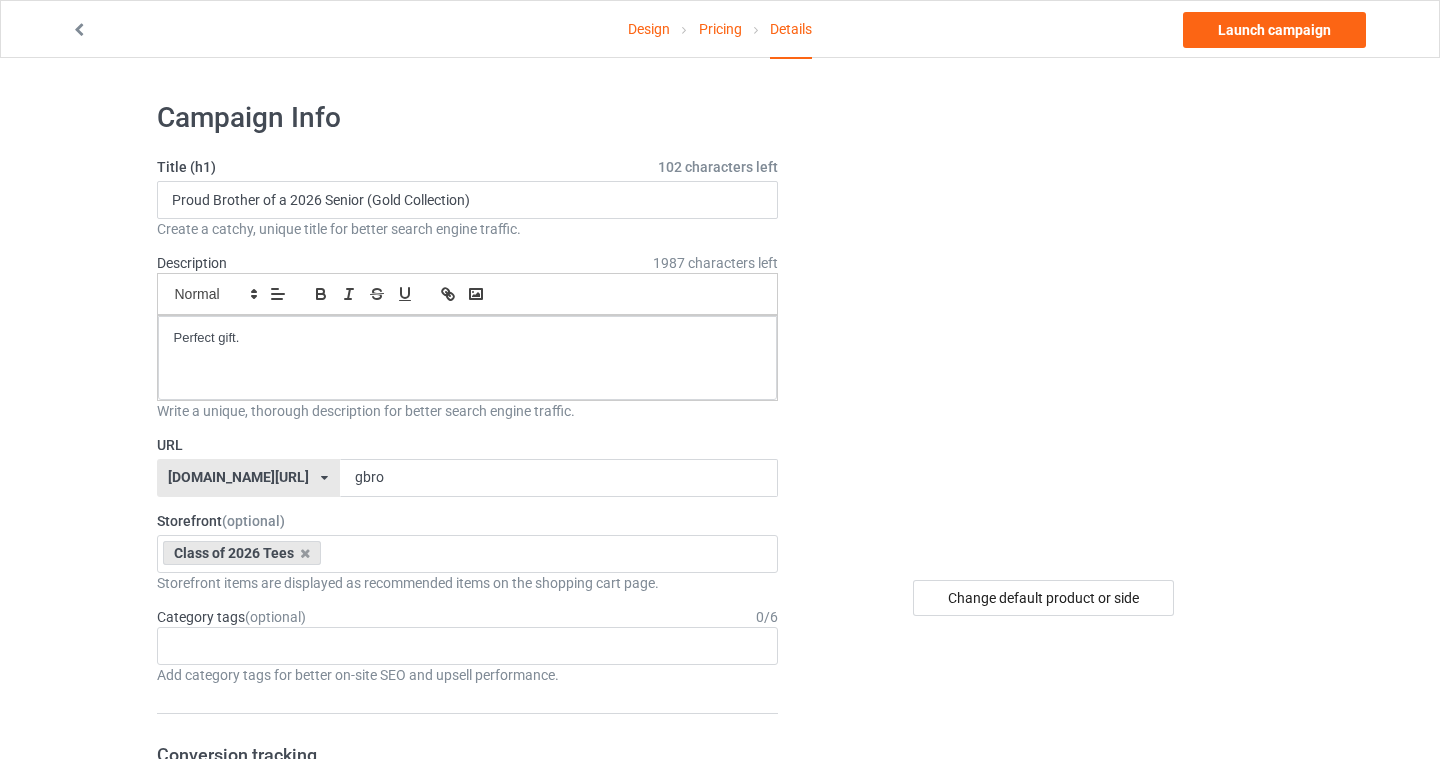 click on "Design Pricing Details Launch campaign Campaign Info Title (h1) 102   characters left Proud Brother of a 2026 Senior (Gold Collection) Create a catchy, unique title for better search engine traffic. Description 1987   characters left       Small Normal Large Big Huge                                                                                     Perfect gift. Write a unique, thorough description for better search engine traffic. URL seniors2026.com/ bach2basics.com/ classof2021apparel.com/ classof2022apparel.com/ classof2023apparel.com/ classof2024store.com/ handprintshirts.com/ ibelieveinmyshelf.com/ musicalsarecalling.com/ purrandroll.com/ sciencegiftstore.com/ seniors2024.com/ seniors2025.com/ seniors2026.com/ thespianlifestore.com/ uglychristmasvibes.com/ wowschoolshirt.com/ teechip.com/ 656dfe6916dd050034cb9572 5fc5013a5a527b31aa72b761 6005c4c7ad19644f66cf261b 6082ac1e83199759e4c6e54d 6112668c4b3605506e12541d 61152c28323a207399f5d18c 6645ed3a71c2d3002f60be12 632899cb11699d00339a499c gbro Storefront 0" at bounding box center [720, 1240] 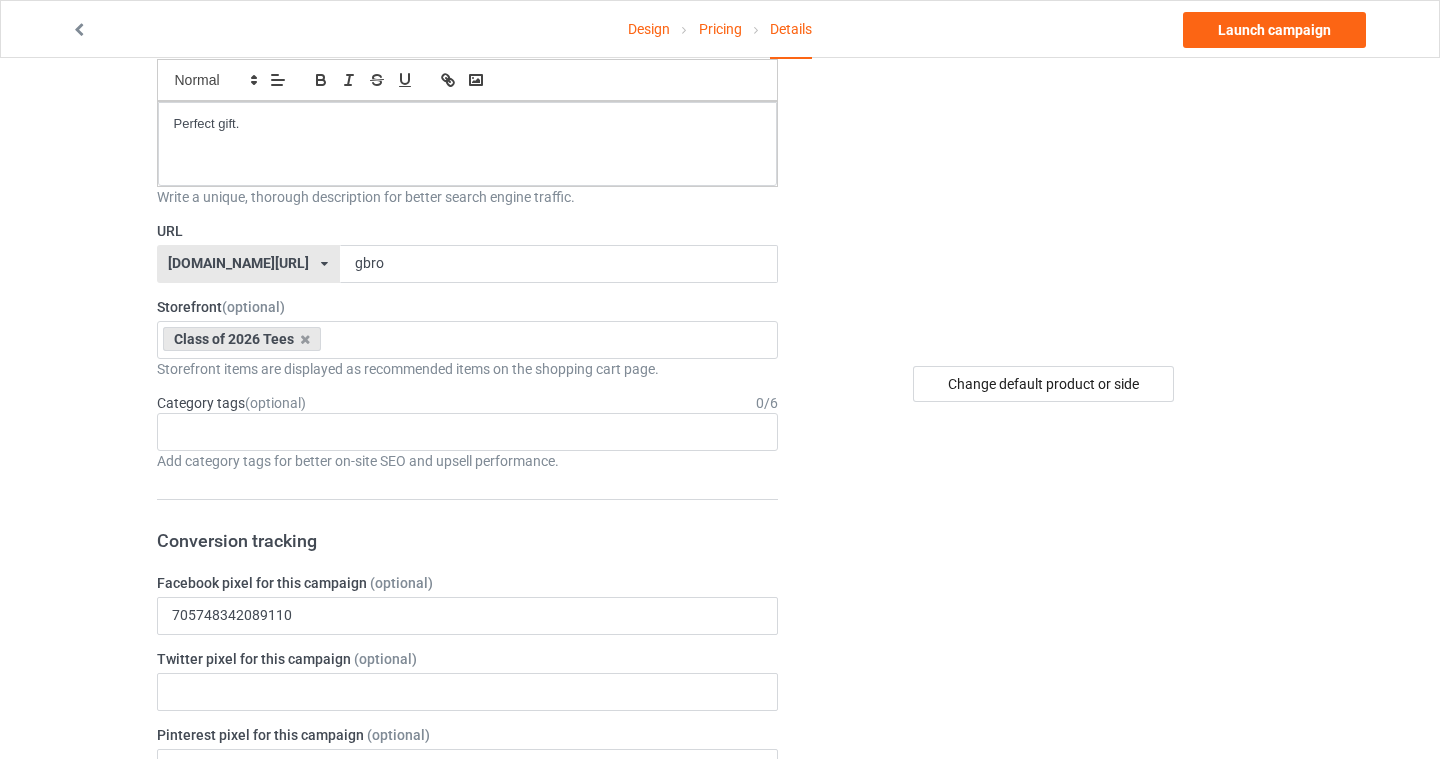scroll, scrollTop: 0, scrollLeft: 0, axis: both 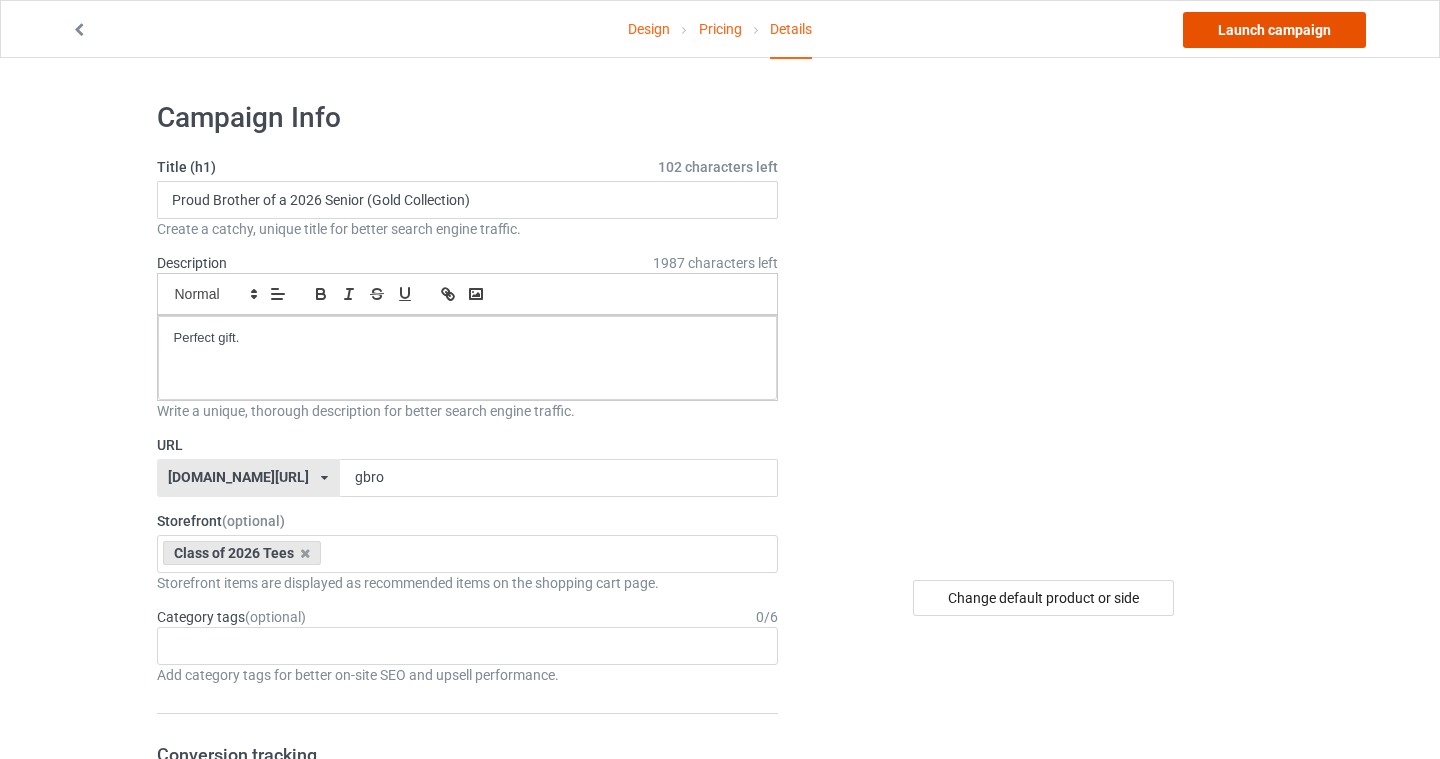 click on "Launch campaign" at bounding box center (1274, 30) 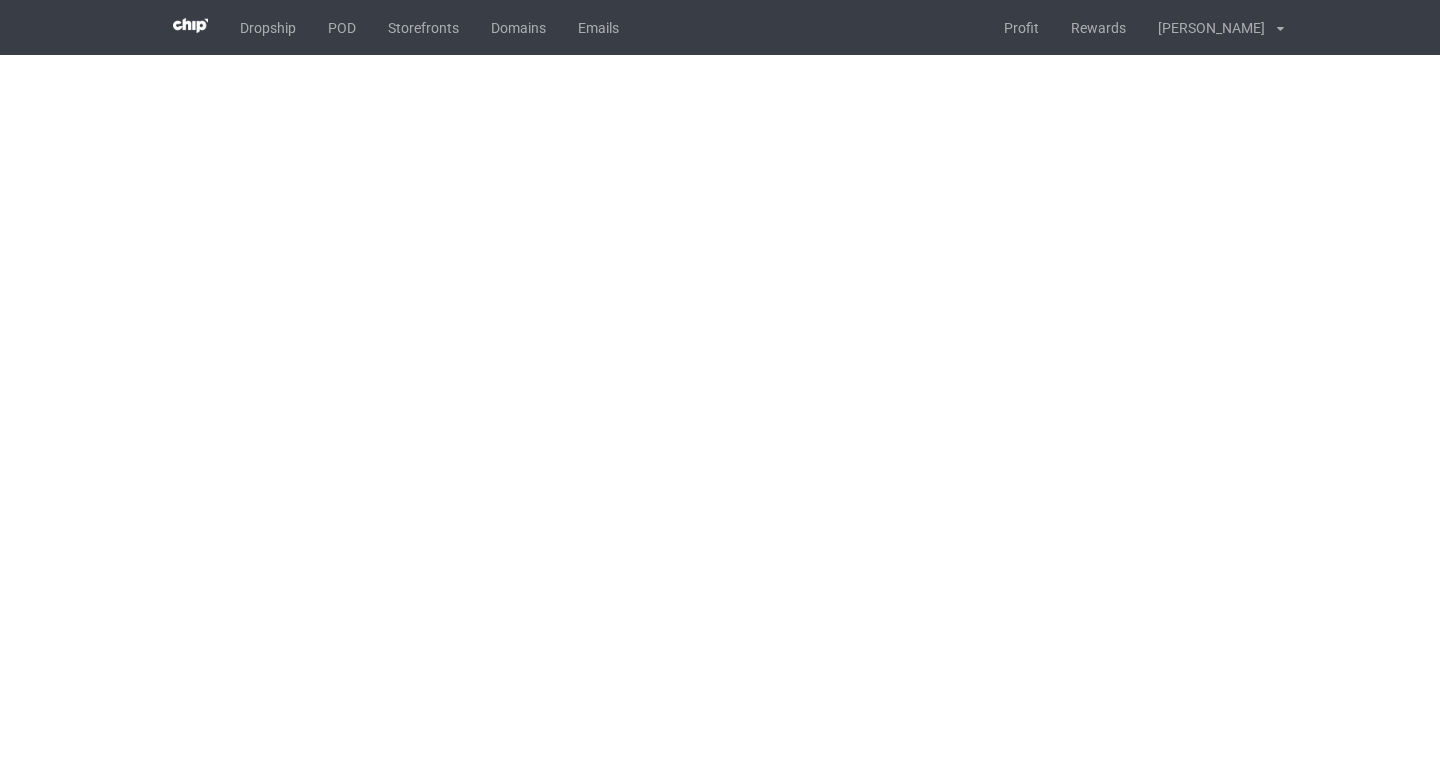 scroll, scrollTop: 0, scrollLeft: 0, axis: both 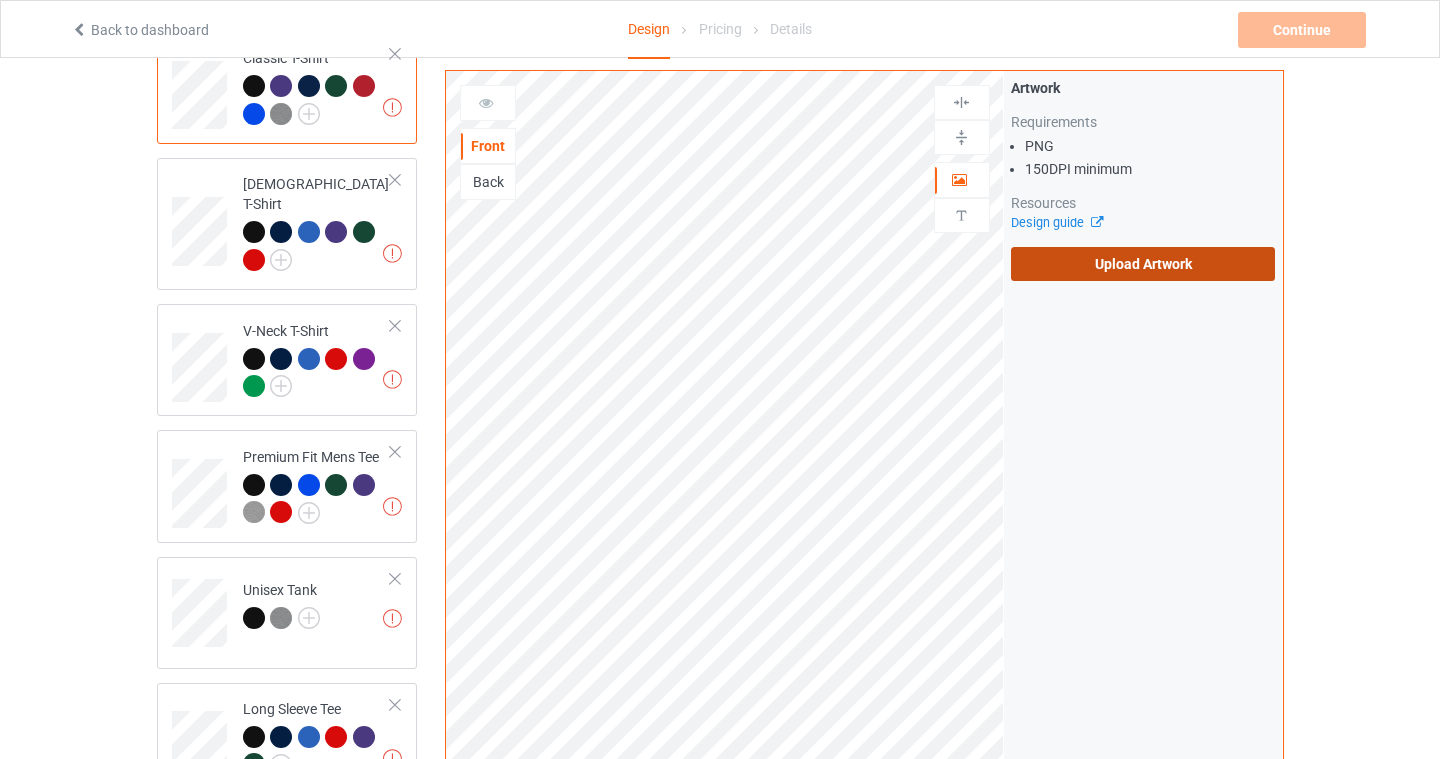 click on "Upload Artwork" at bounding box center (1143, 264) 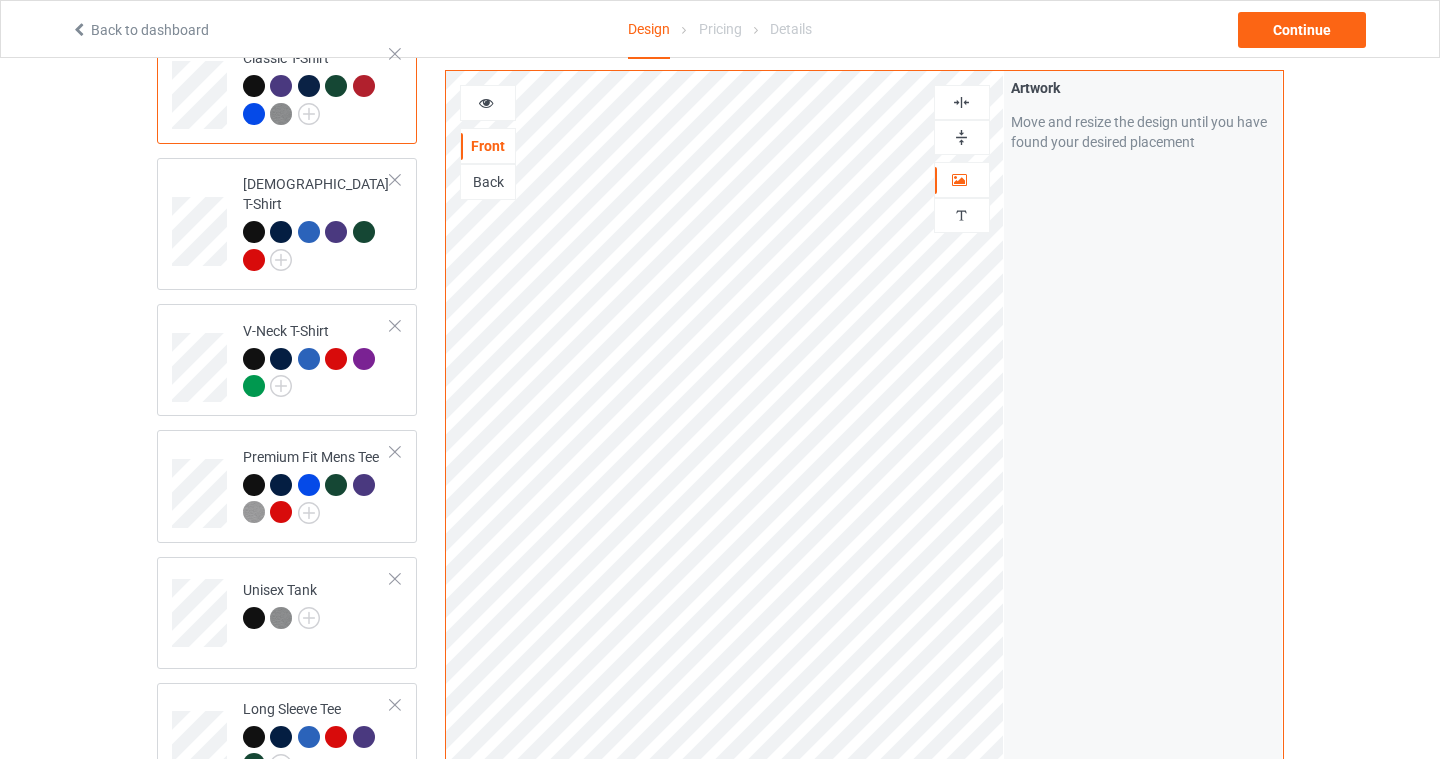 scroll, scrollTop: 0, scrollLeft: 0, axis: both 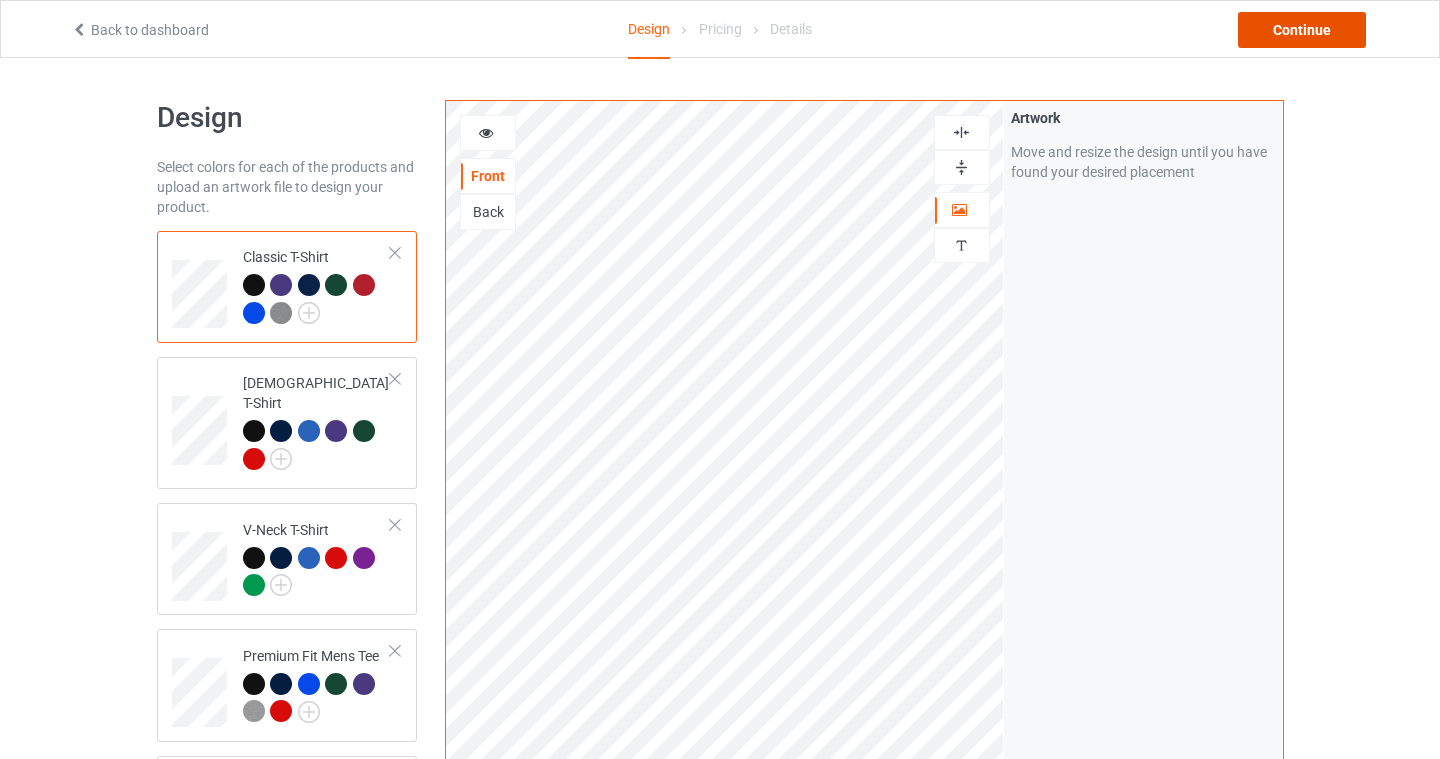 click on "Continue" at bounding box center [1302, 30] 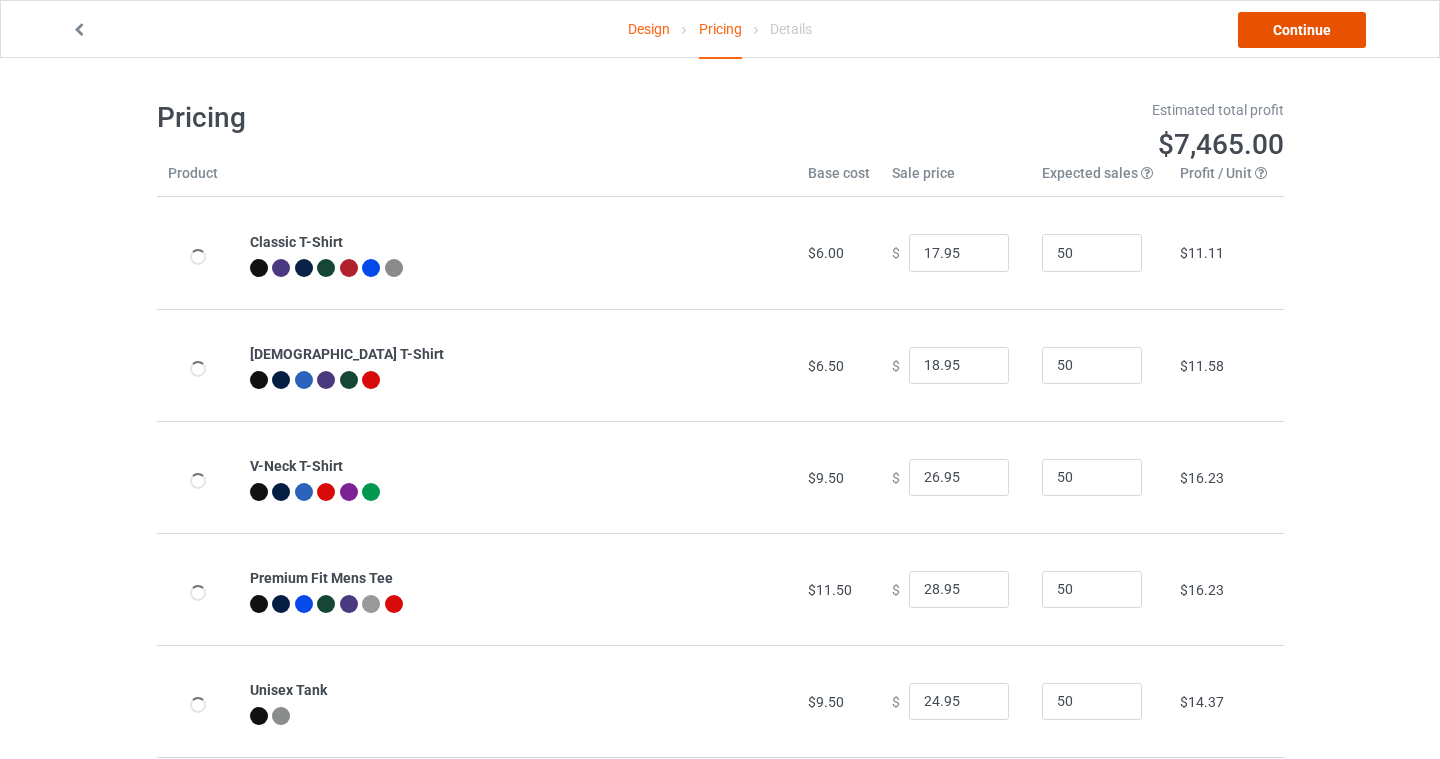 click on "Continue" at bounding box center (1302, 30) 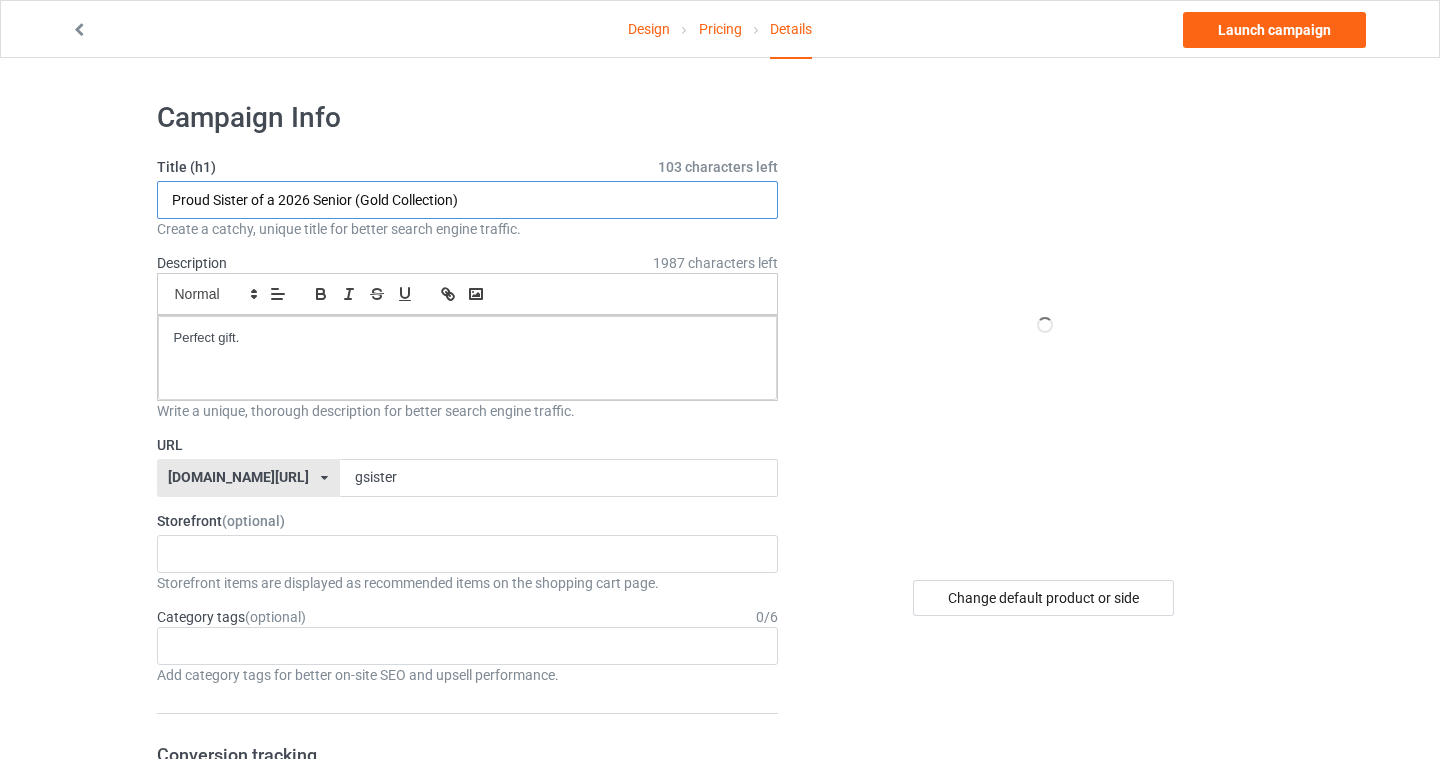 click on "Proud Sister of a 2026 Senior (Gold Collection)" at bounding box center (468, 200) 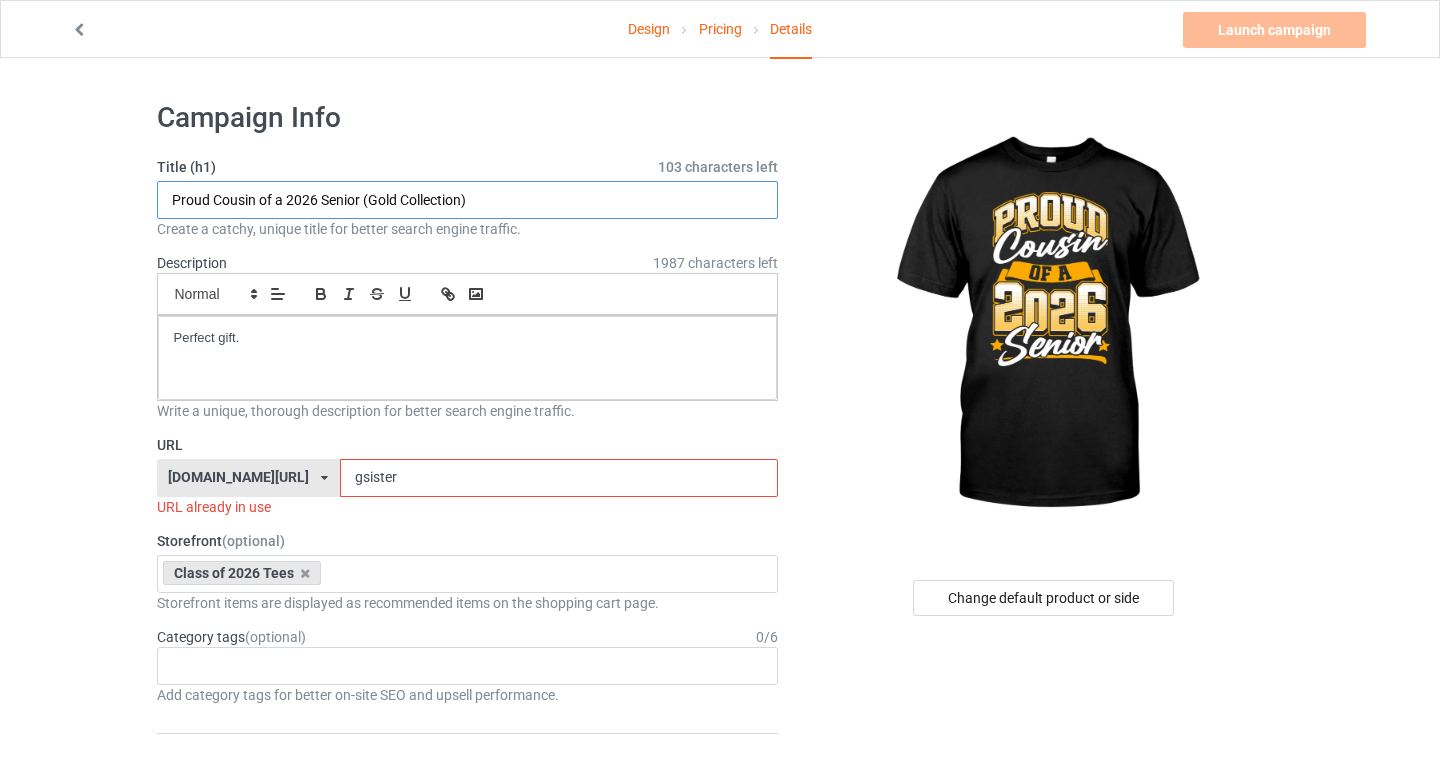 type on "Proud Cousin of a 2026 Senior (Gold Collection)" 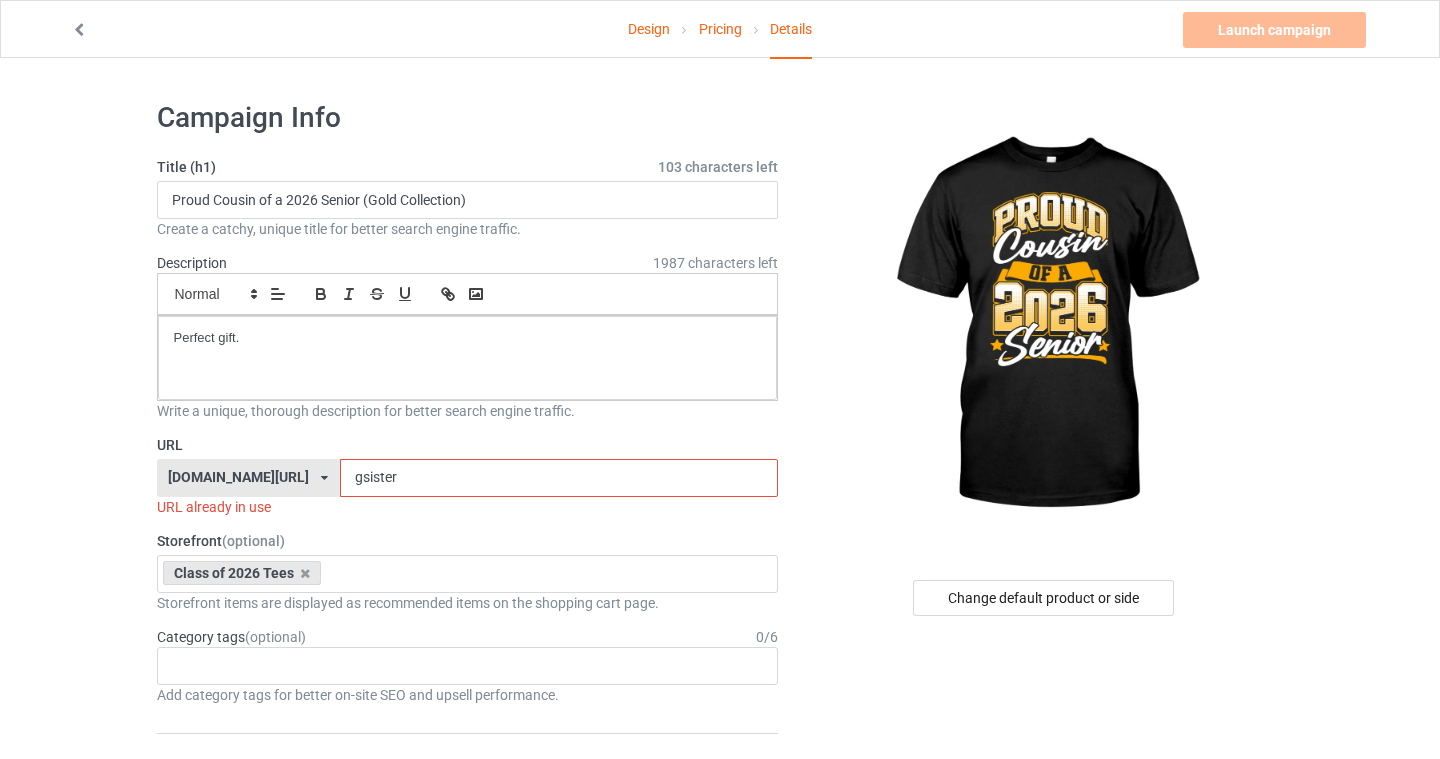 drag, startPoint x: 398, startPoint y: 480, endPoint x: 337, endPoint y: 480, distance: 61 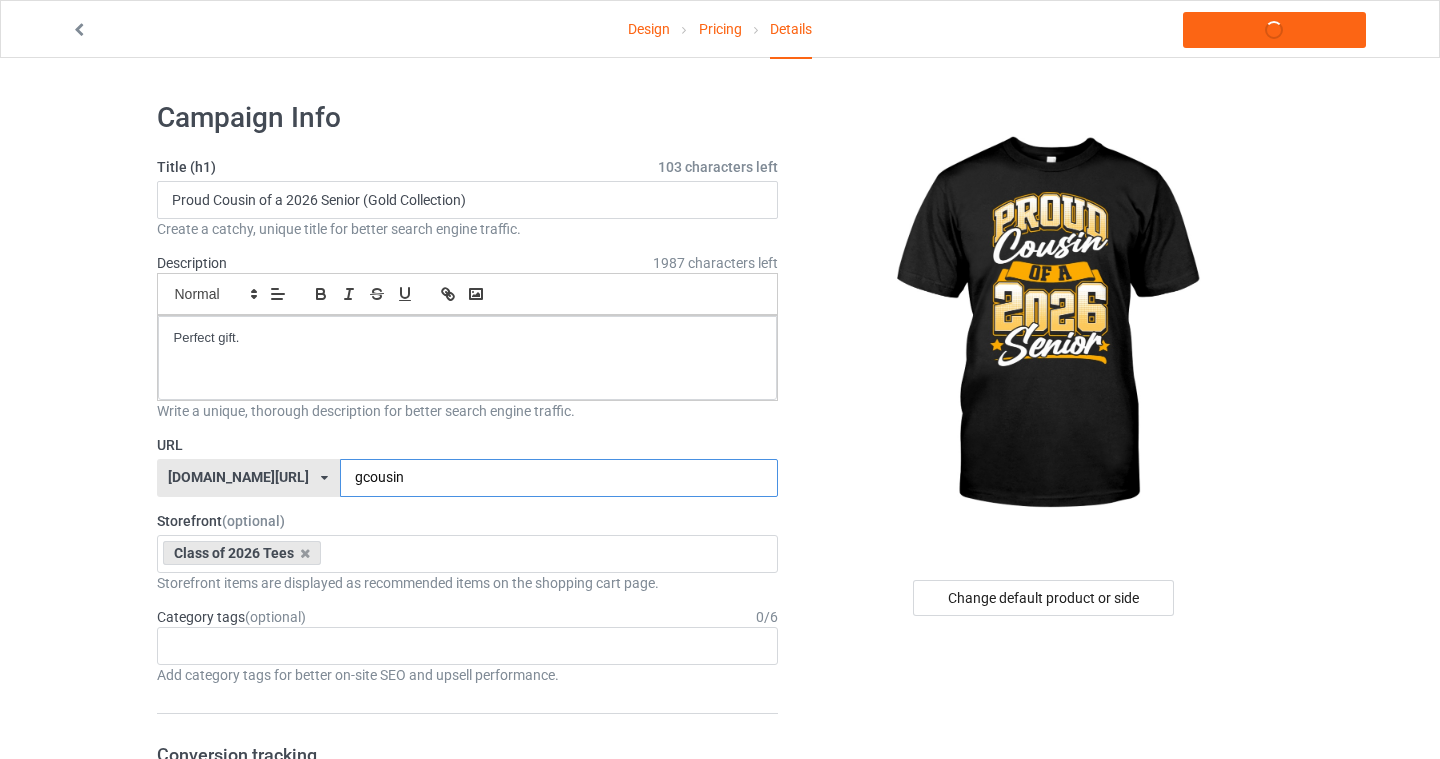 type on "gcousin" 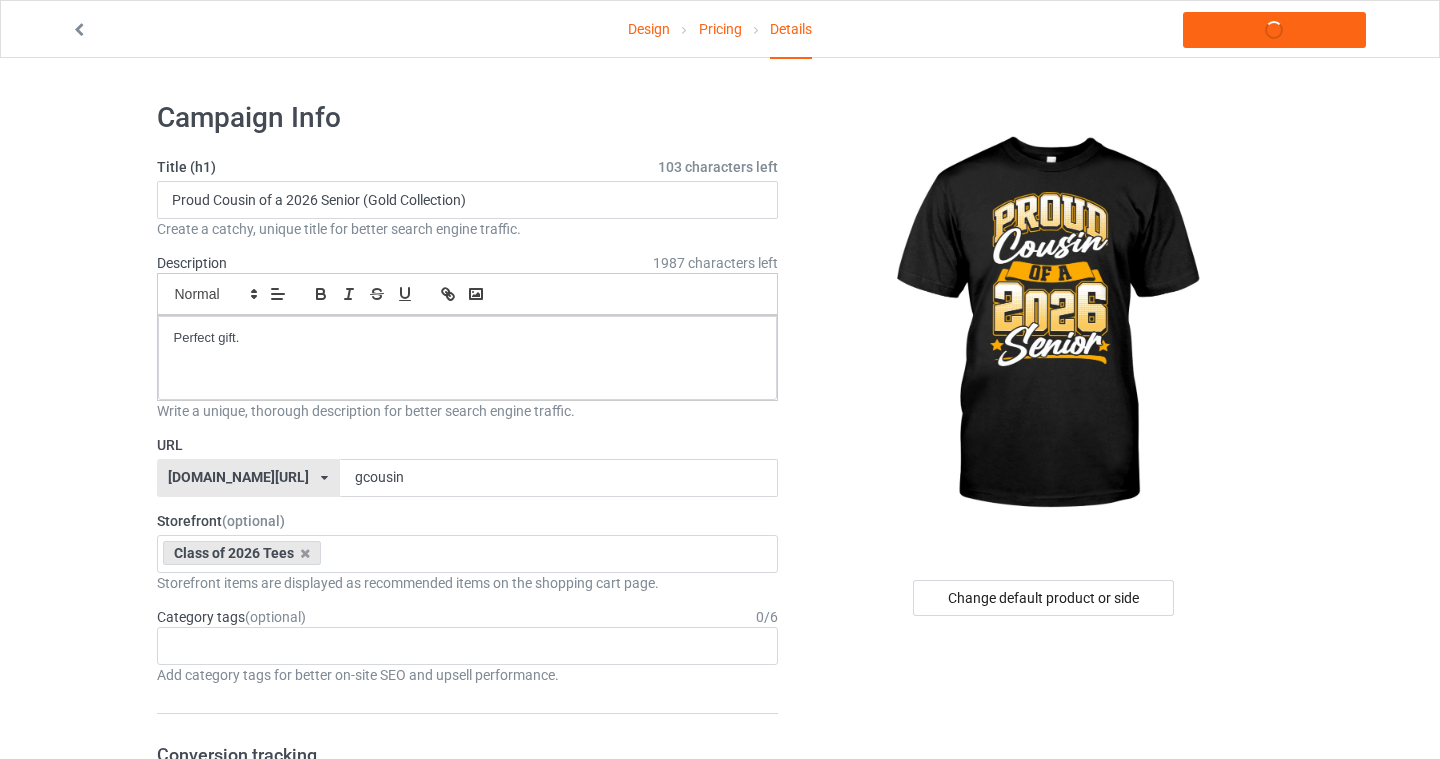 click on "Design Pricing Details Launch campaign Campaign Info Title (h1) 103   characters left Proud Cousin of a 2026 Senior (Gold Collection) Create a catchy, unique title for better search engine traffic. Description 1987   characters left       Small Normal Large Big Huge                                                                                     Perfect gift. Write a unique, thorough description for better search engine traffic. URL [DOMAIN_NAME][URL] [DOMAIN_NAME][URL] [DOMAIN_NAME][URL] [DOMAIN_NAME][URL] [DOMAIN_NAME][URL] [DOMAIN_NAME][URL] [DOMAIN_NAME][URL] [DOMAIN_NAME][URL] [DOMAIN_NAME][URL] [DOMAIN_NAME][URL] [DOMAIN_NAME][URL] [DOMAIN_NAME][URL] [DOMAIN_NAME][URL] [DOMAIN_NAME][URL] [DOMAIN_NAME][URL] [DOMAIN_NAME][URL] [DOMAIN_NAME][URL] [DOMAIN_NAME][URL] 656dfe6916dd050034cb9572 5fc5013a5a527b31aa72b761 6005c4c7ad19644f66cf261b 6082ac1e83199759e4c6e54d 6112668c4b3605506e12541d 61152c28323a207399f5d18c 6645ed3a71c2d3002f60be12 632899cb11699d00339a499c gcousin Storefront" at bounding box center (720, 1240) 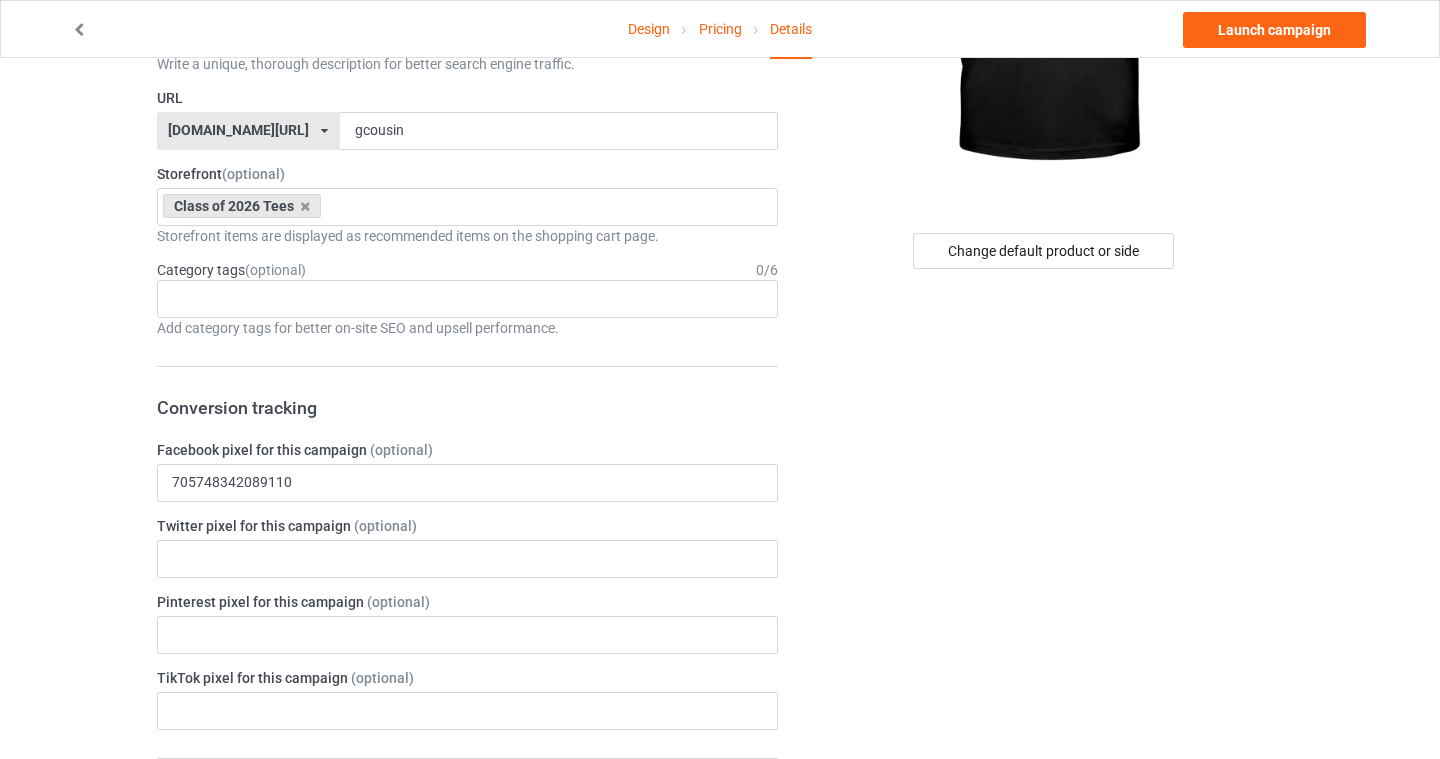 scroll, scrollTop: 9, scrollLeft: 0, axis: vertical 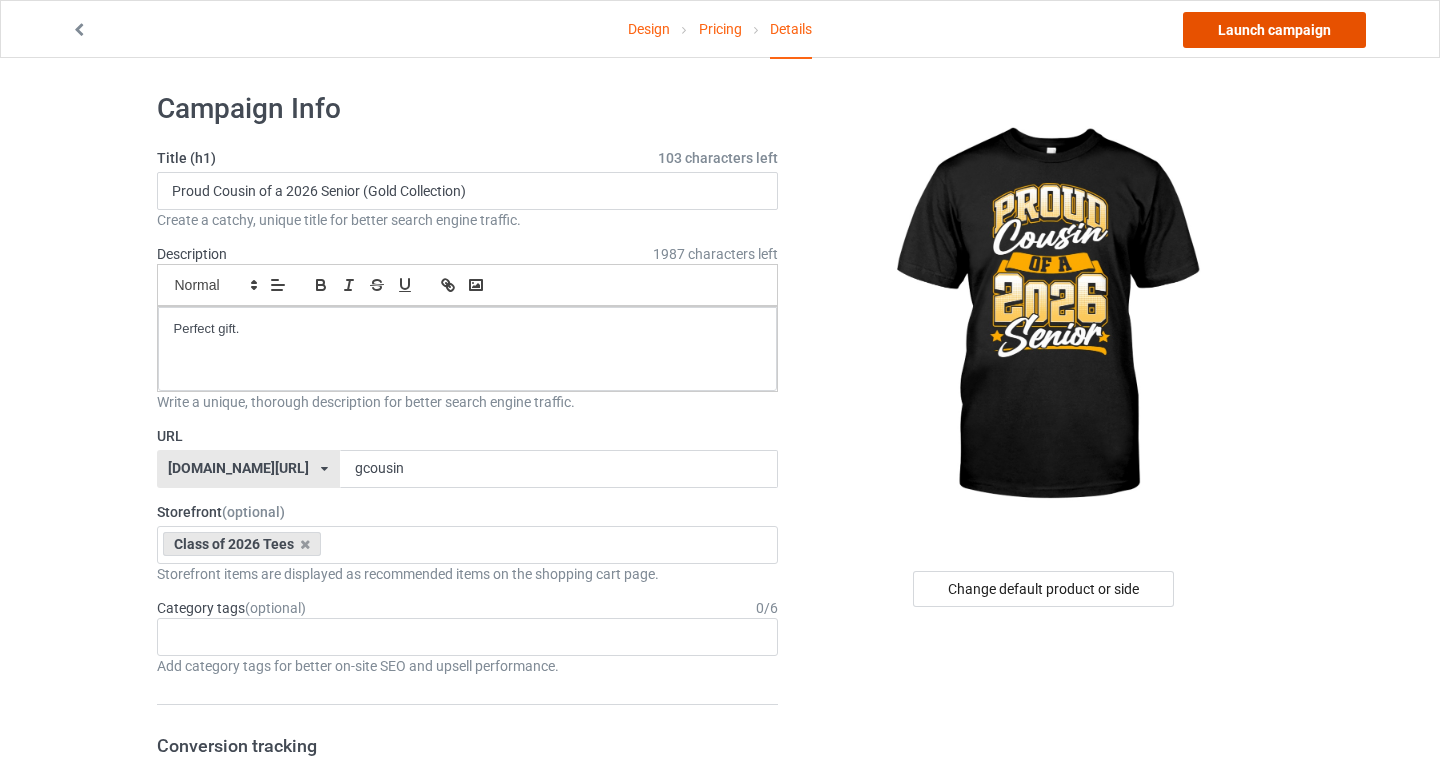 click on "Launch campaign" at bounding box center (1274, 30) 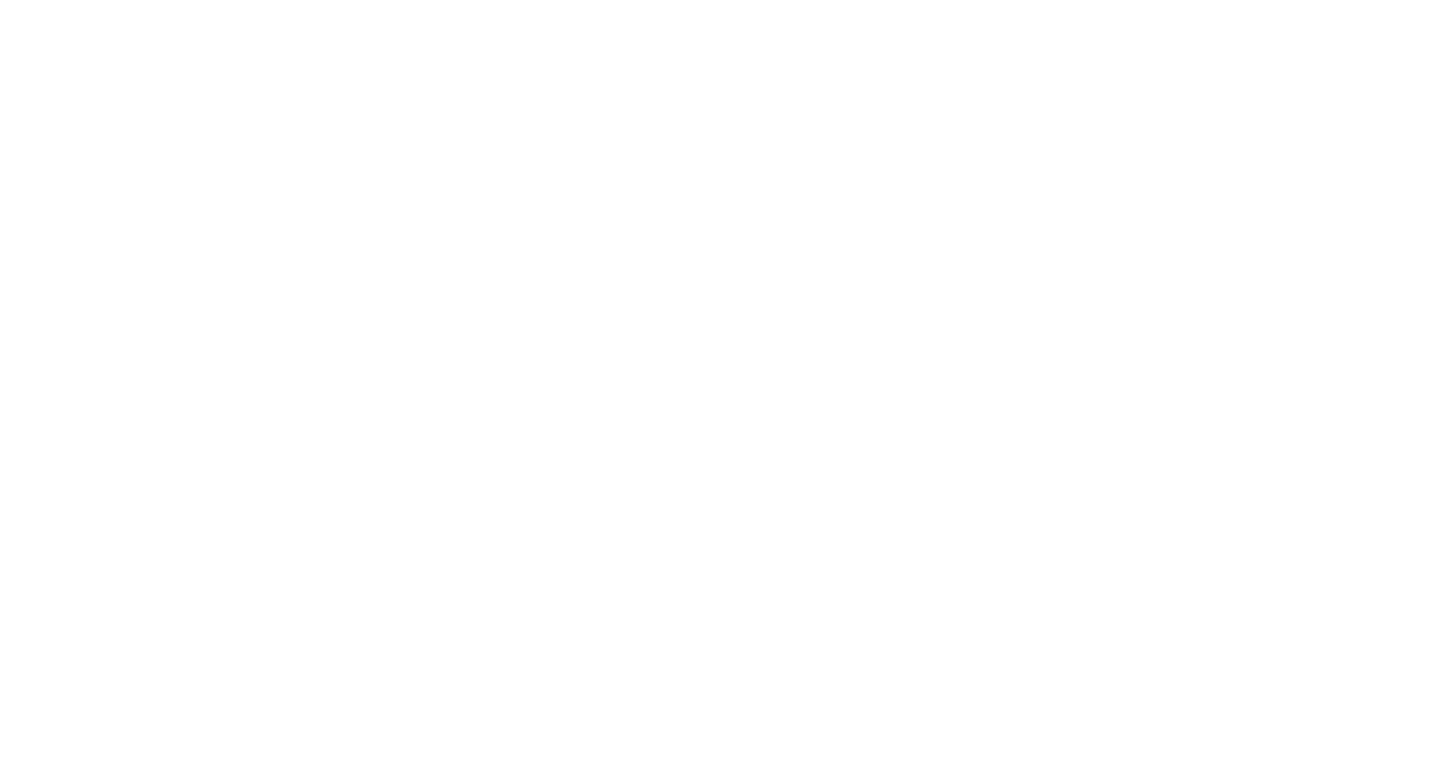 scroll, scrollTop: 0, scrollLeft: 0, axis: both 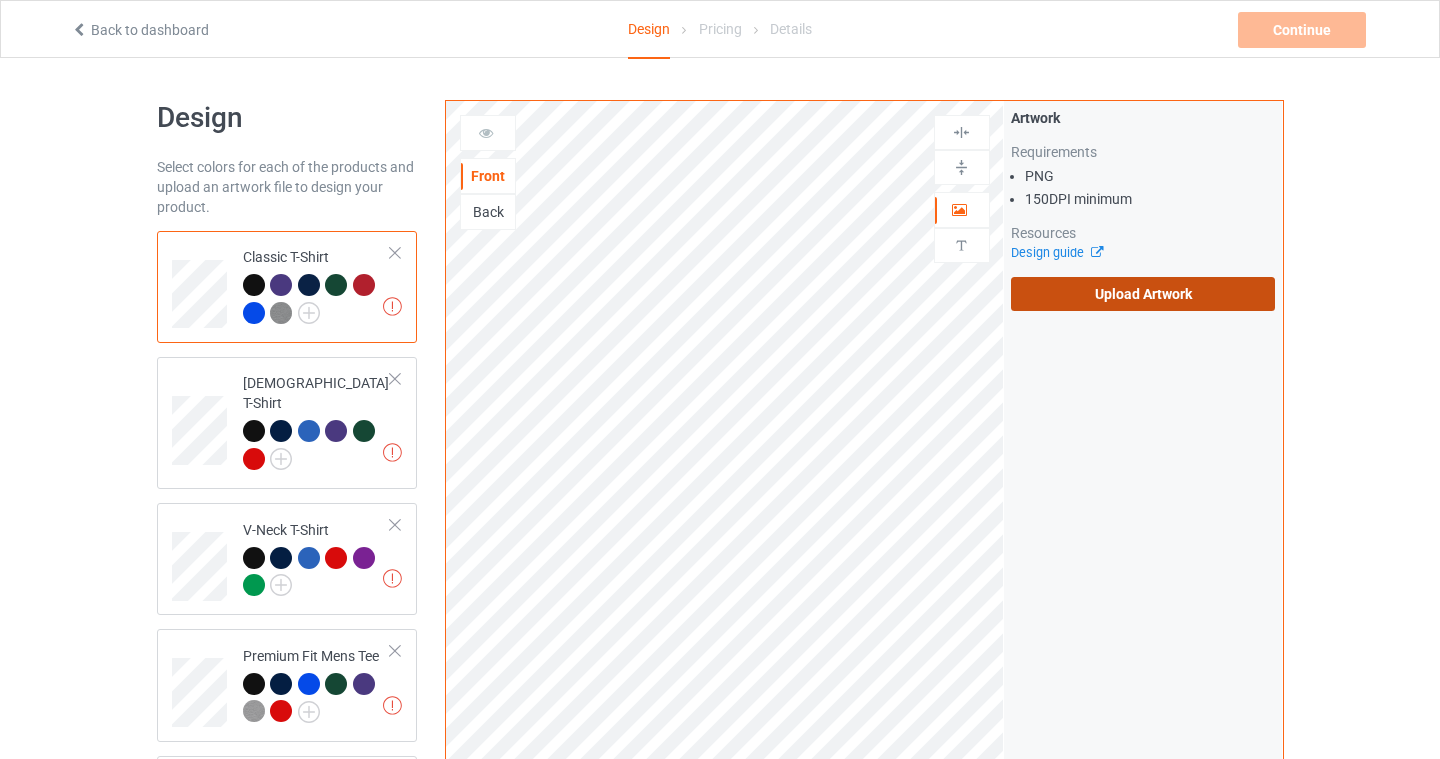 click on "Upload Artwork" at bounding box center [1143, 294] 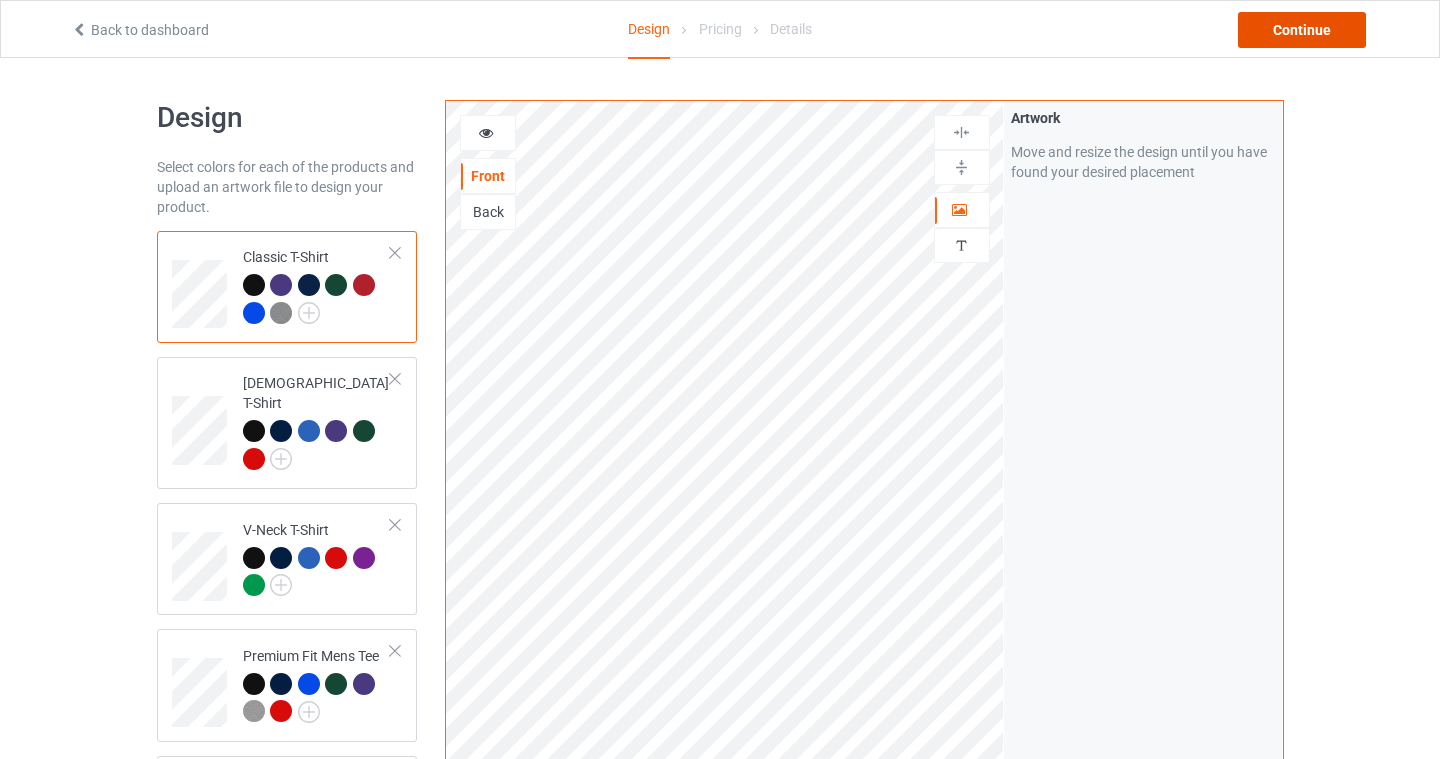 click on "Continue" at bounding box center (1302, 30) 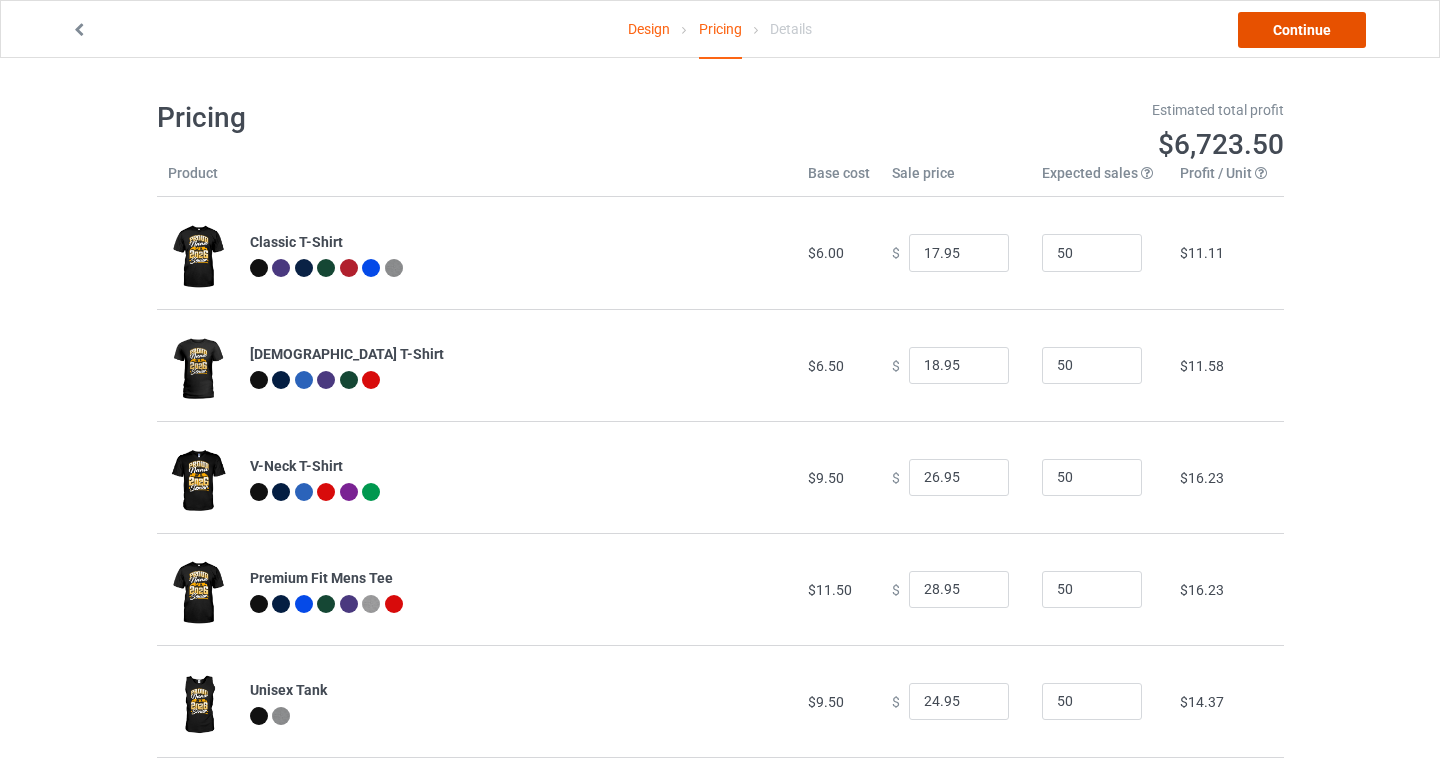 click on "Continue" at bounding box center [1302, 30] 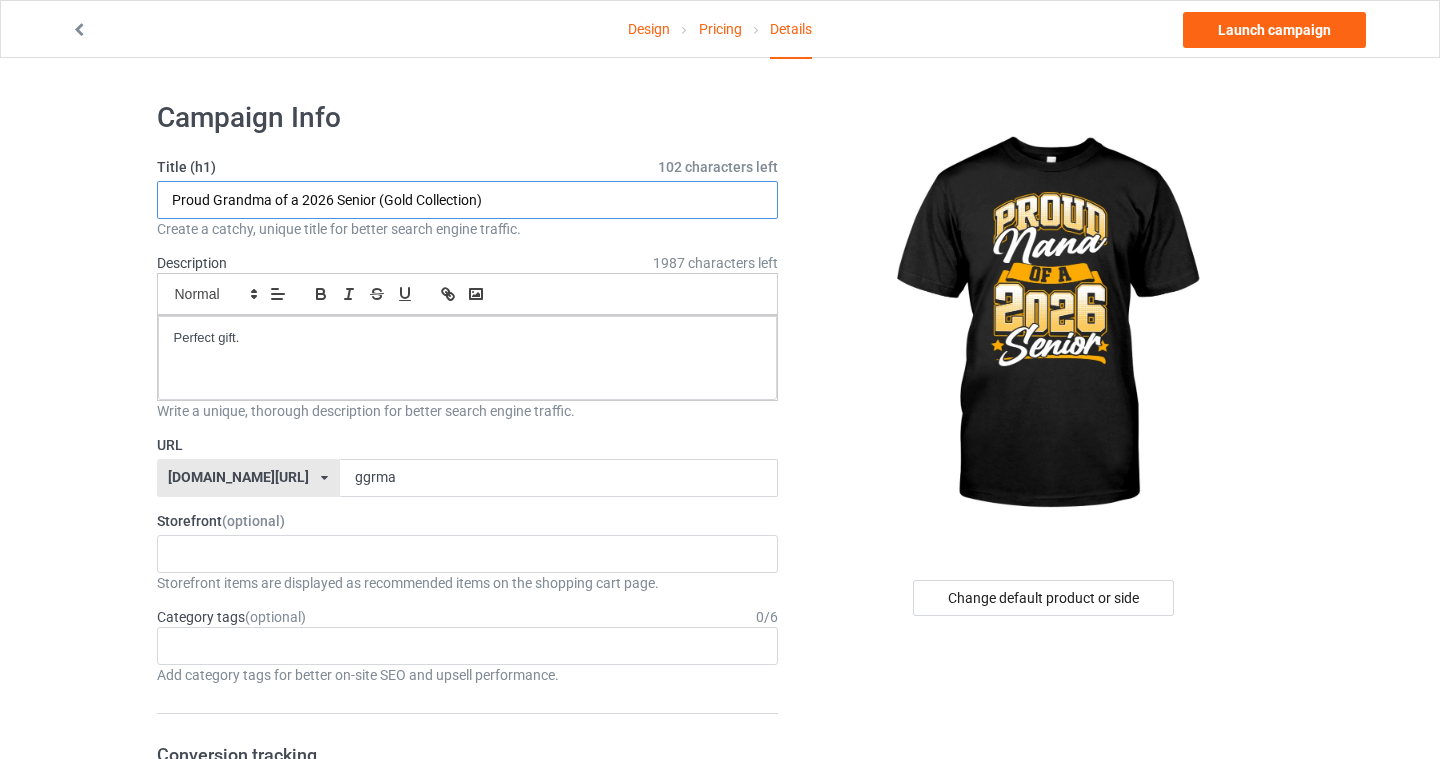click on "Proud Grandma of a 2026 Senior (Gold Collection)" at bounding box center (468, 200) 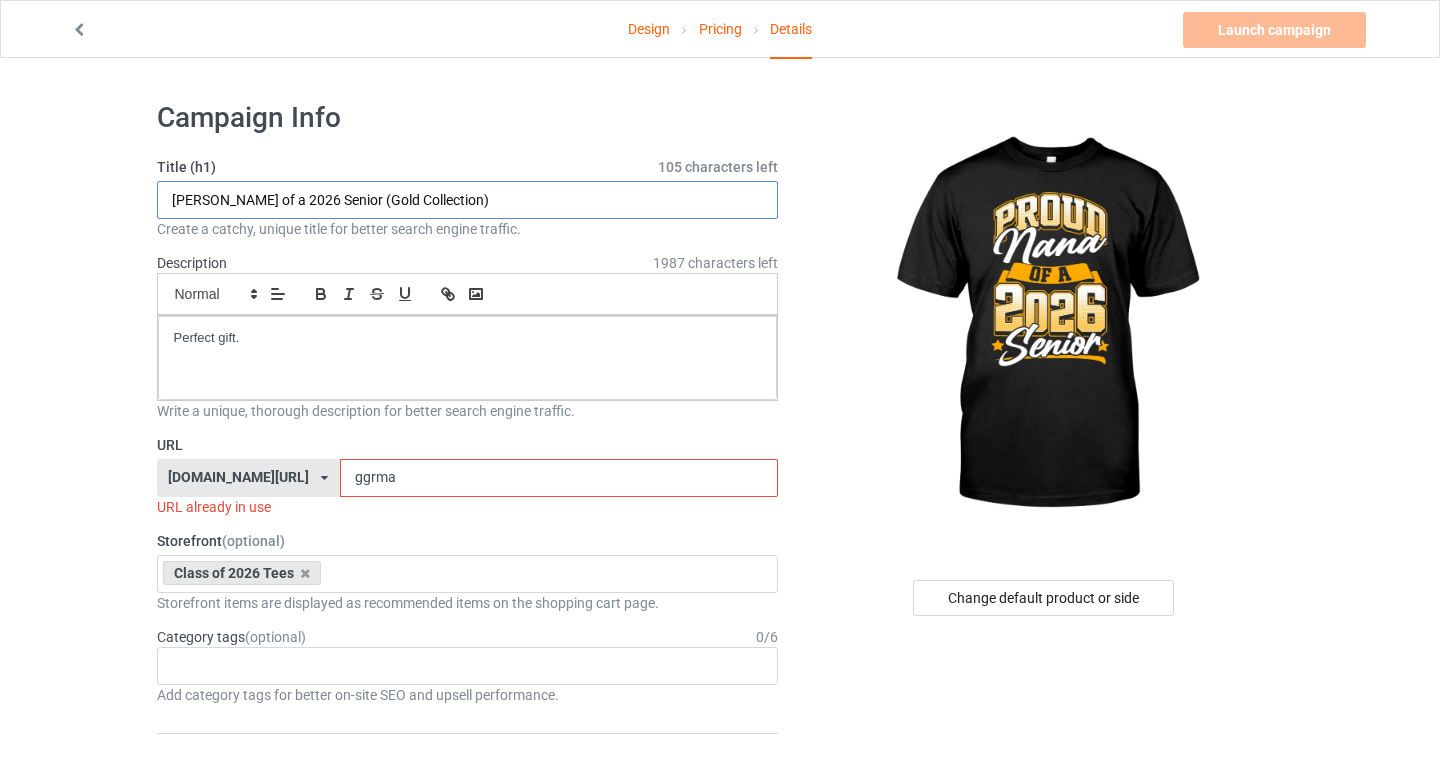 type on "[PERSON_NAME] of a 2026 Senior (Gold Collection)" 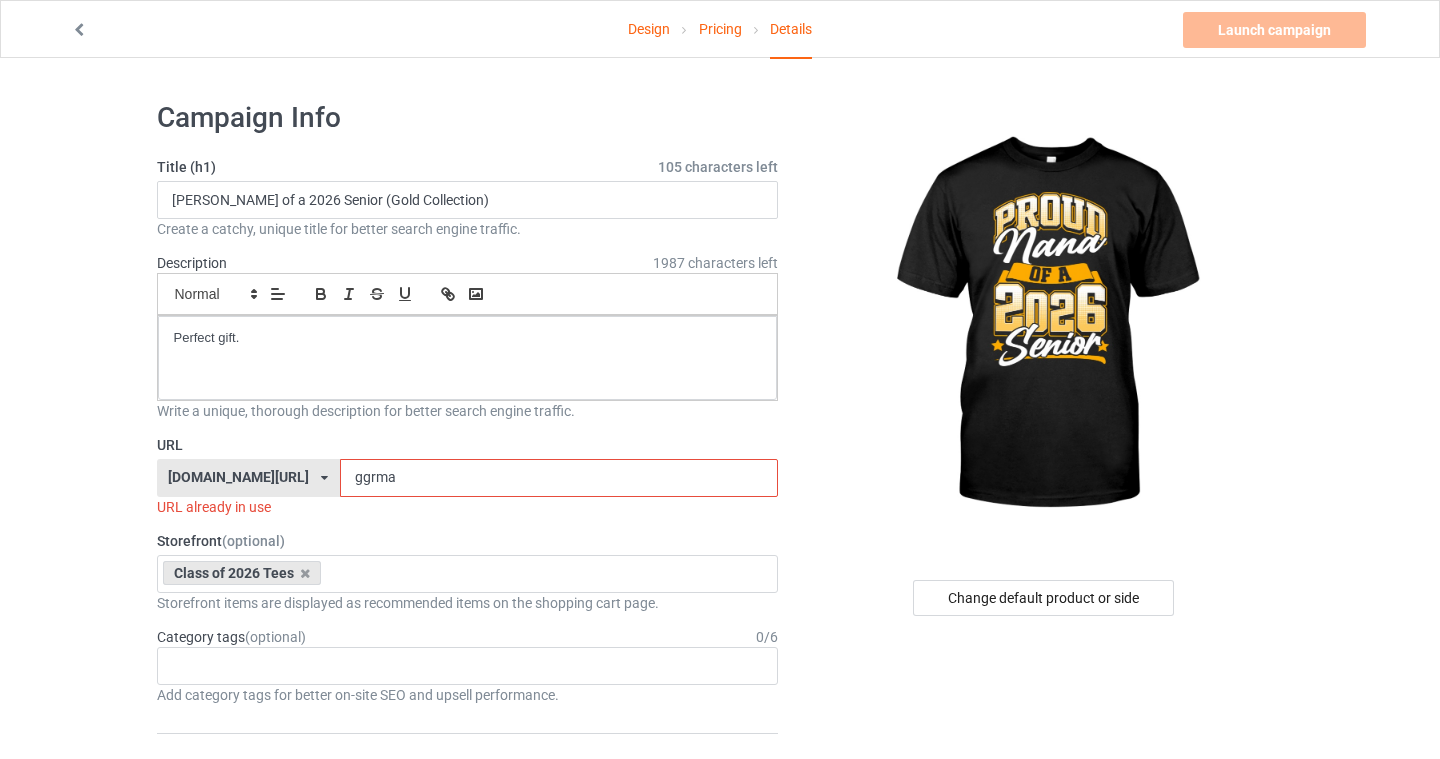 drag, startPoint x: 372, startPoint y: 476, endPoint x: 342, endPoint y: 476, distance: 30 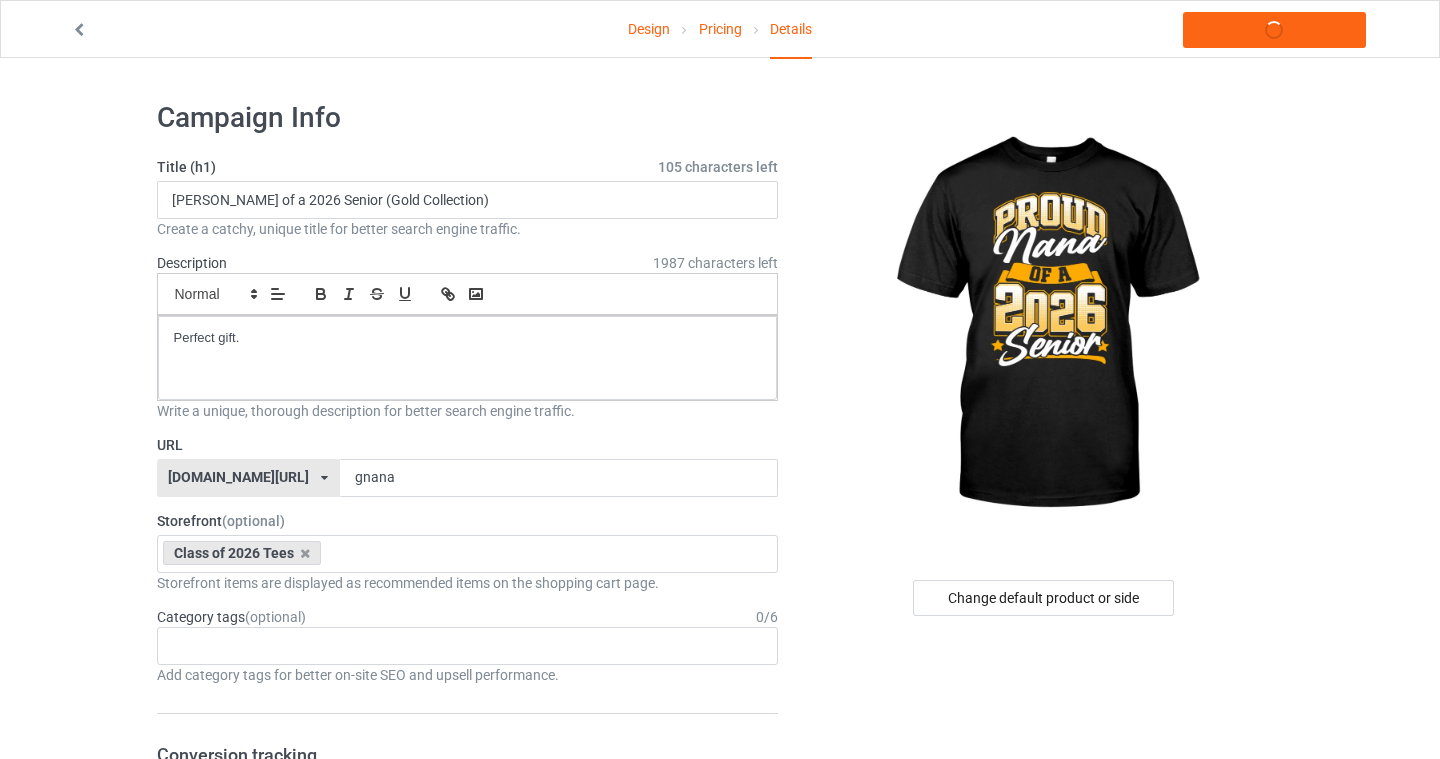 click on "Design Pricing Details Launch campaign Campaign Info Title (h1) 105   characters left [PERSON_NAME] of a 2026 Senior (Gold Collection) Create a catchy, unique title for better search engine traffic. Description 1987   characters left       Small Normal Large Big Huge                                                                                     Perfect gift. Write a unique, thorough description for better search engine traffic. URL [DOMAIN_NAME][URL] [DOMAIN_NAME][URL] [DOMAIN_NAME][URL] [DOMAIN_NAME][URL] [DOMAIN_NAME][URL] [DOMAIN_NAME][URL] [DOMAIN_NAME][URL] [DOMAIN_NAME][URL] [DOMAIN_NAME][URL] [DOMAIN_NAME][URL] [DOMAIN_NAME][URL] [DOMAIN_NAME][URL] [DOMAIN_NAME][URL] [DOMAIN_NAME][URL] [DOMAIN_NAME][URL] [DOMAIN_NAME][URL] [DOMAIN_NAME][URL] [DOMAIN_NAME][URL] 656dfe6916dd050034cb9572 5fc5013a5a527b31aa72b761 6005c4c7ad19644f66cf261b 6082ac1e83199759e4c6e54d 6112668c4b3605506e12541d 61152c28323a207399f5d18c 6645ed3a71c2d3002f60be12 632899cb11699d00339a499c gnana Storefront 0 /" at bounding box center [720, 1094] 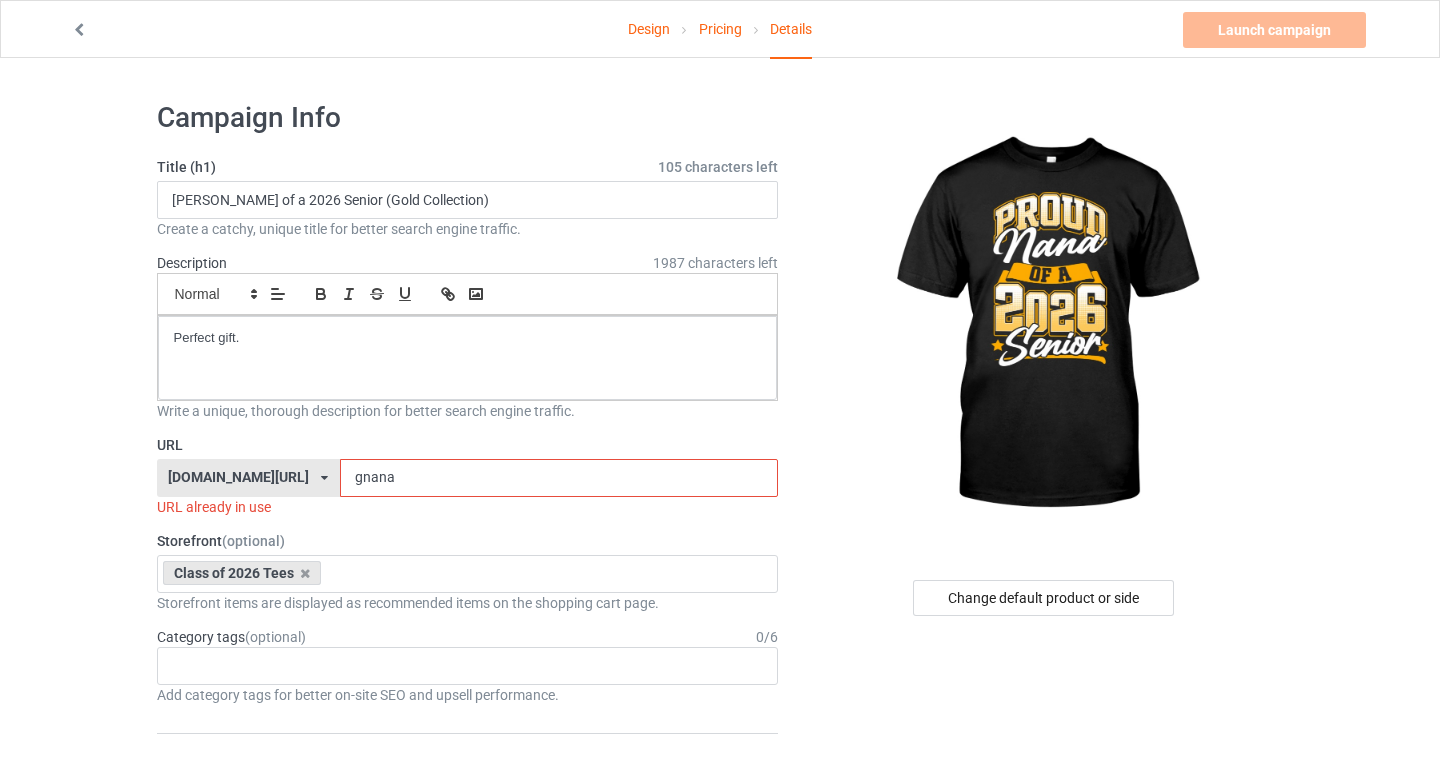 drag, startPoint x: 337, startPoint y: 476, endPoint x: 337, endPoint y: 531, distance: 55 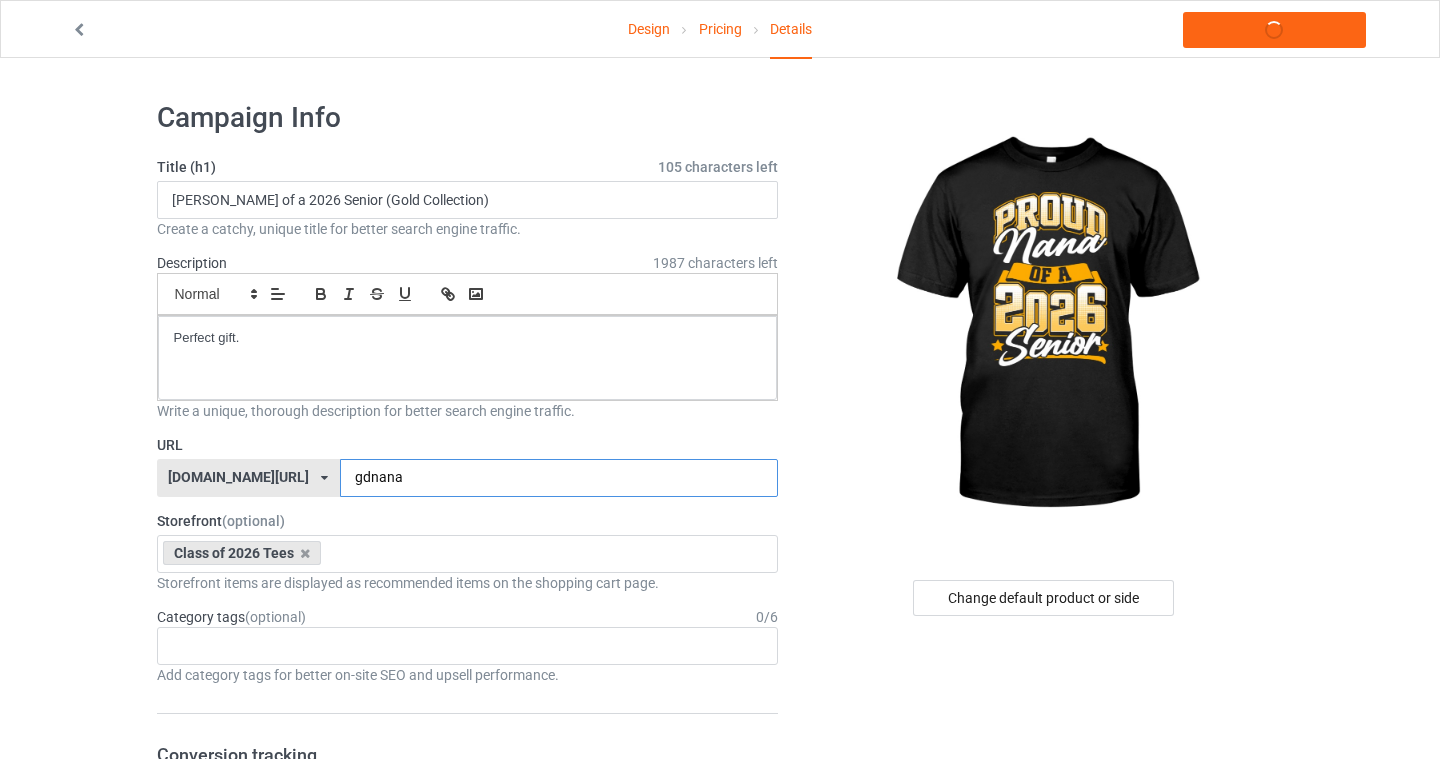 type on "gdnana" 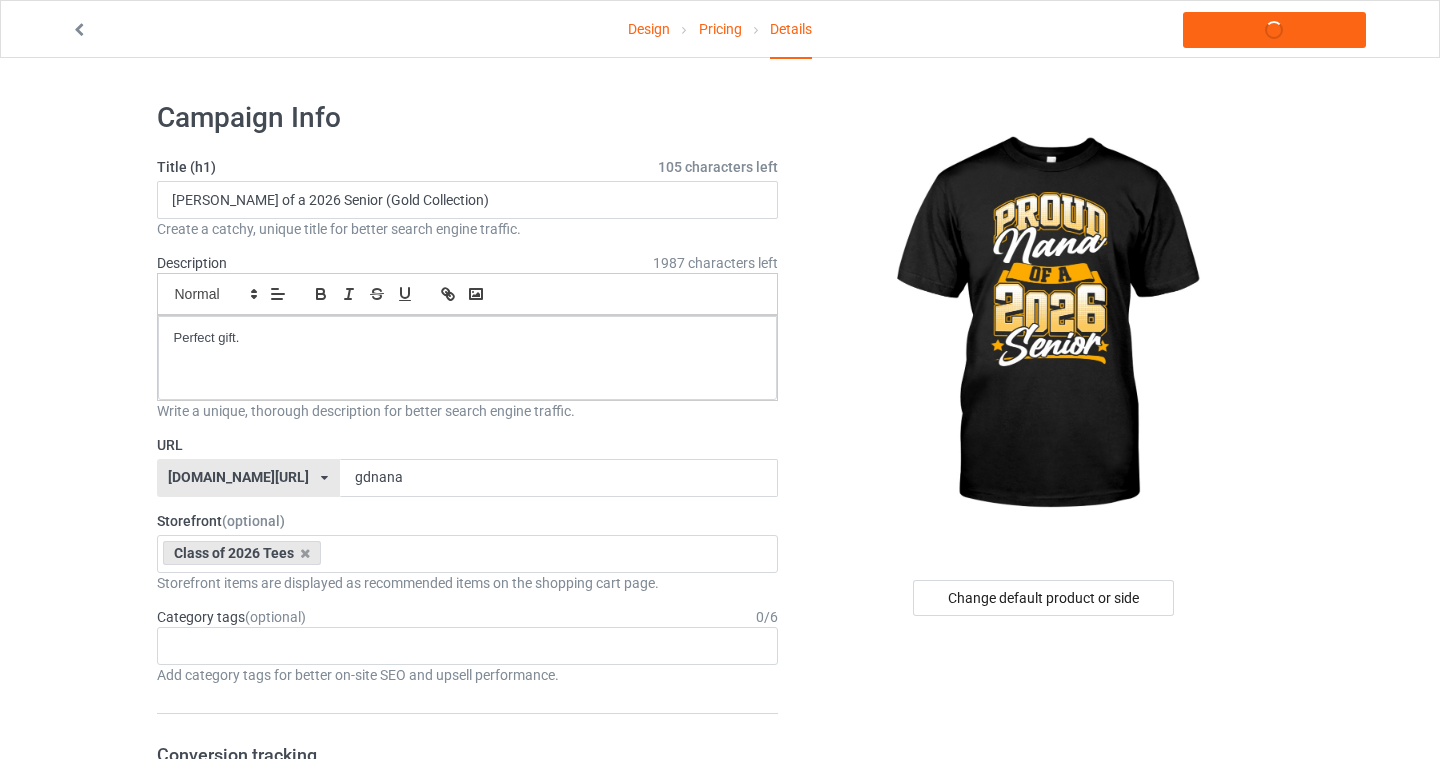 click on "Design Pricing Details Launch campaign Campaign Info Title (h1) 105   characters left [PERSON_NAME] of a 2026 Senior (Gold Collection) Create a catchy, unique title for better search engine traffic. Description 1987   characters left       Small Normal Large Big Huge                                                                                     Perfect gift. Write a unique, thorough description for better search engine traffic. URL [DOMAIN_NAME][URL] [DOMAIN_NAME][URL] [DOMAIN_NAME][URL] [DOMAIN_NAME][URL] [DOMAIN_NAME][URL] [DOMAIN_NAME][URL] [DOMAIN_NAME][URL] [DOMAIN_NAME][URL] [DOMAIN_NAME][URL] [DOMAIN_NAME][URL] [DOMAIN_NAME][URL] [DOMAIN_NAME][URL] [DOMAIN_NAME][URL] [DOMAIN_NAME][URL] [DOMAIN_NAME][URL] [DOMAIN_NAME][URL] [DOMAIN_NAME][URL] [DOMAIN_NAME][URL] 656dfe6916dd050034cb9572 5fc5013a5a527b31aa72b761 6005c4c7ad19644f66cf261b 6082ac1e83199759e4c6e54d 6112668c4b3605506e12541d 61152c28323a207399f5d18c 6645ed3a71c2d3002f60be12 632899cb11699d00339a499c gdnana Storefront 0" at bounding box center [720, 1094] 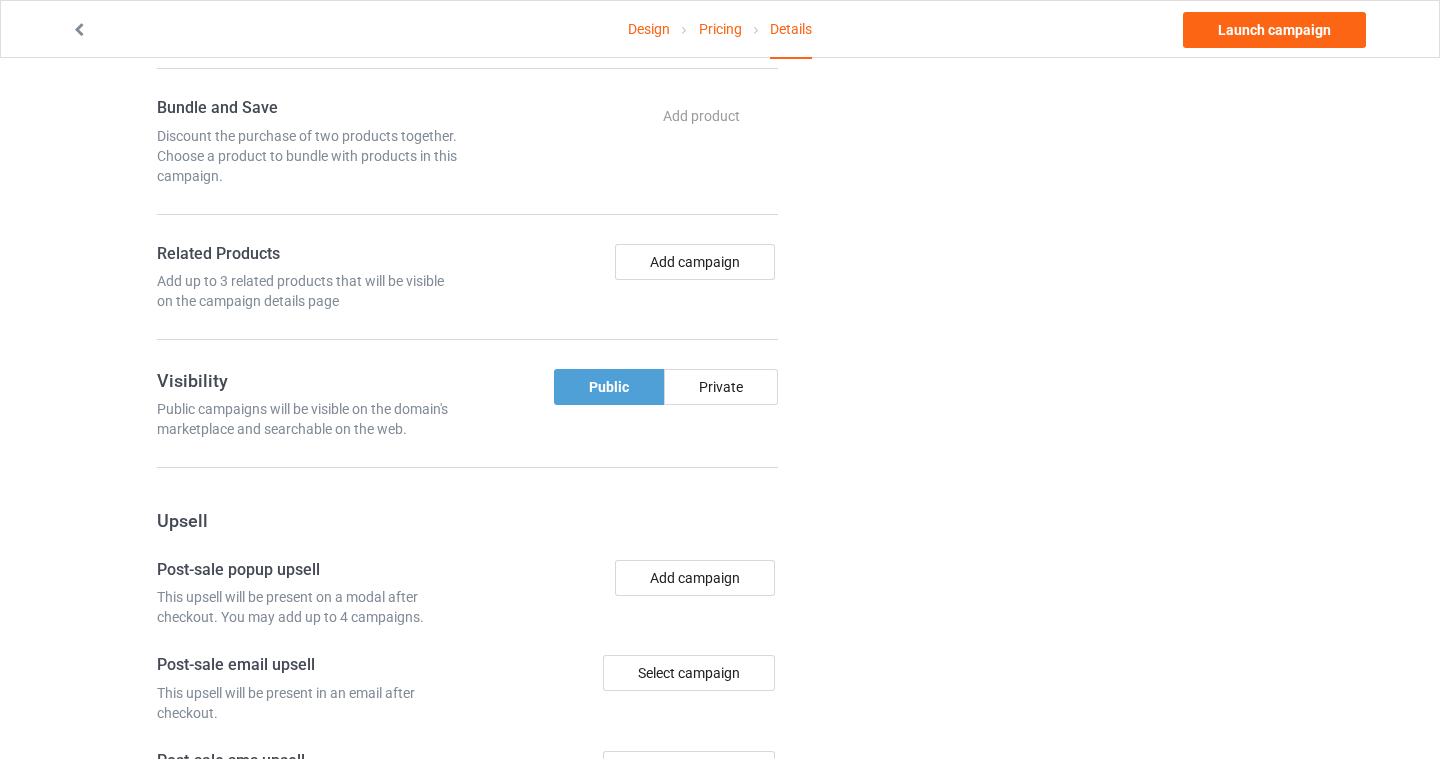 scroll, scrollTop: 1038, scrollLeft: 0, axis: vertical 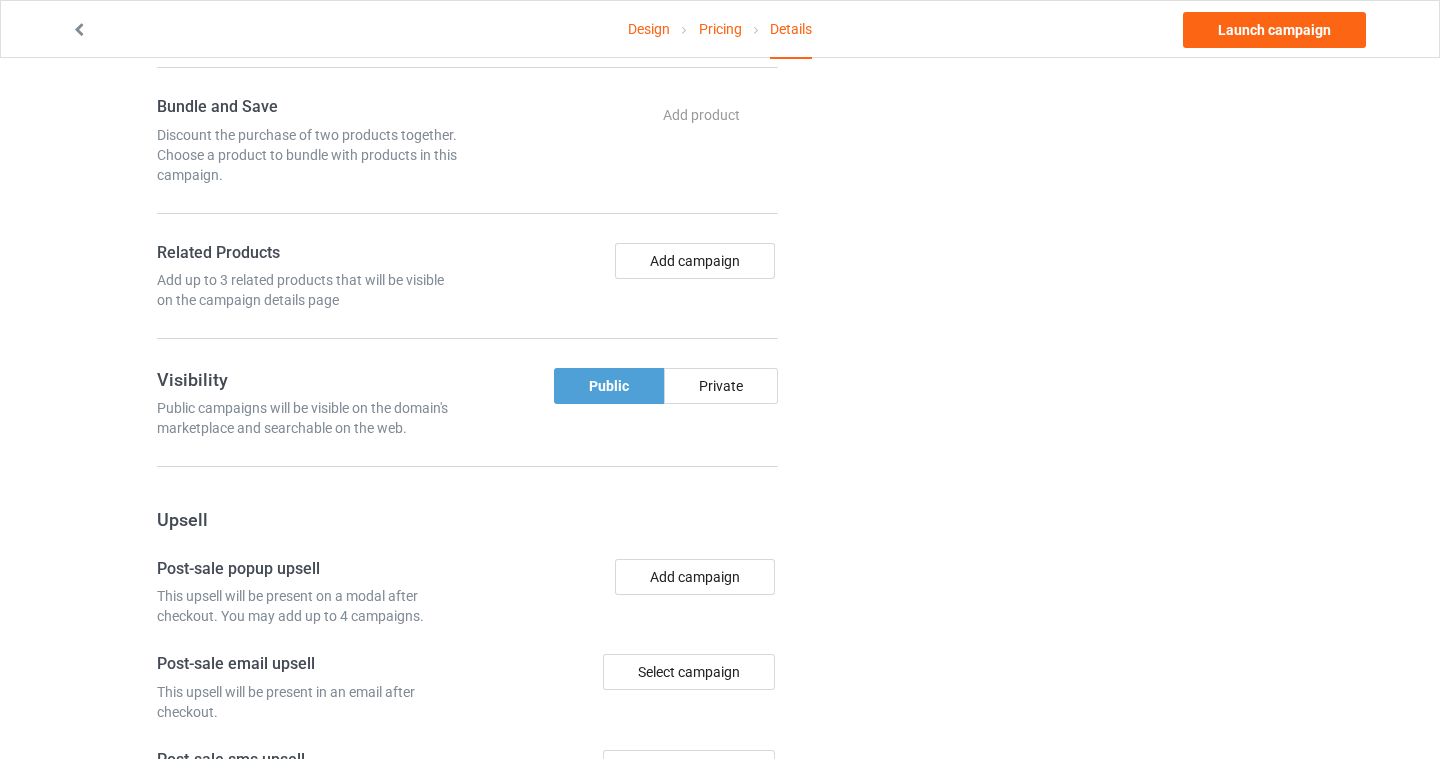 click on "Design Pricing Details Launch campaign Campaign Info Title (h1) 105   characters left [PERSON_NAME] of a 2026 Senior (Gold Collection) Create a catchy, unique title for better search engine traffic. Description 1987   characters left       Small Normal Large Big Huge                                                                                     Perfect gift. Write a unique, thorough description for better search engine traffic. URL [DOMAIN_NAME][URL] [DOMAIN_NAME][URL] [DOMAIN_NAME][URL] [DOMAIN_NAME][URL] [DOMAIN_NAME][URL] [DOMAIN_NAME][URL] [DOMAIN_NAME][URL] [DOMAIN_NAME][URL] [DOMAIN_NAME][URL] [DOMAIN_NAME][URL] [DOMAIN_NAME][URL] [DOMAIN_NAME][URL] [DOMAIN_NAME][URL] [DOMAIN_NAME][URL] [DOMAIN_NAME][URL] [DOMAIN_NAME][URL] [DOMAIN_NAME][URL] [DOMAIN_NAME][URL] 656dfe6916dd050034cb9572 5fc5013a5a527b31aa72b761 6005c4c7ad19644f66cf261b 6082ac1e83199759e4c6e54d 6112668c4b3605506e12541d 61152c28323a207399f5d18c 6645ed3a71c2d3002f60be12 632899cb11699d00339a499c gdnana Storefront 0" at bounding box center (720, 56) 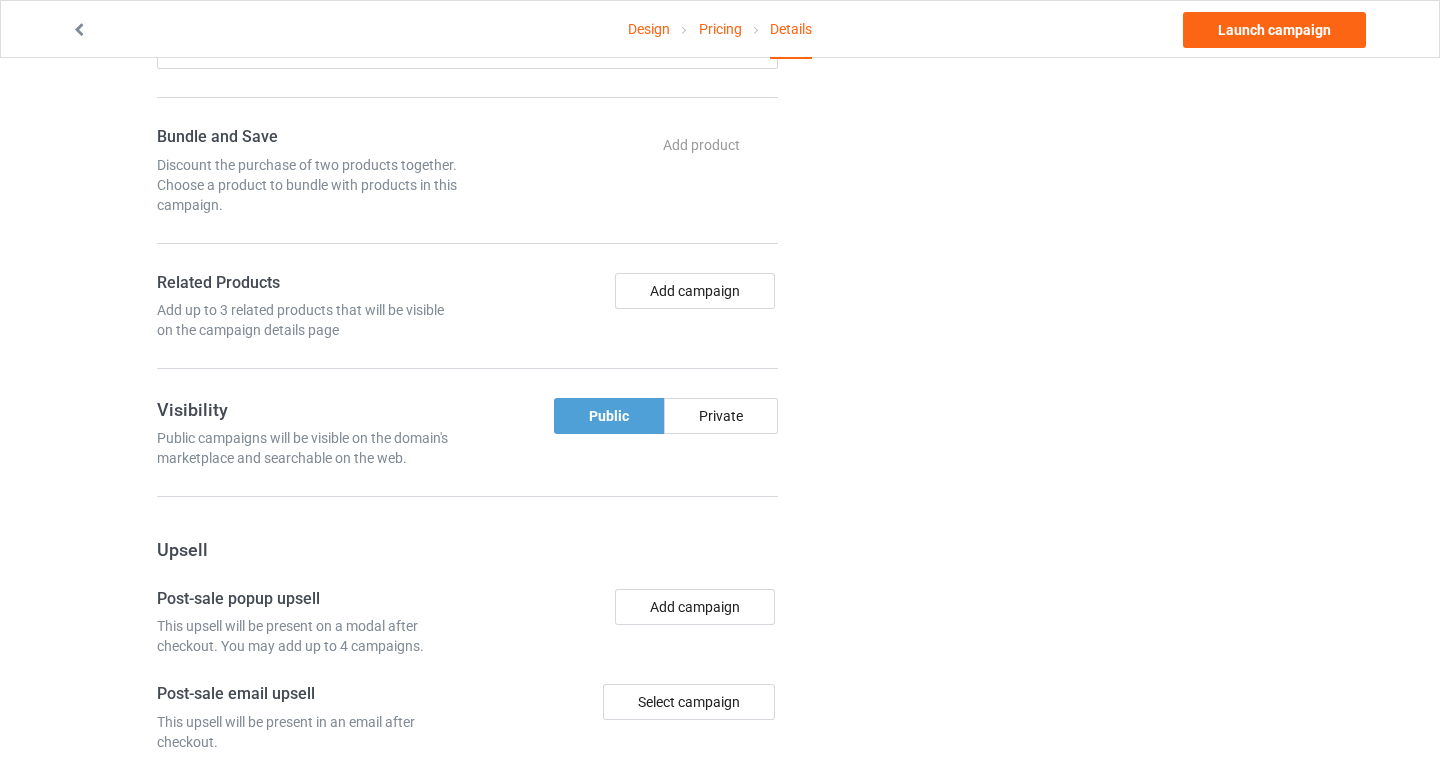 scroll, scrollTop: 1009, scrollLeft: 0, axis: vertical 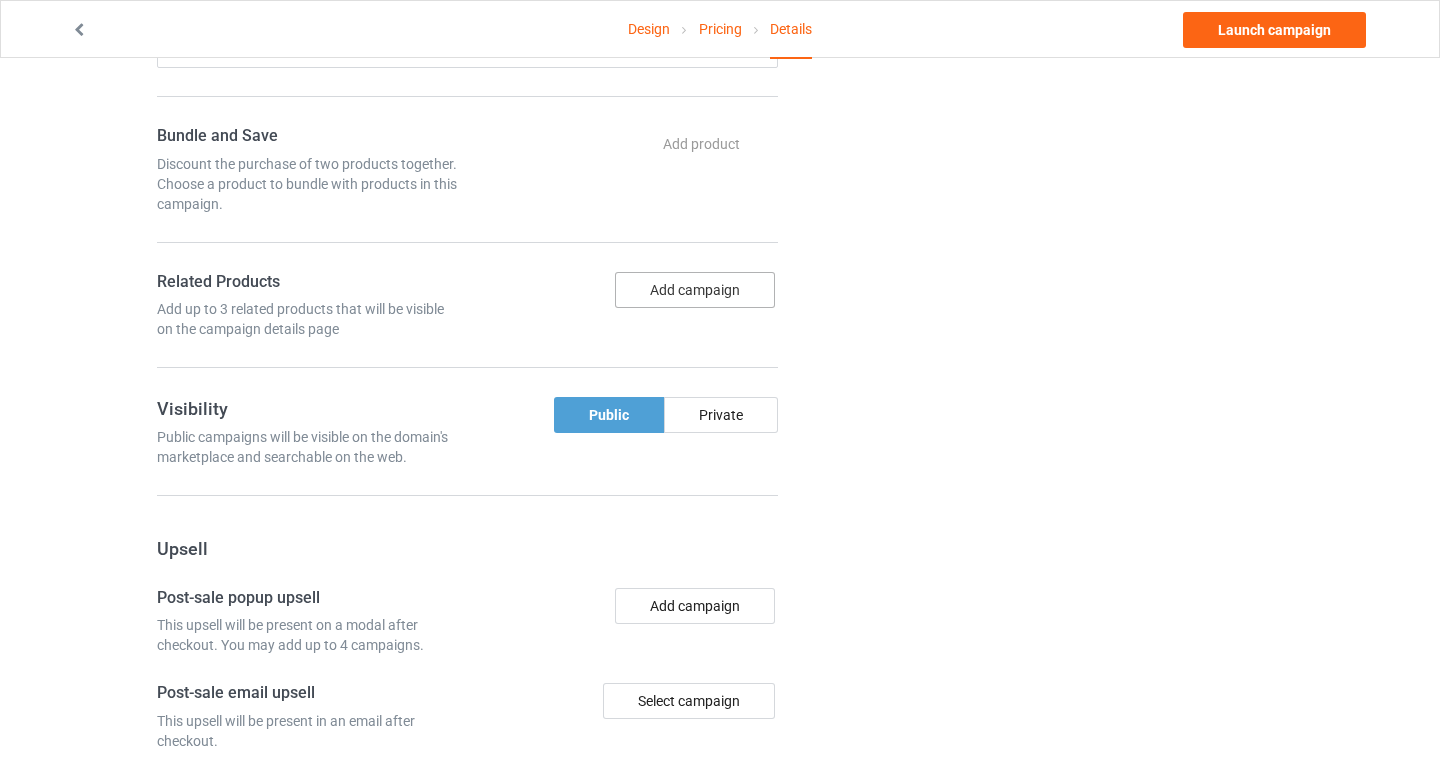 click on "Add campaign" at bounding box center (695, 290) 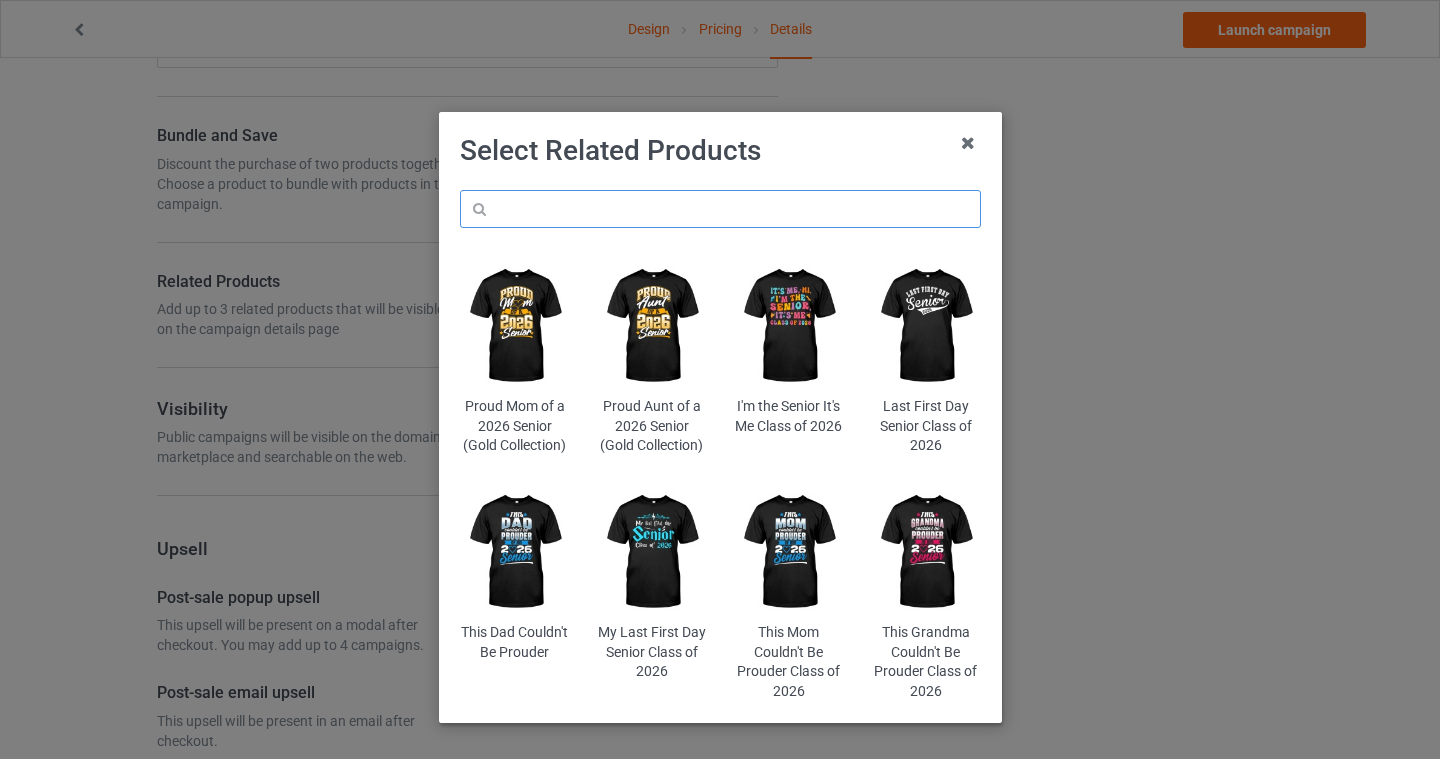 click at bounding box center (720, 209) 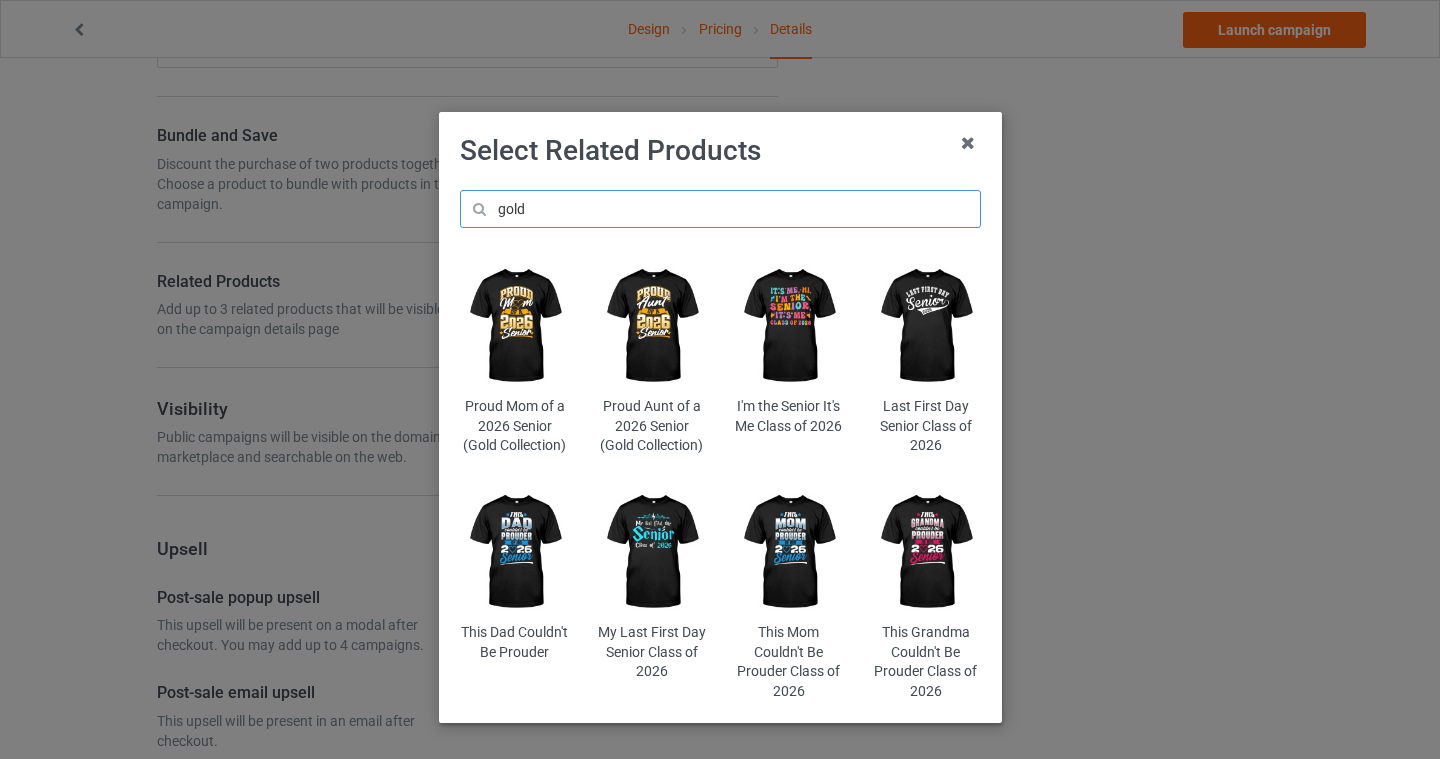 type on "gold" 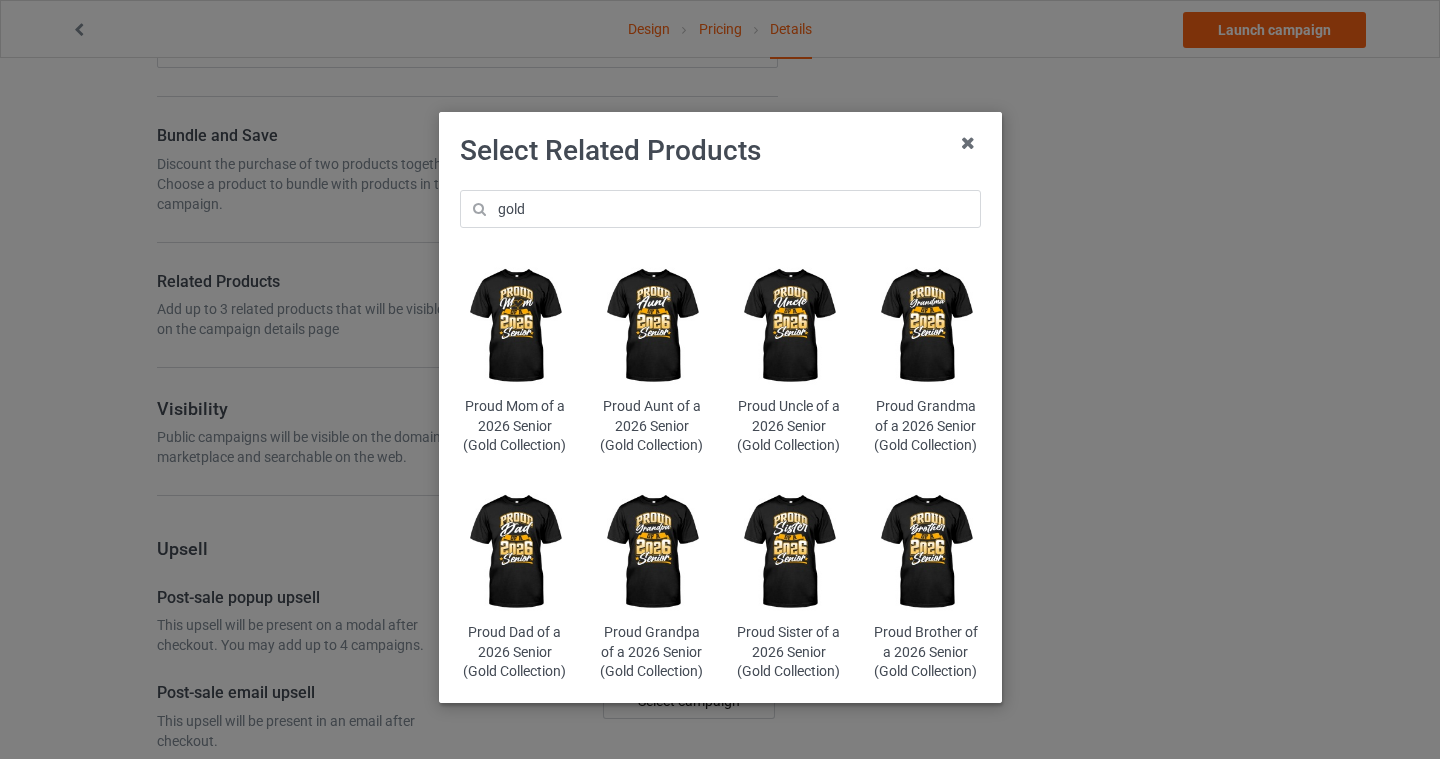 click at bounding box center (651, 552) 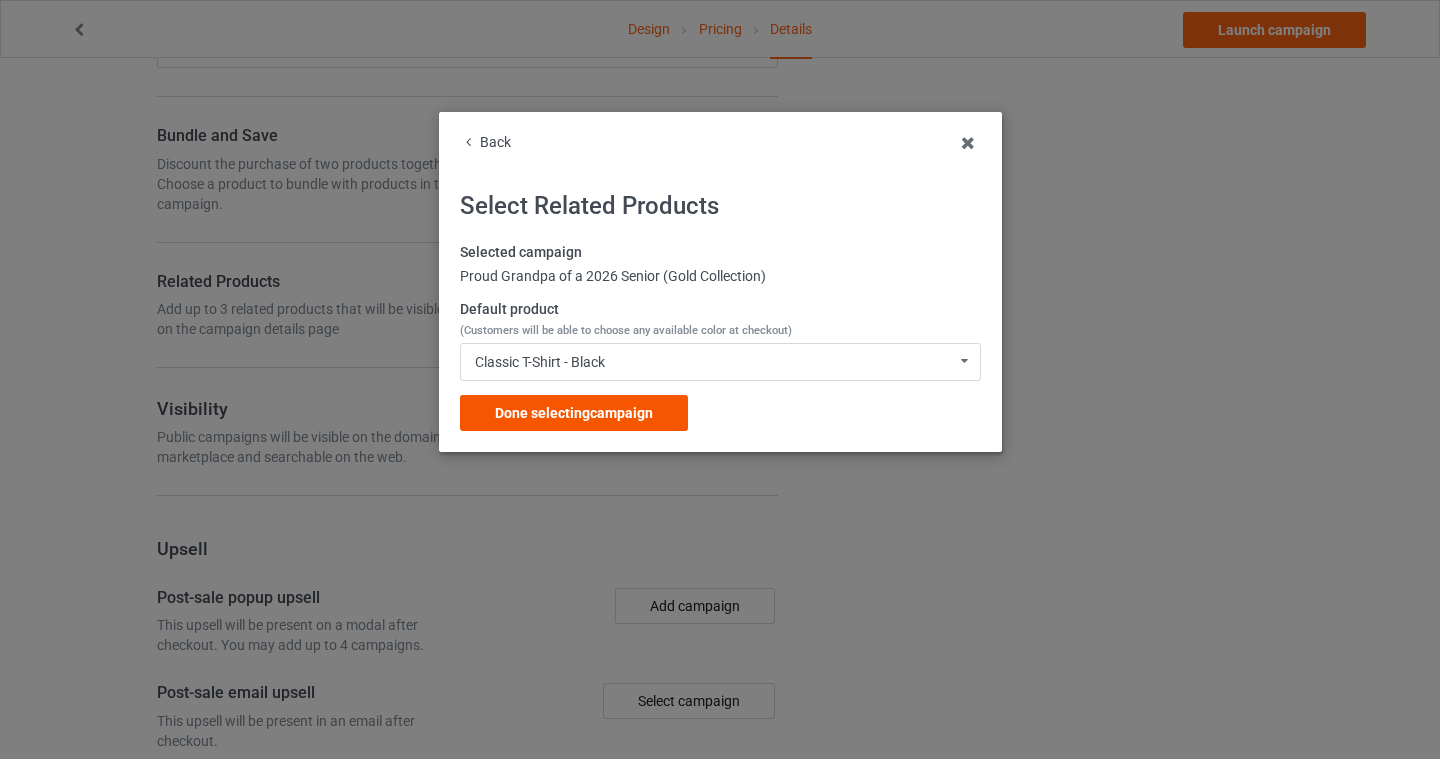 click on "Done selecting  campaign" at bounding box center (574, 413) 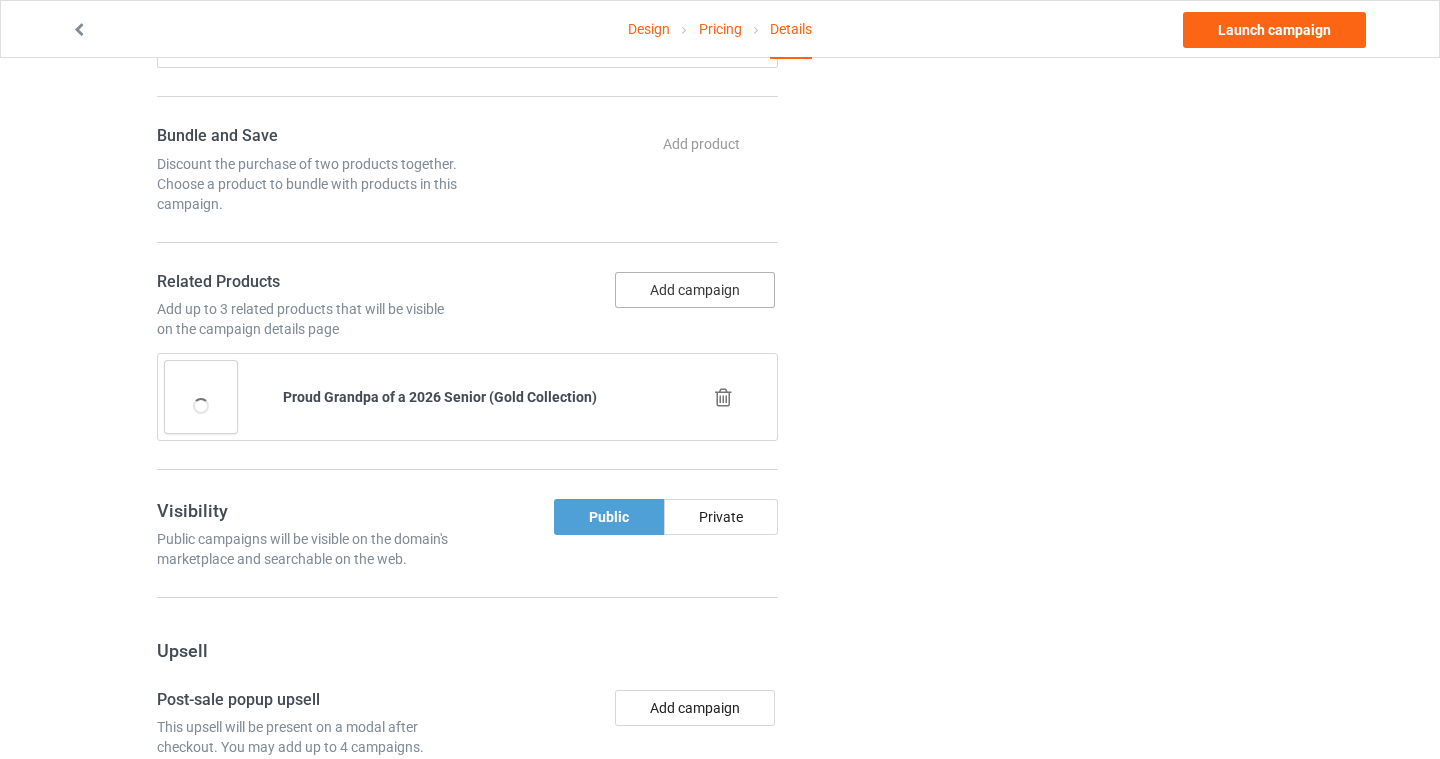 click on "Add campaign" at bounding box center (695, 290) 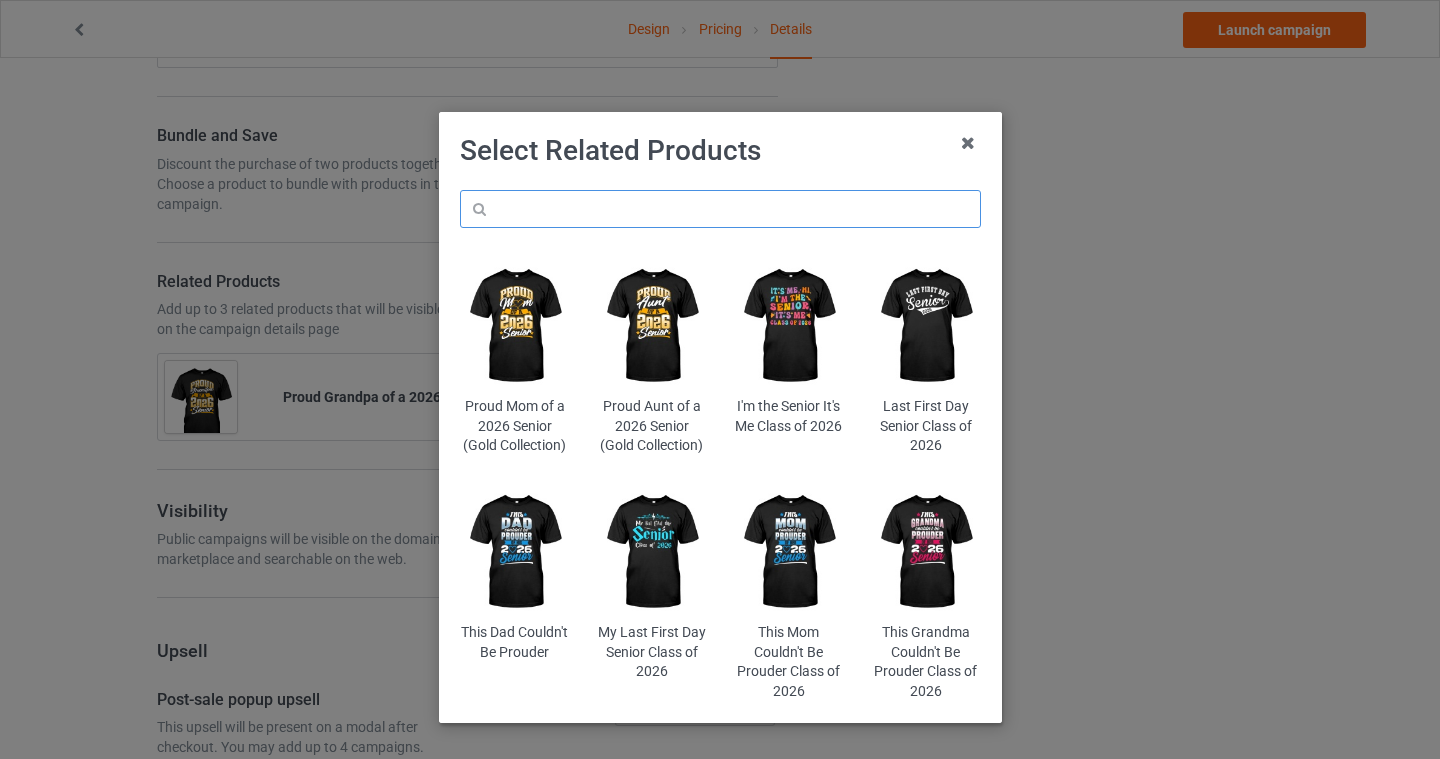 click at bounding box center [720, 209] 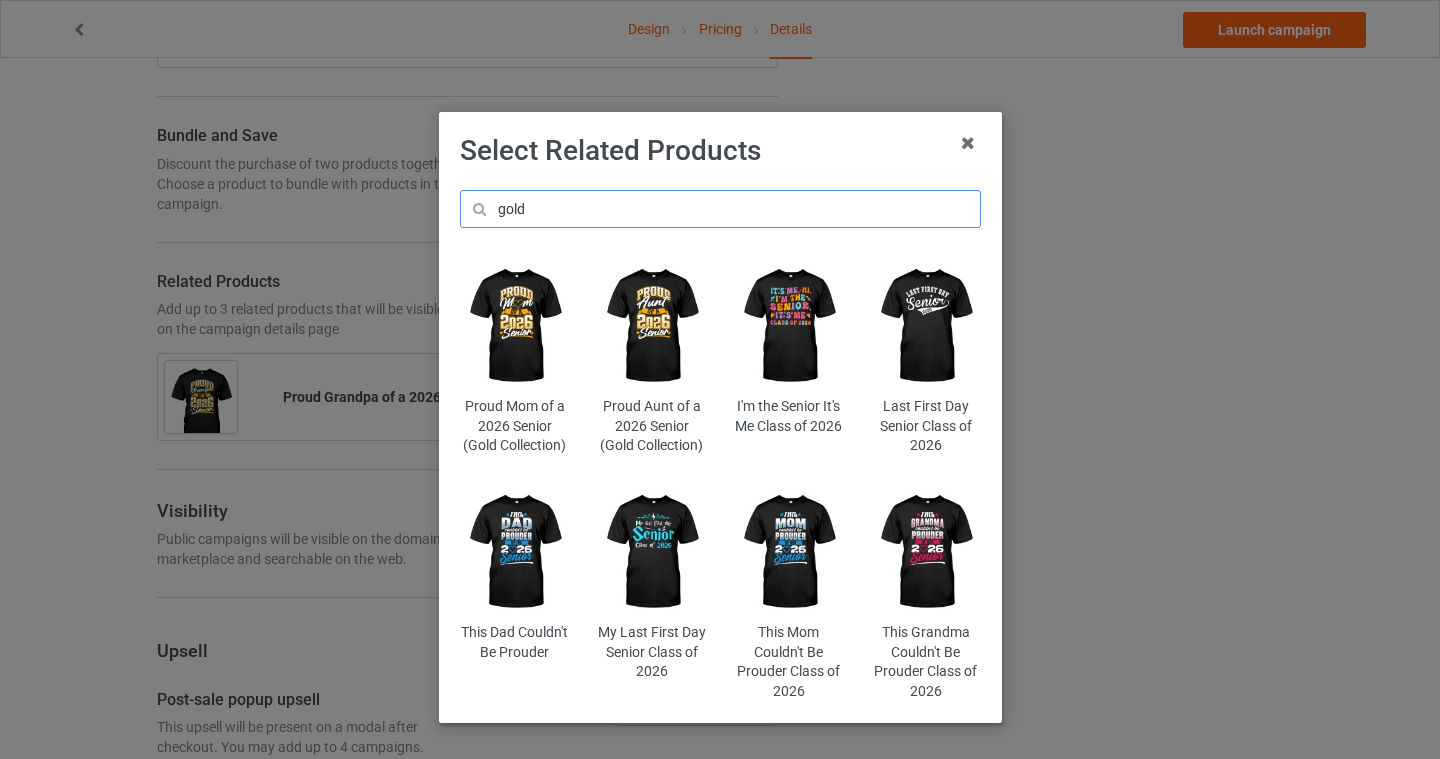 type on "gold" 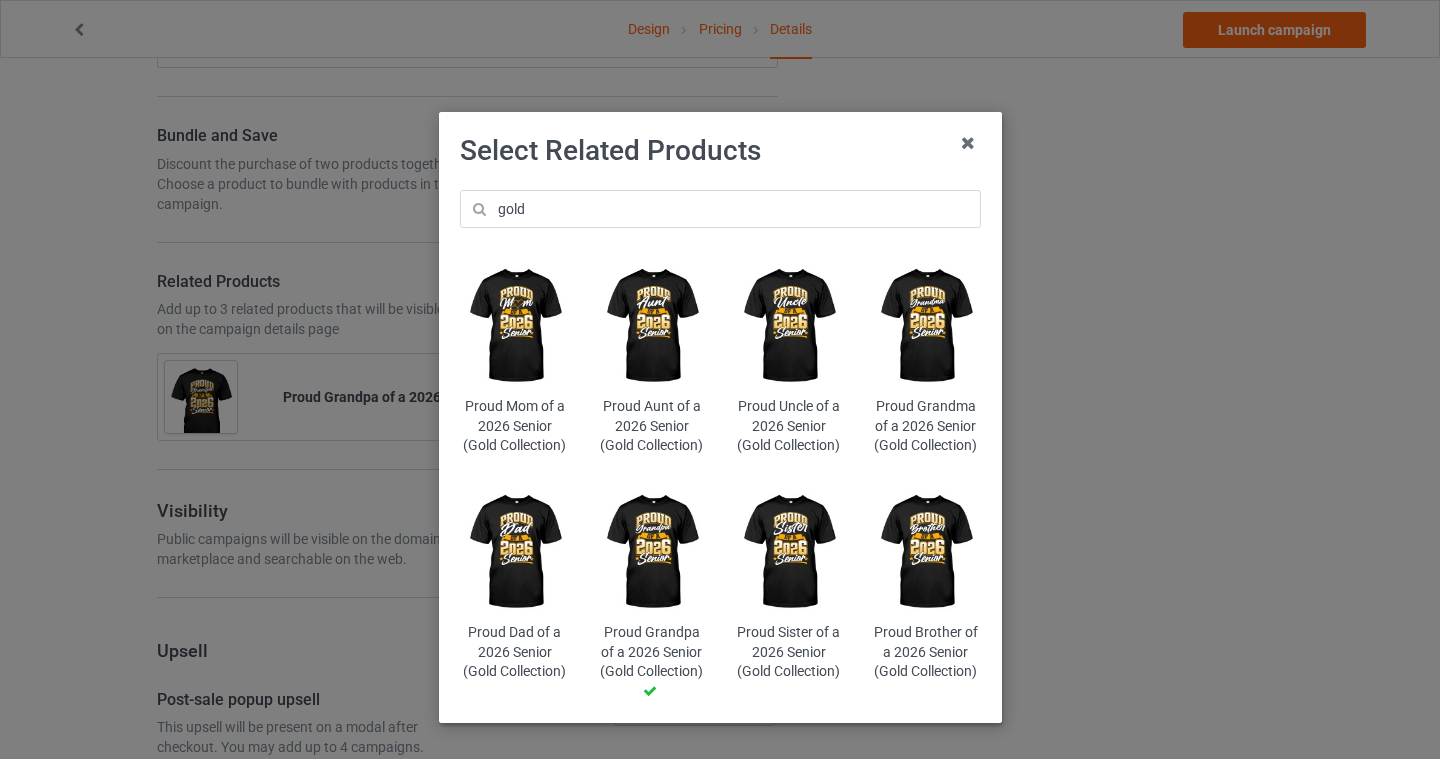 click at bounding box center [925, 326] 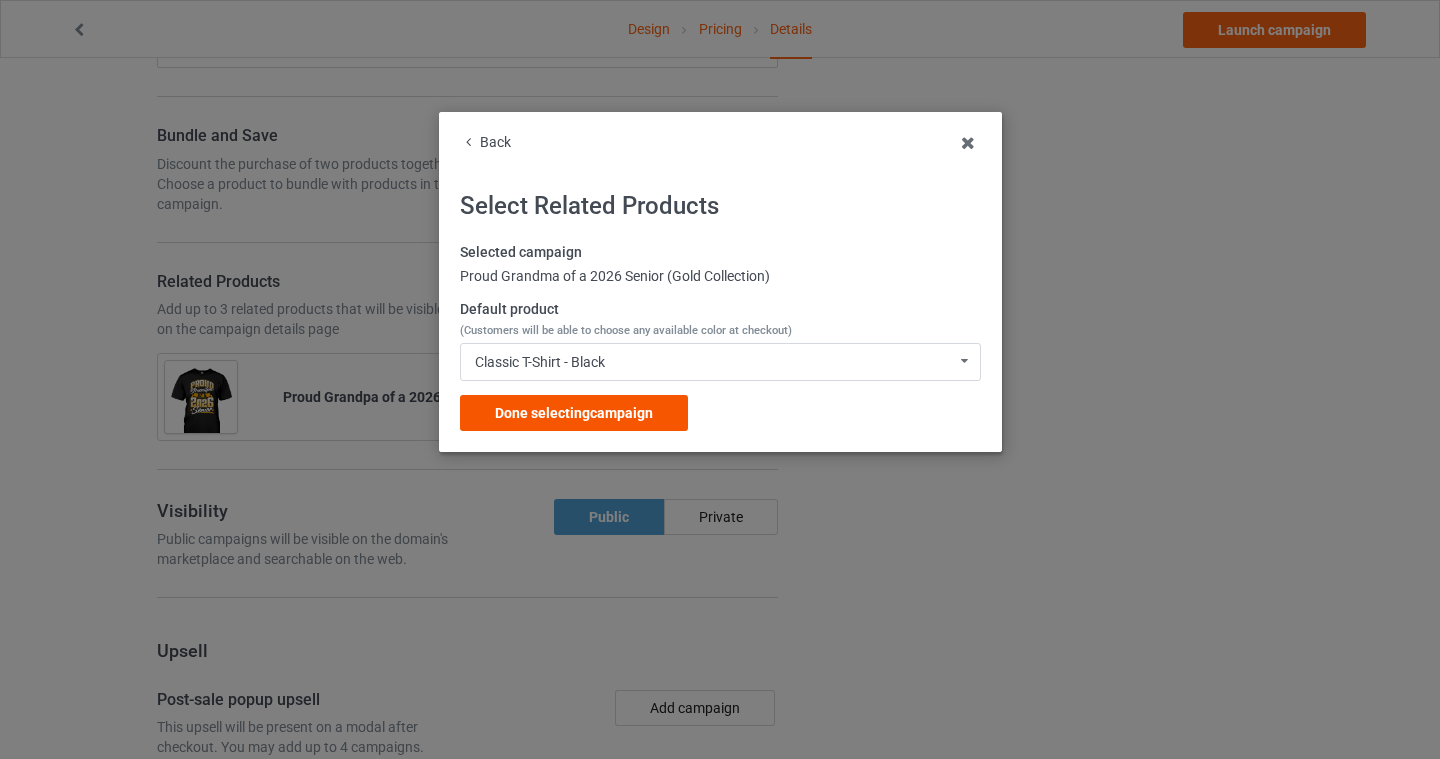 click on "Done selecting  campaign" at bounding box center (574, 413) 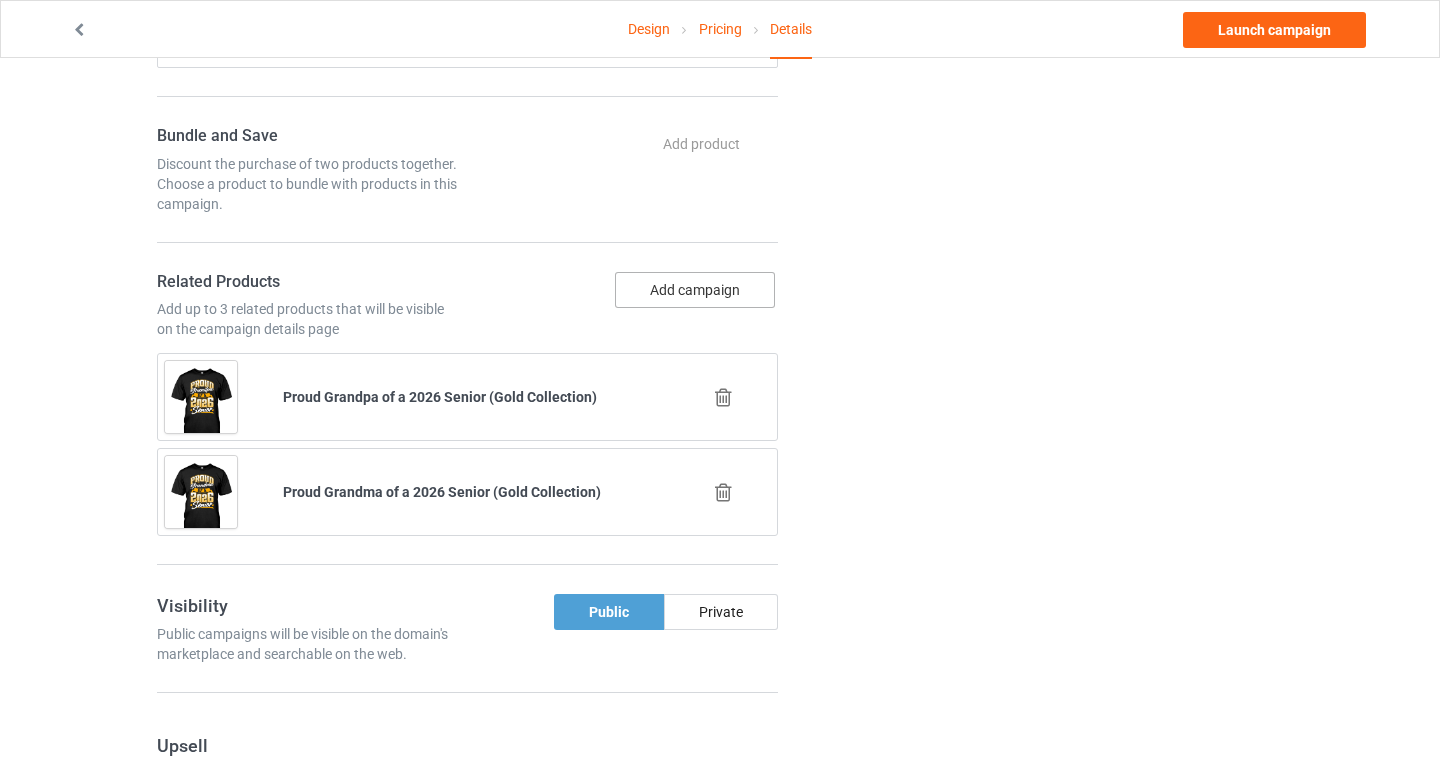 click on "Add campaign" at bounding box center (695, 290) 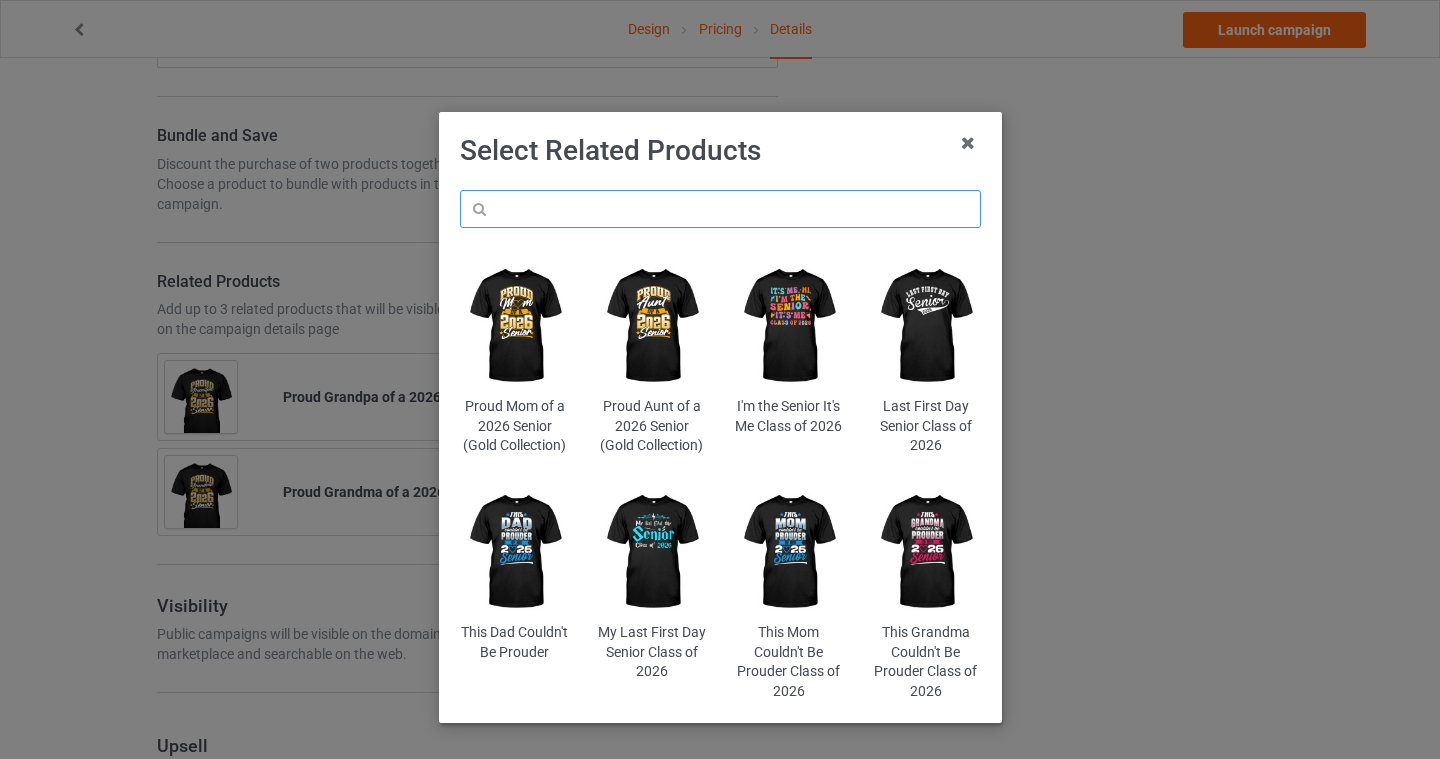click at bounding box center [720, 209] 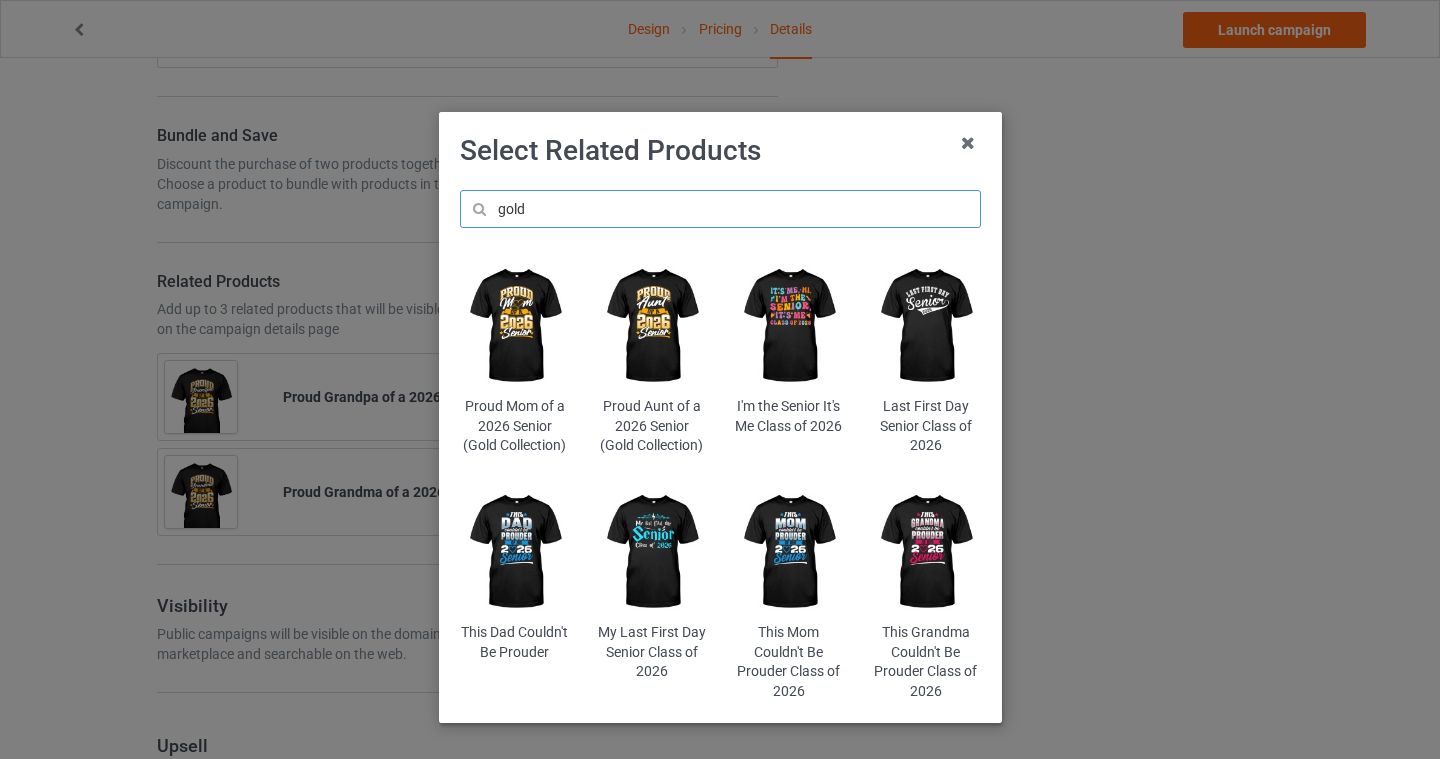 type on "gold" 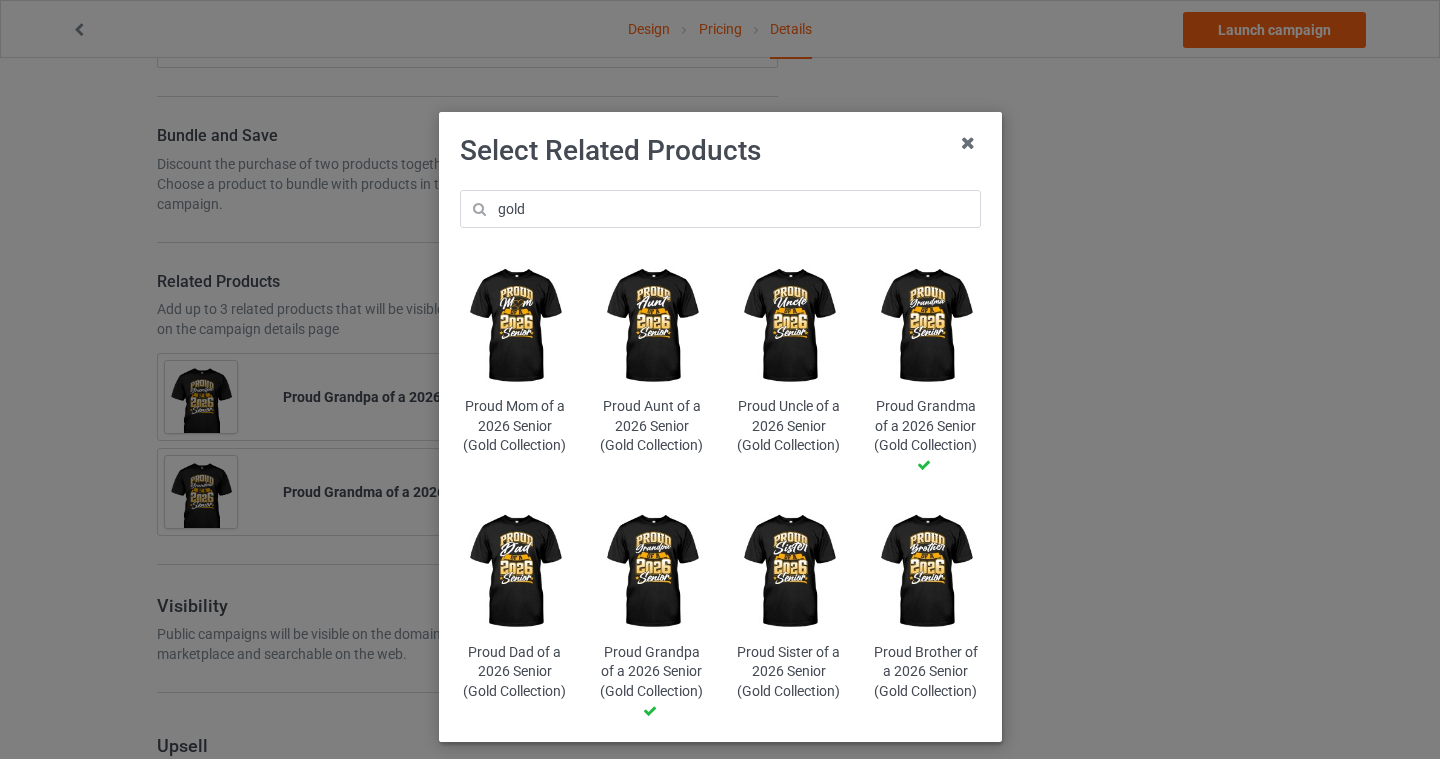 click at bounding box center (514, 572) 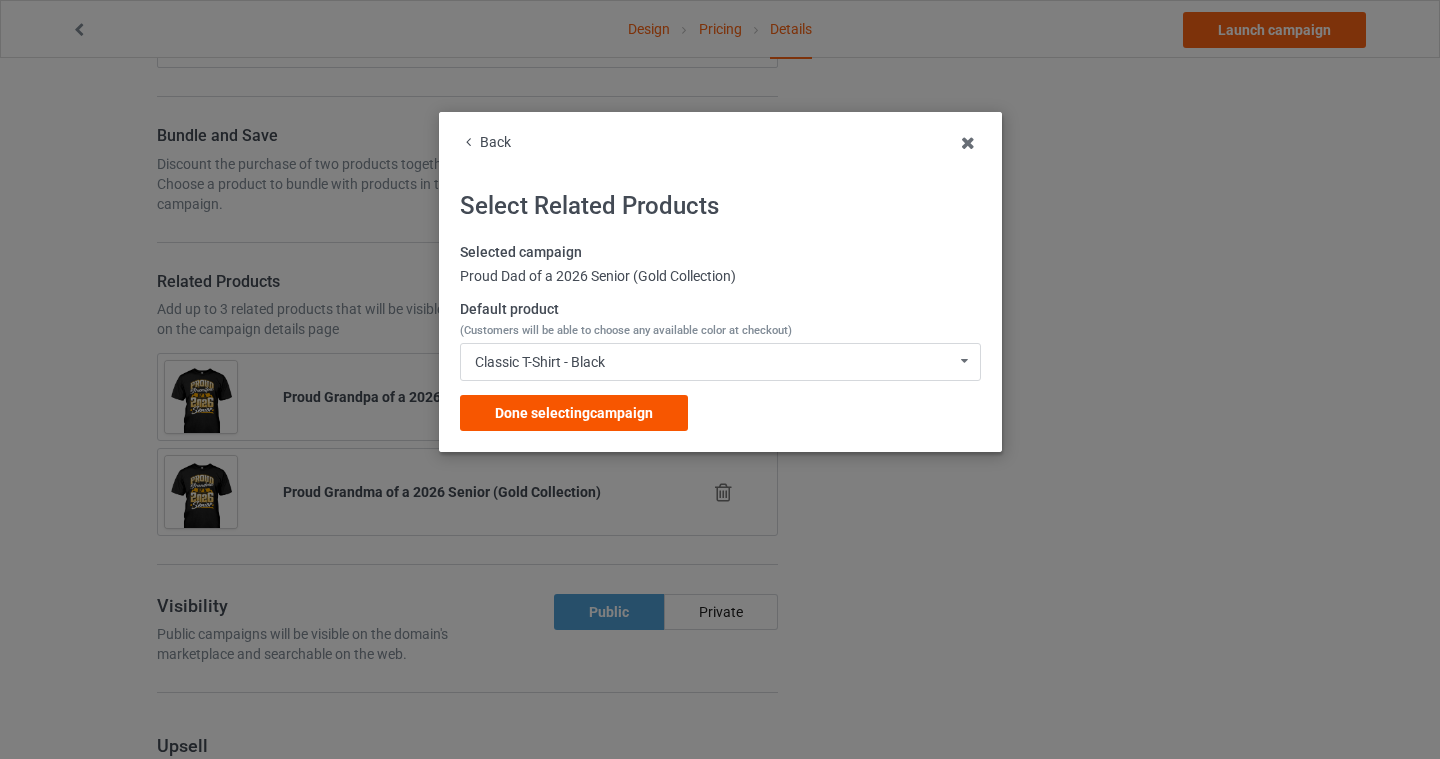click on "Done selecting  campaign" at bounding box center (574, 413) 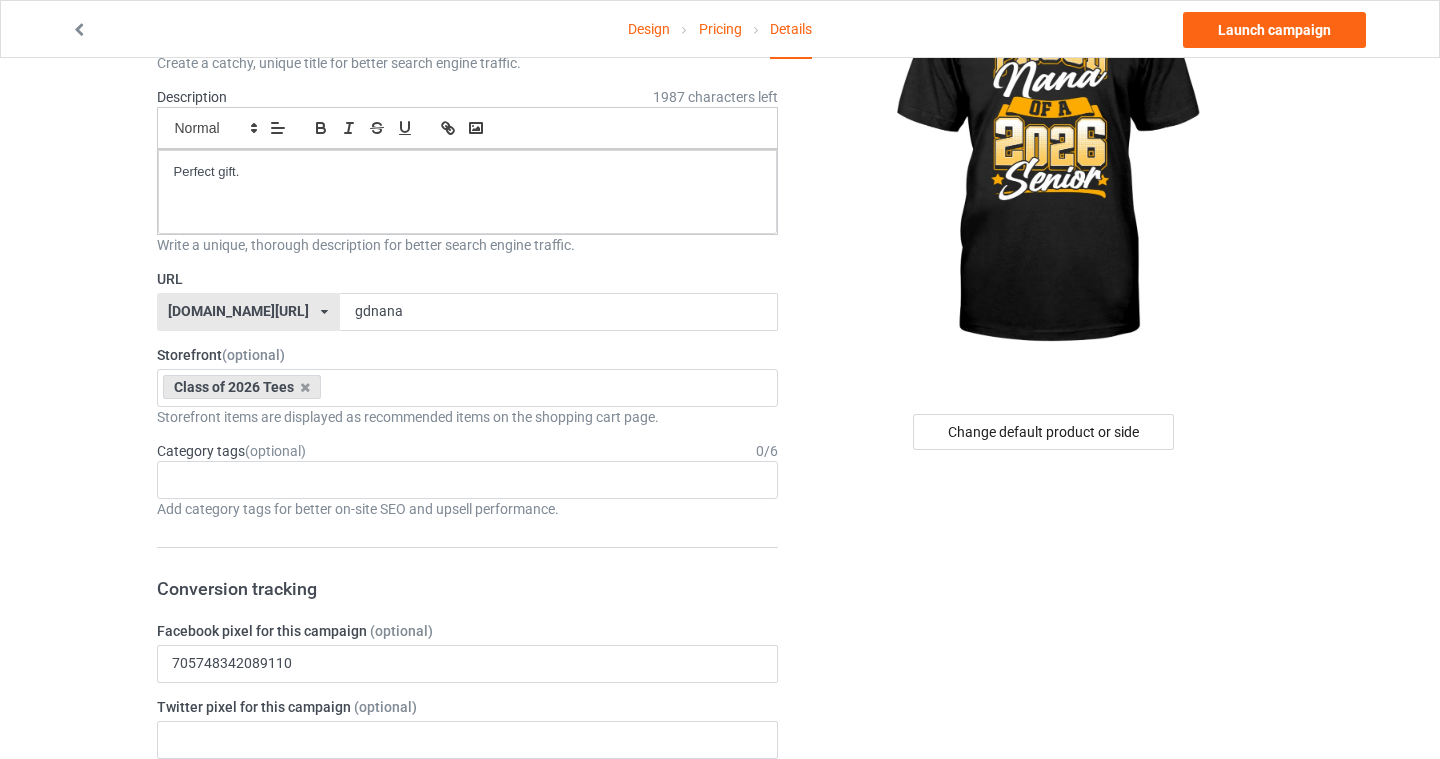 scroll, scrollTop: 0, scrollLeft: 0, axis: both 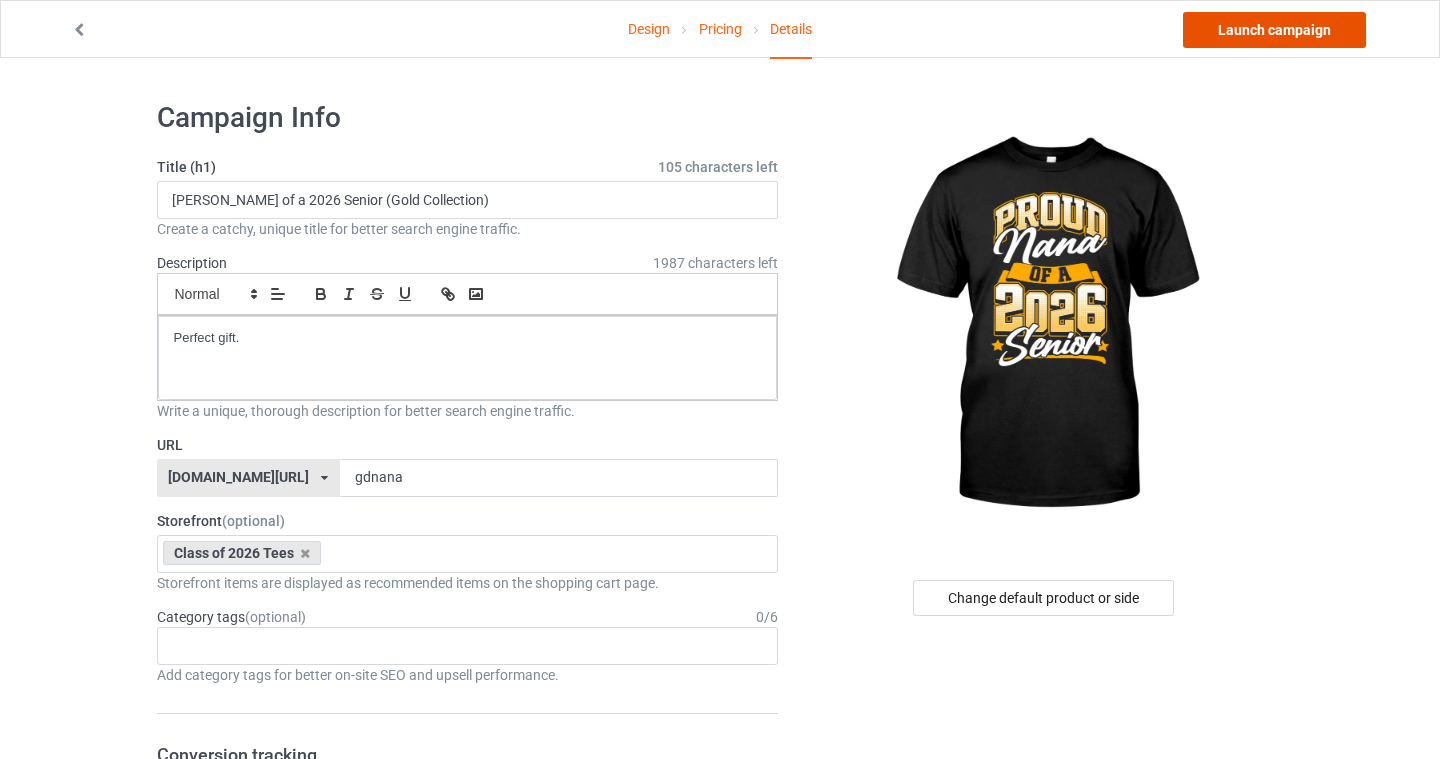 click on "Launch campaign" at bounding box center [1274, 30] 